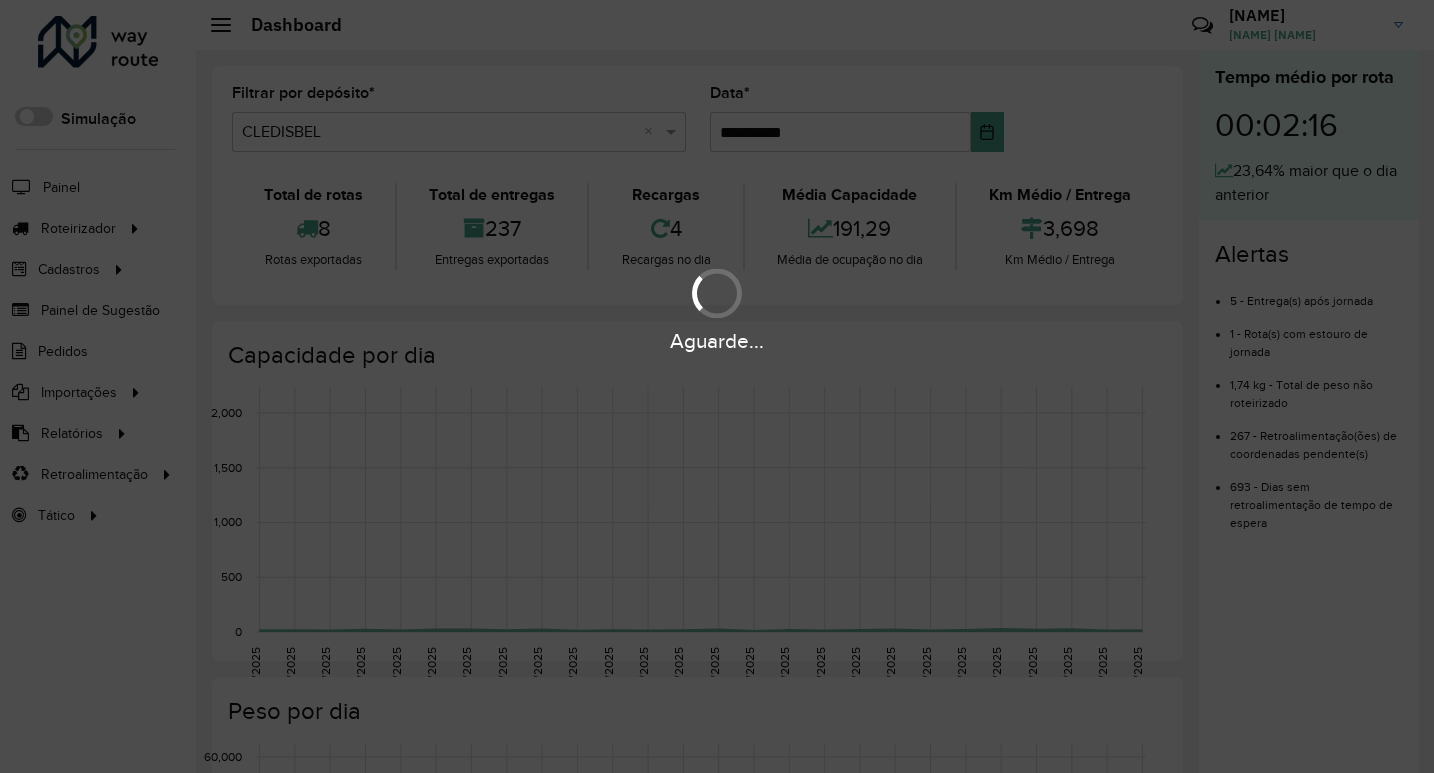 scroll, scrollTop: 0, scrollLeft: 0, axis: both 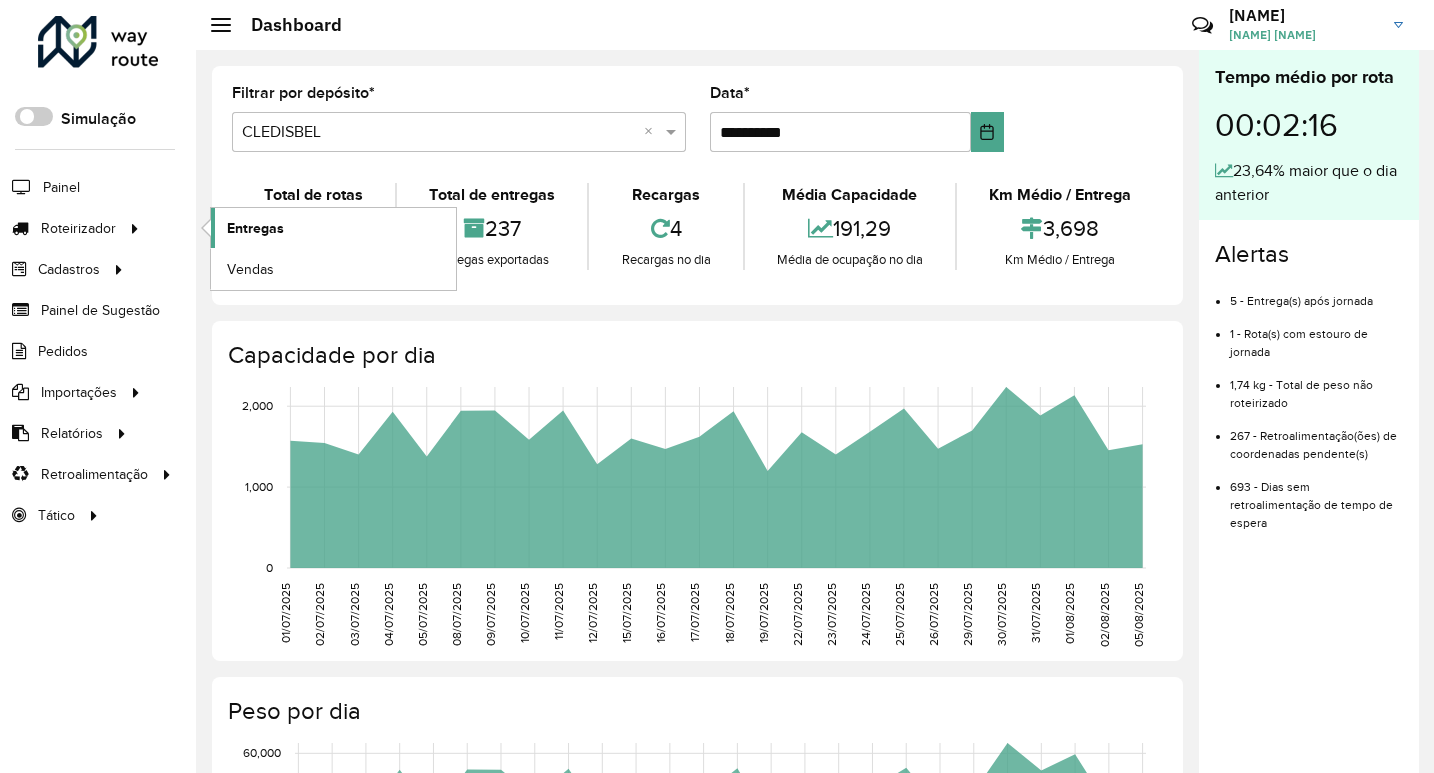click on "Entregas" 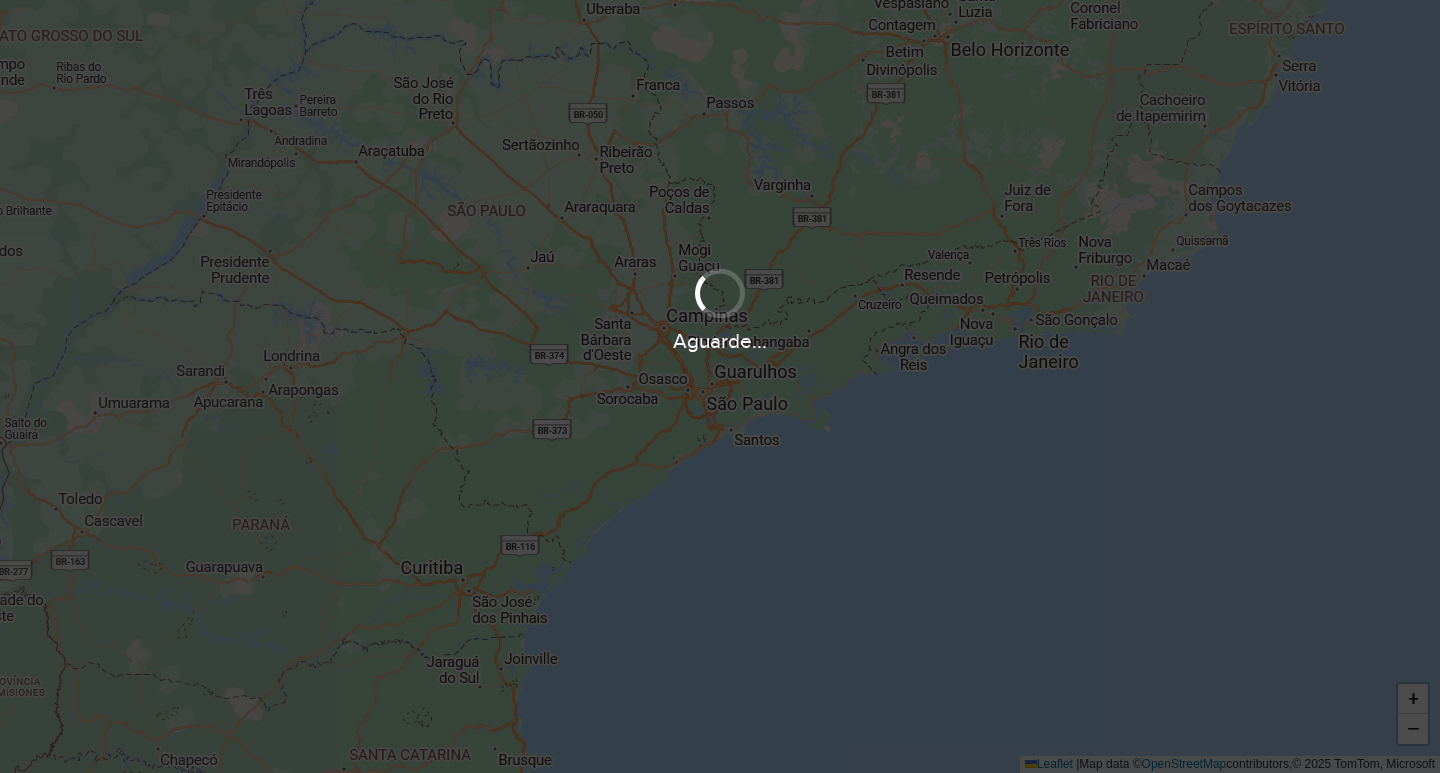 scroll, scrollTop: 0, scrollLeft: 0, axis: both 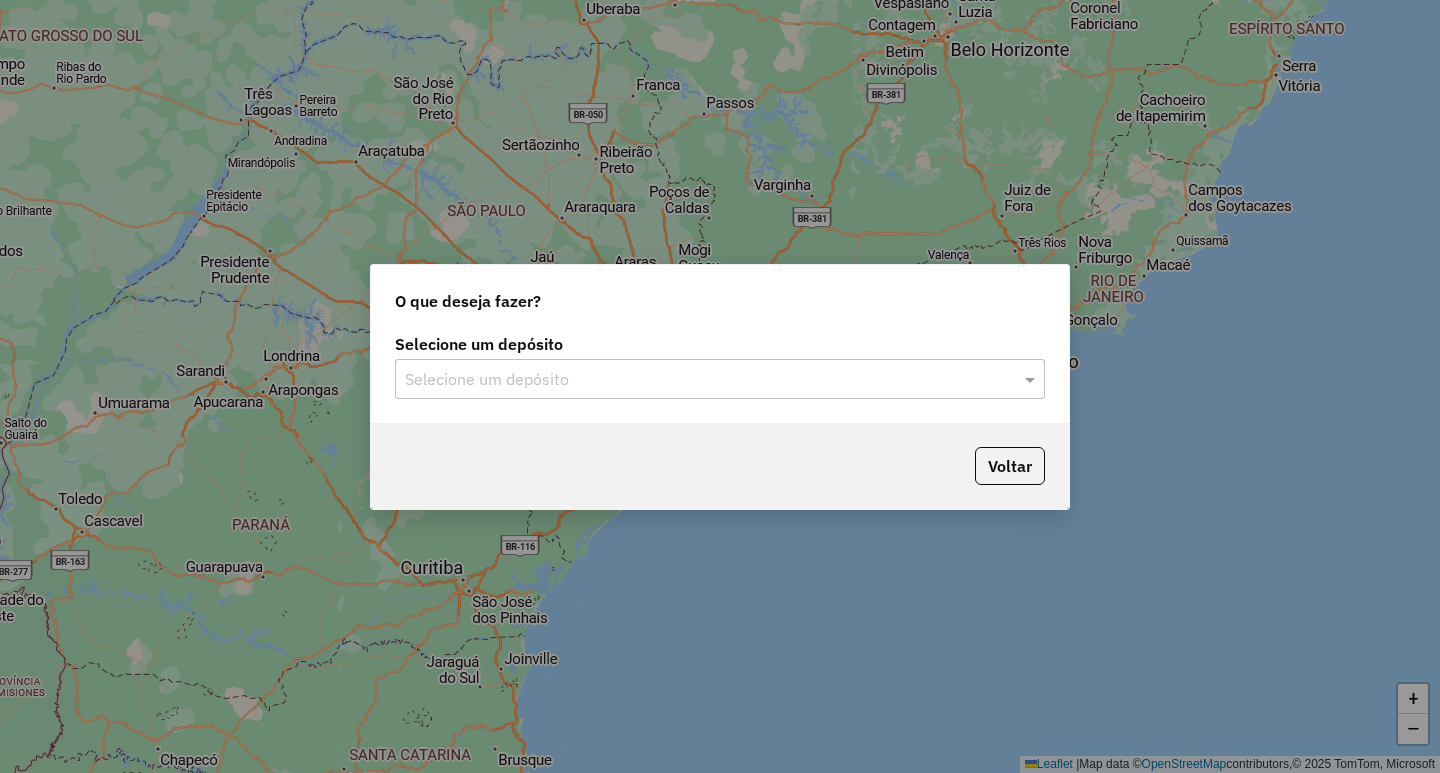 click on "Selecione um depósito" 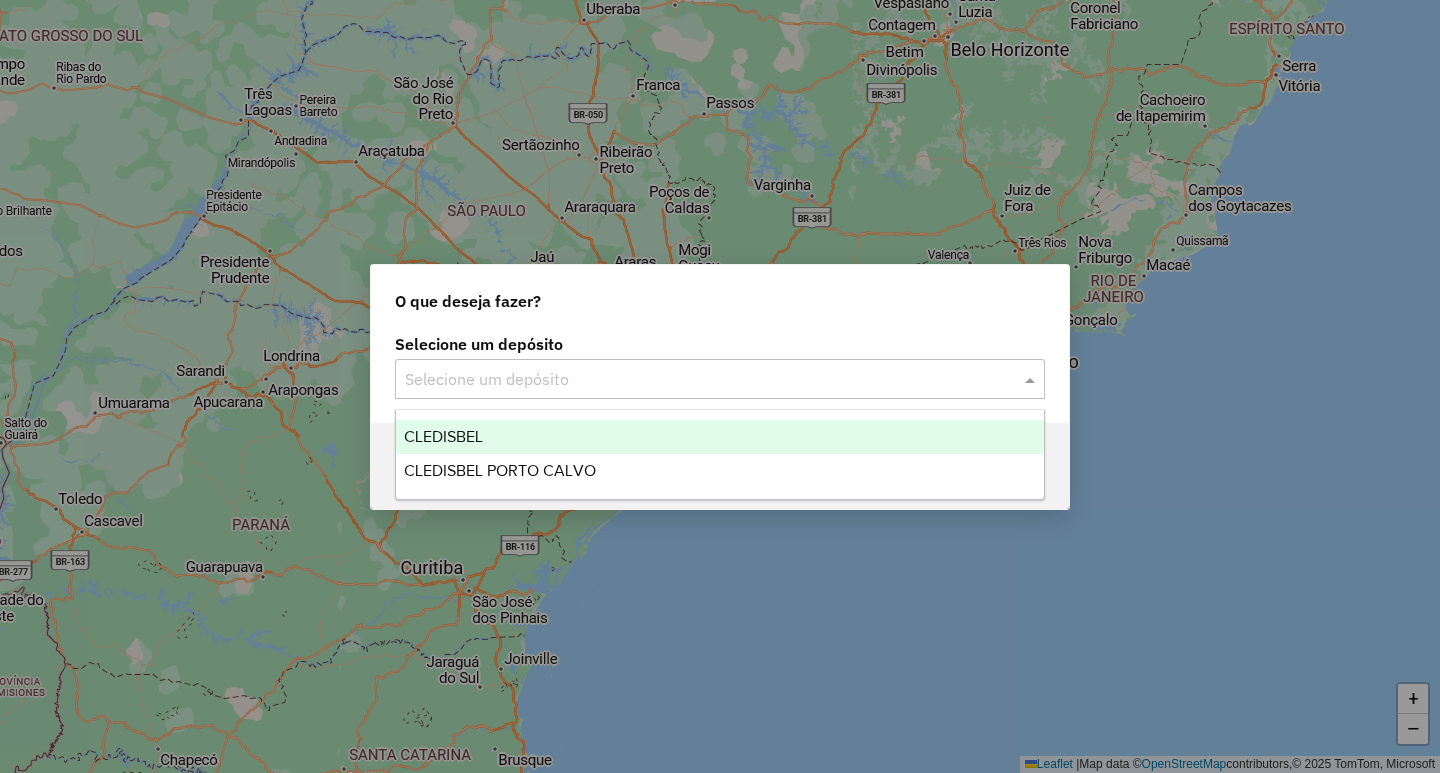 click on "CLEDISBEL" at bounding box center [443, 436] 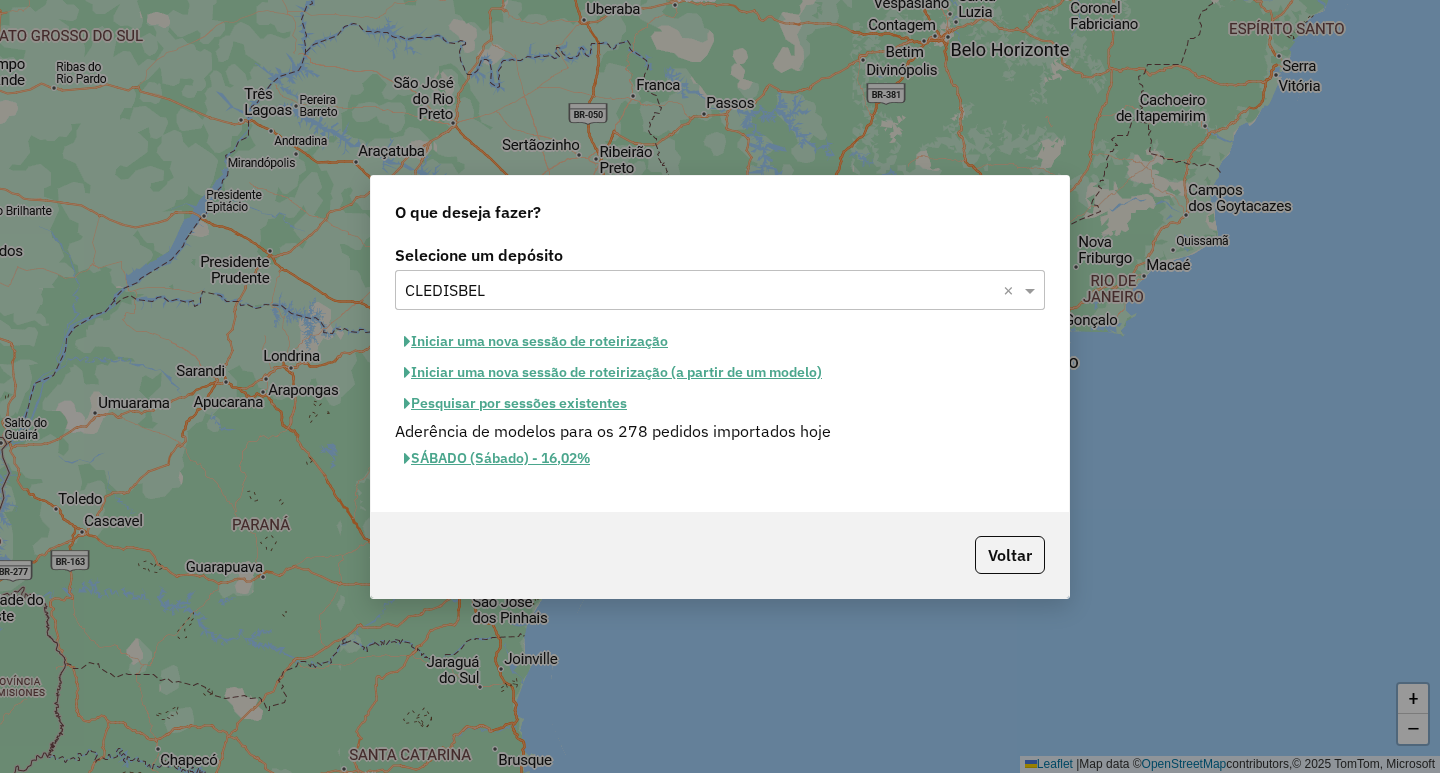 click on "Iniciar uma nova sessão de roteirização (a partir de um modelo)" 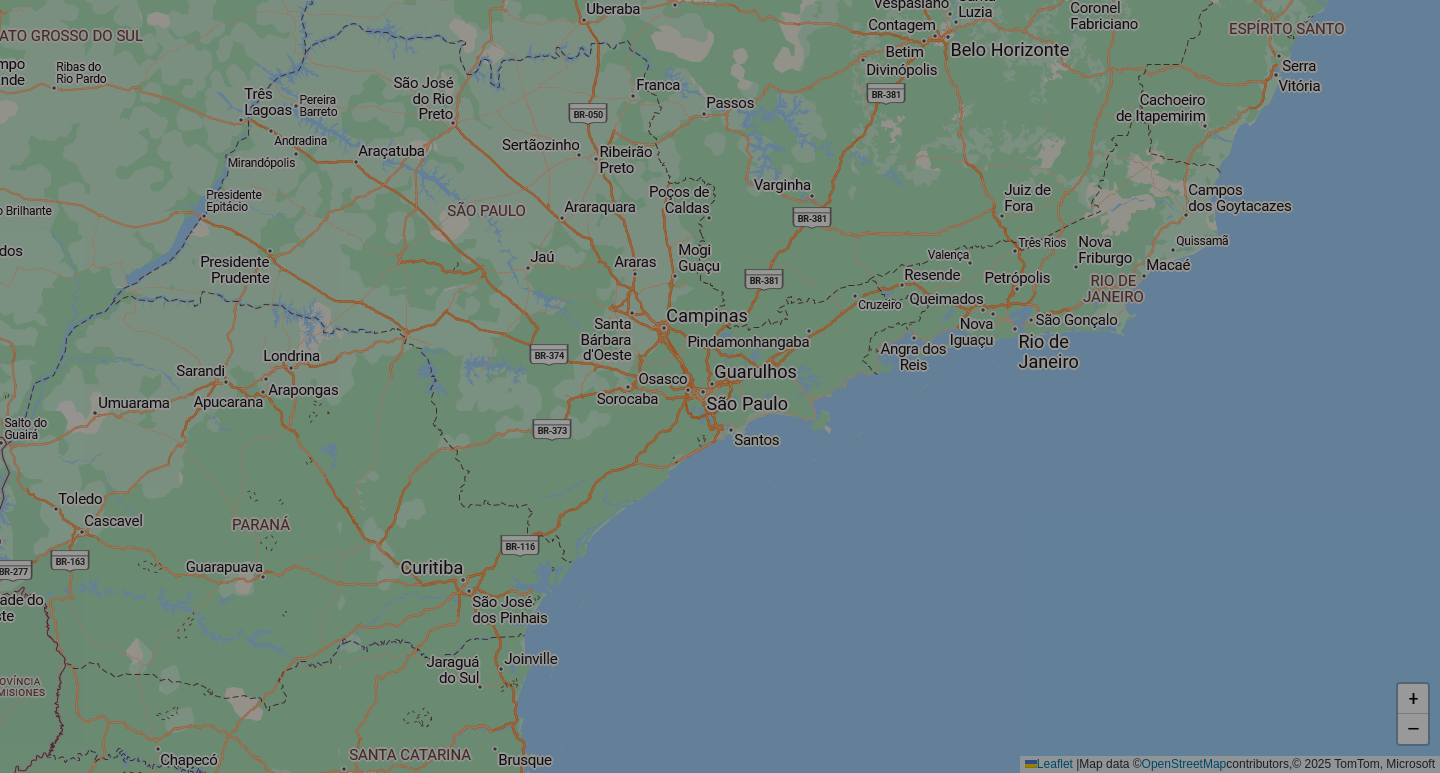 select on "*" 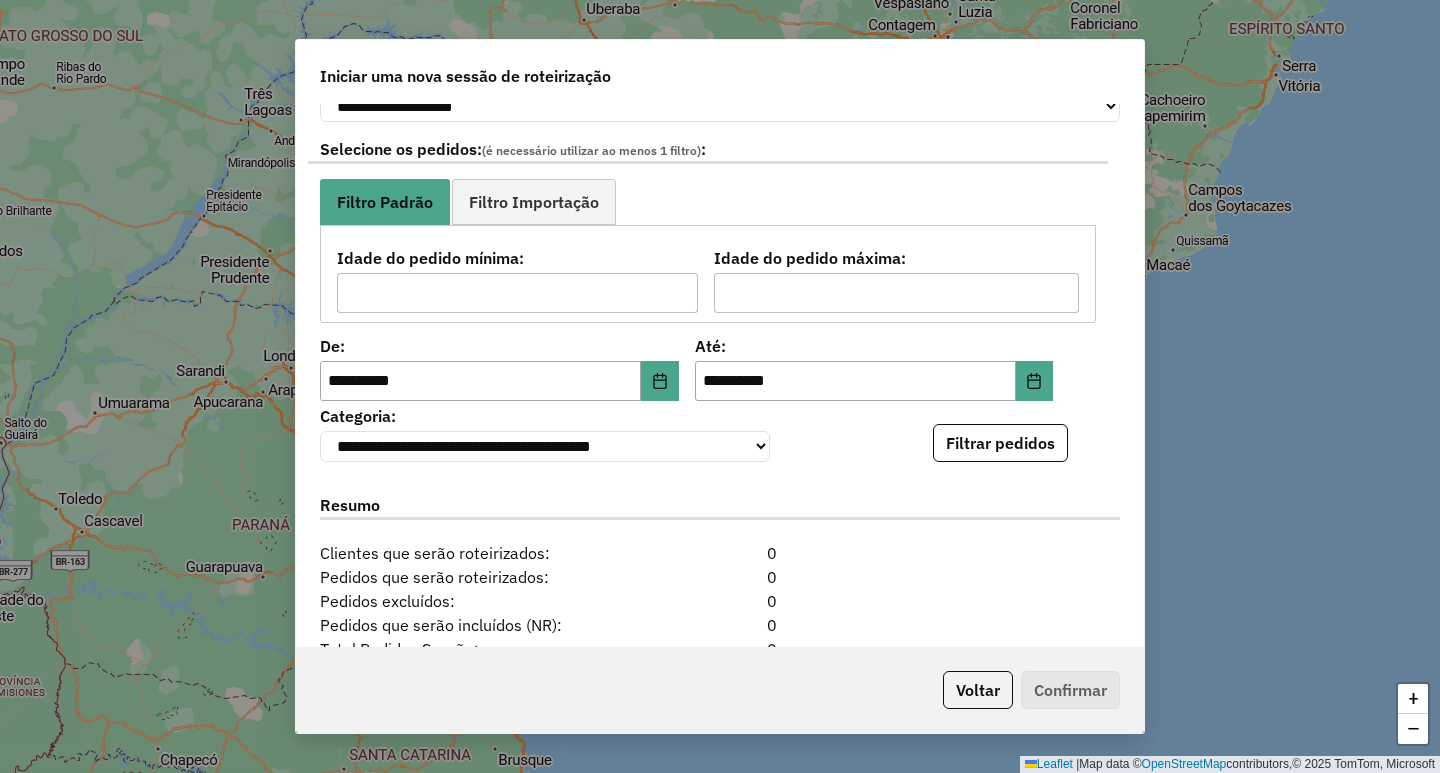 scroll, scrollTop: 313, scrollLeft: 0, axis: vertical 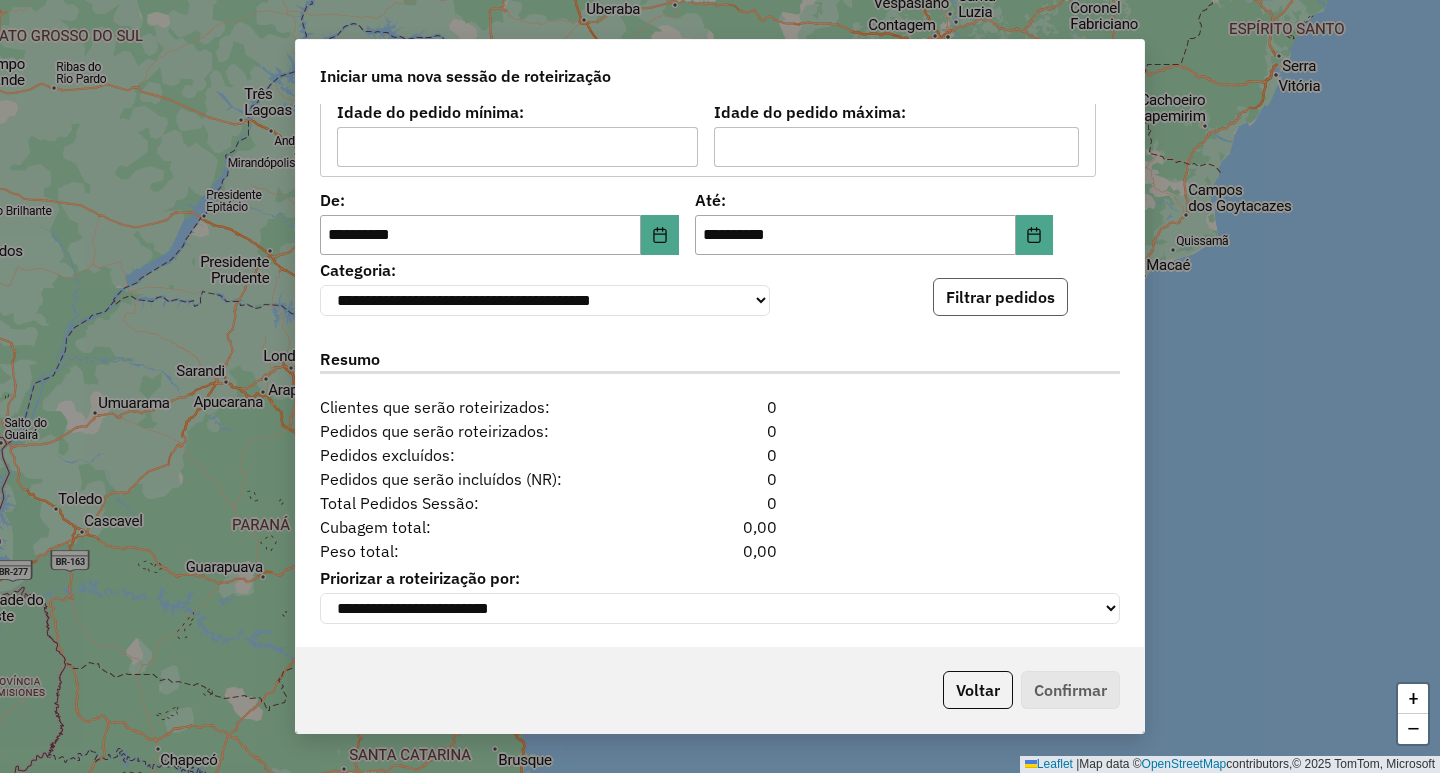 click on "Filtrar pedidos" 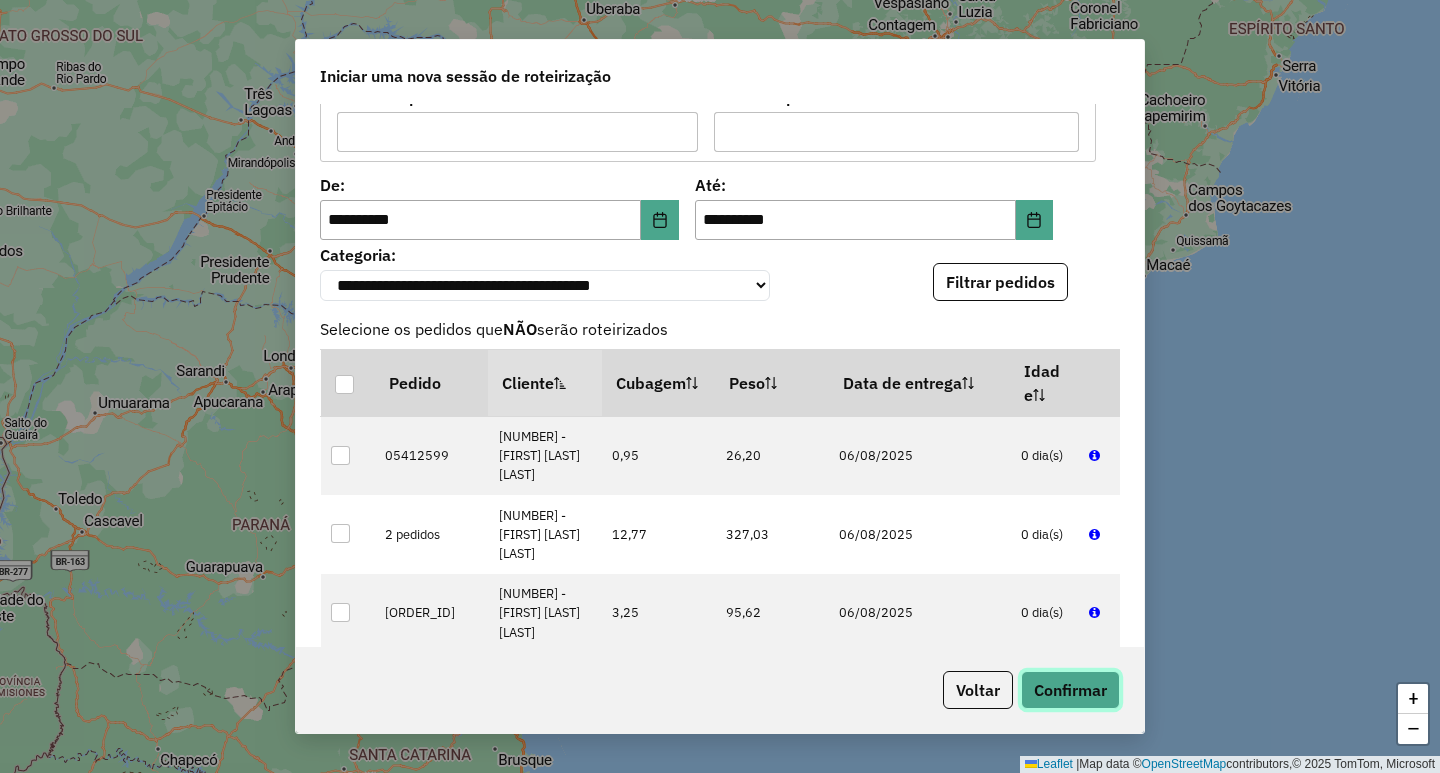 click on "Confirmar" 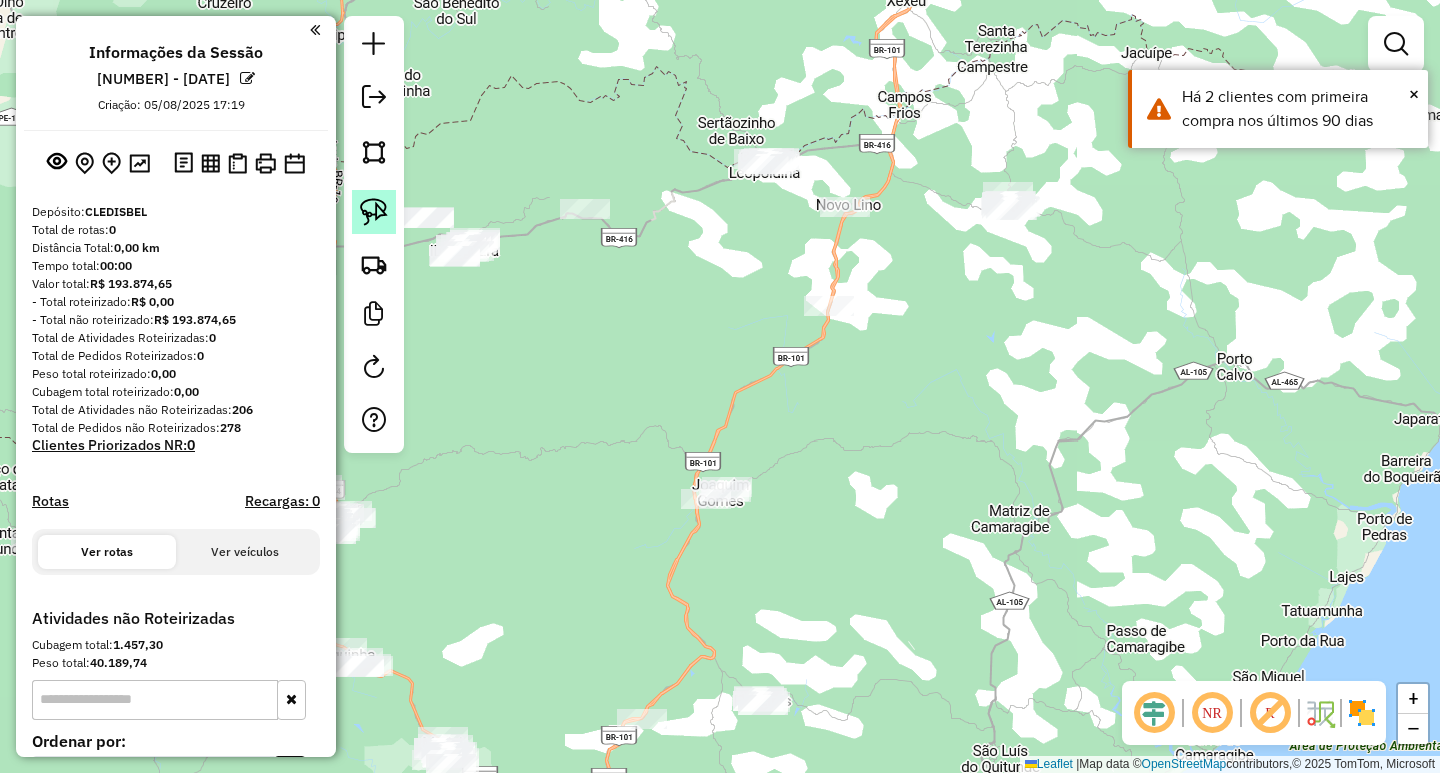 click 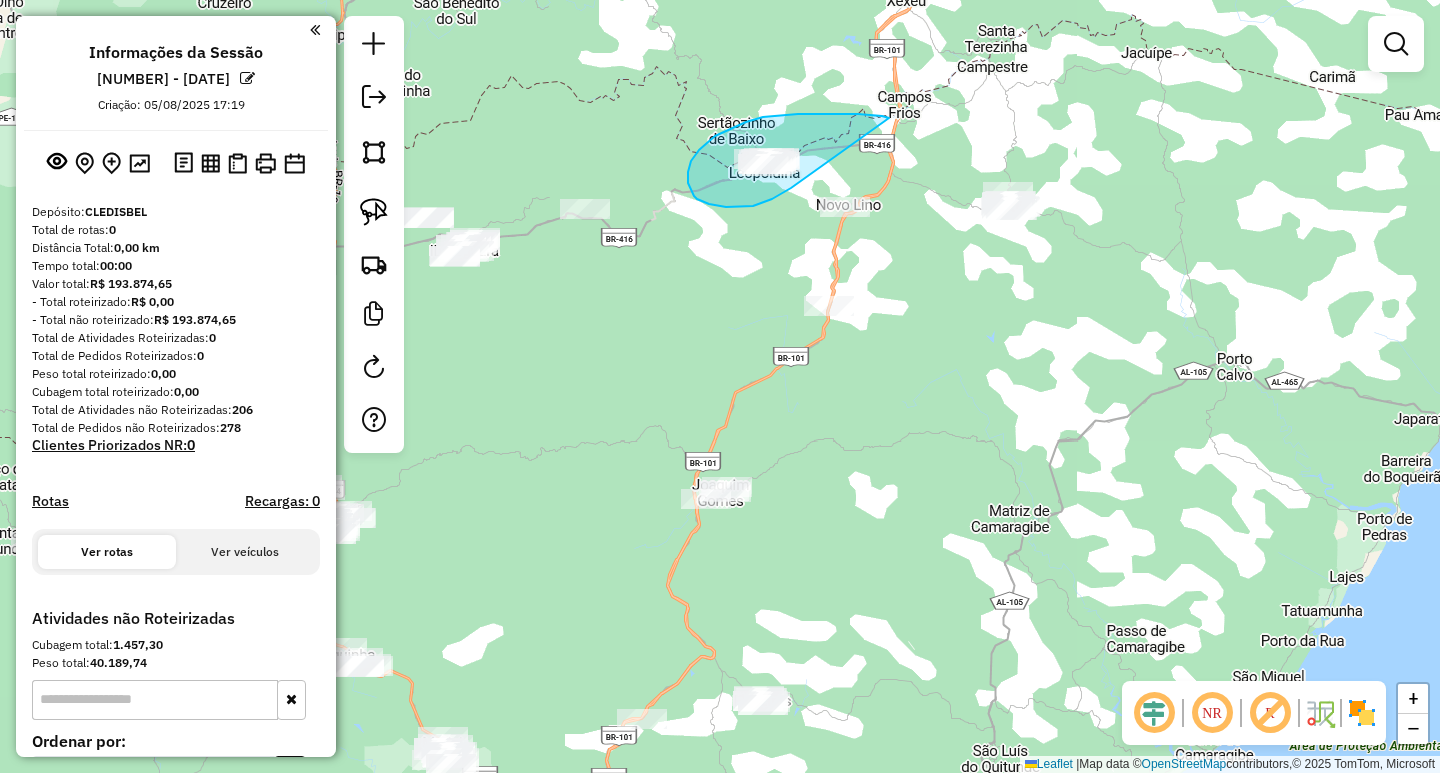 drag, startPoint x: 889, startPoint y: 118, endPoint x: 851, endPoint y: 145, distance: 46.615448 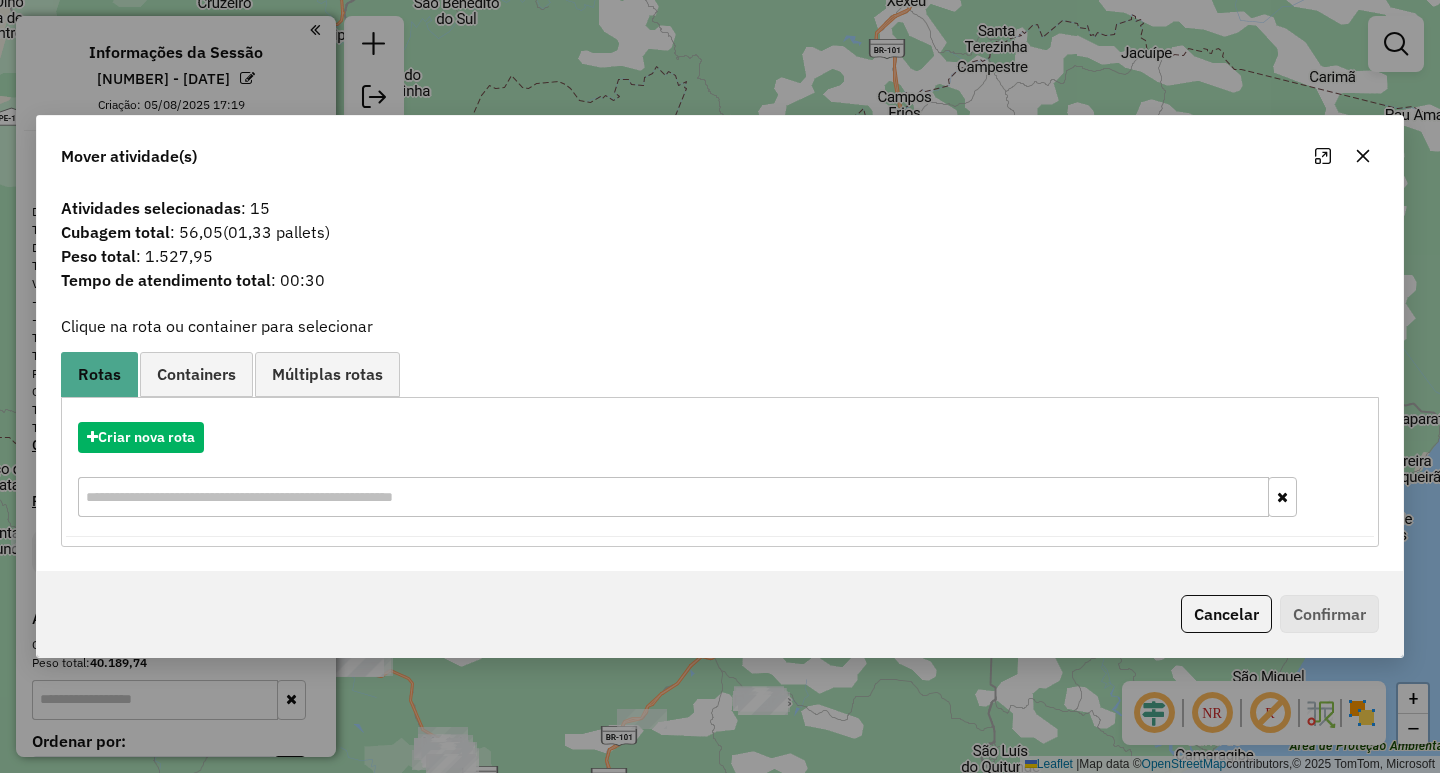 click 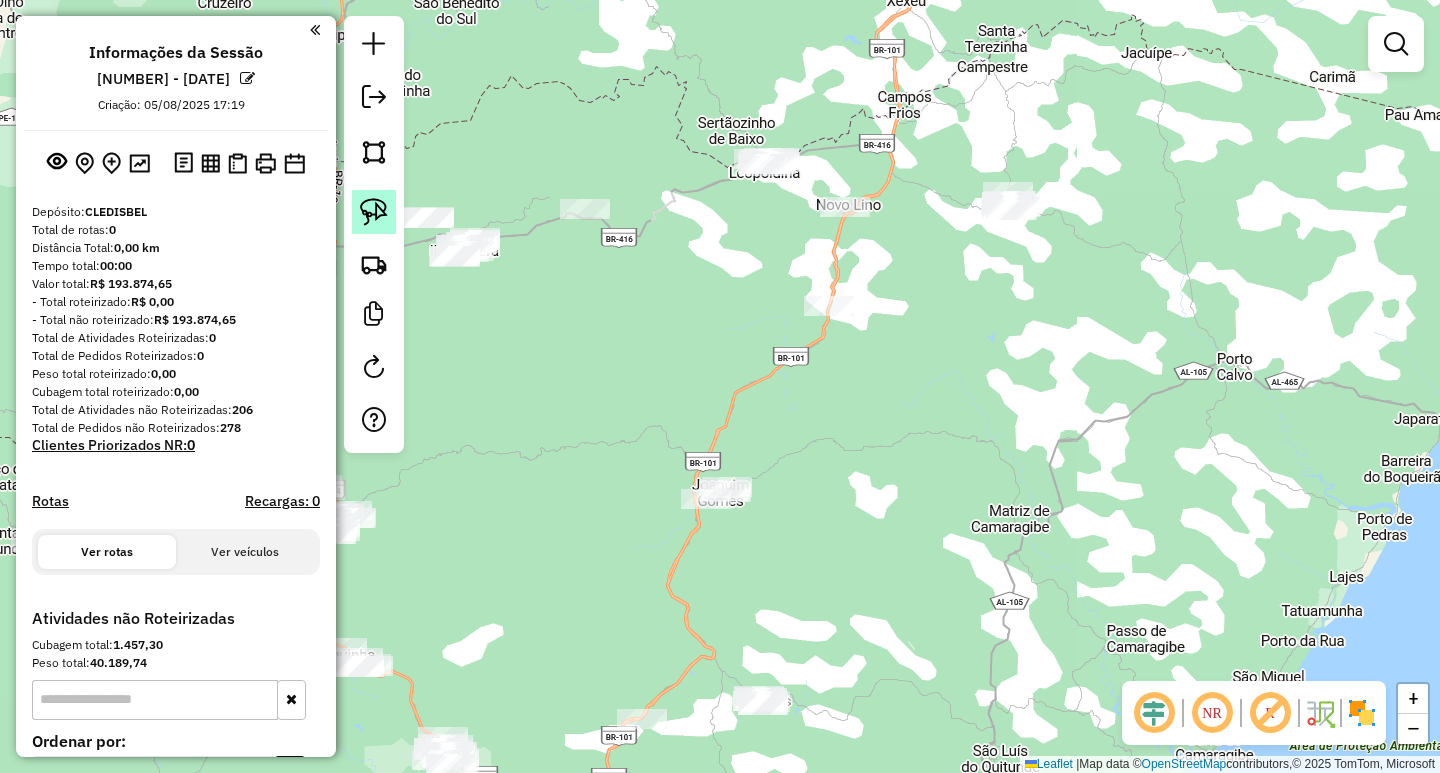 click 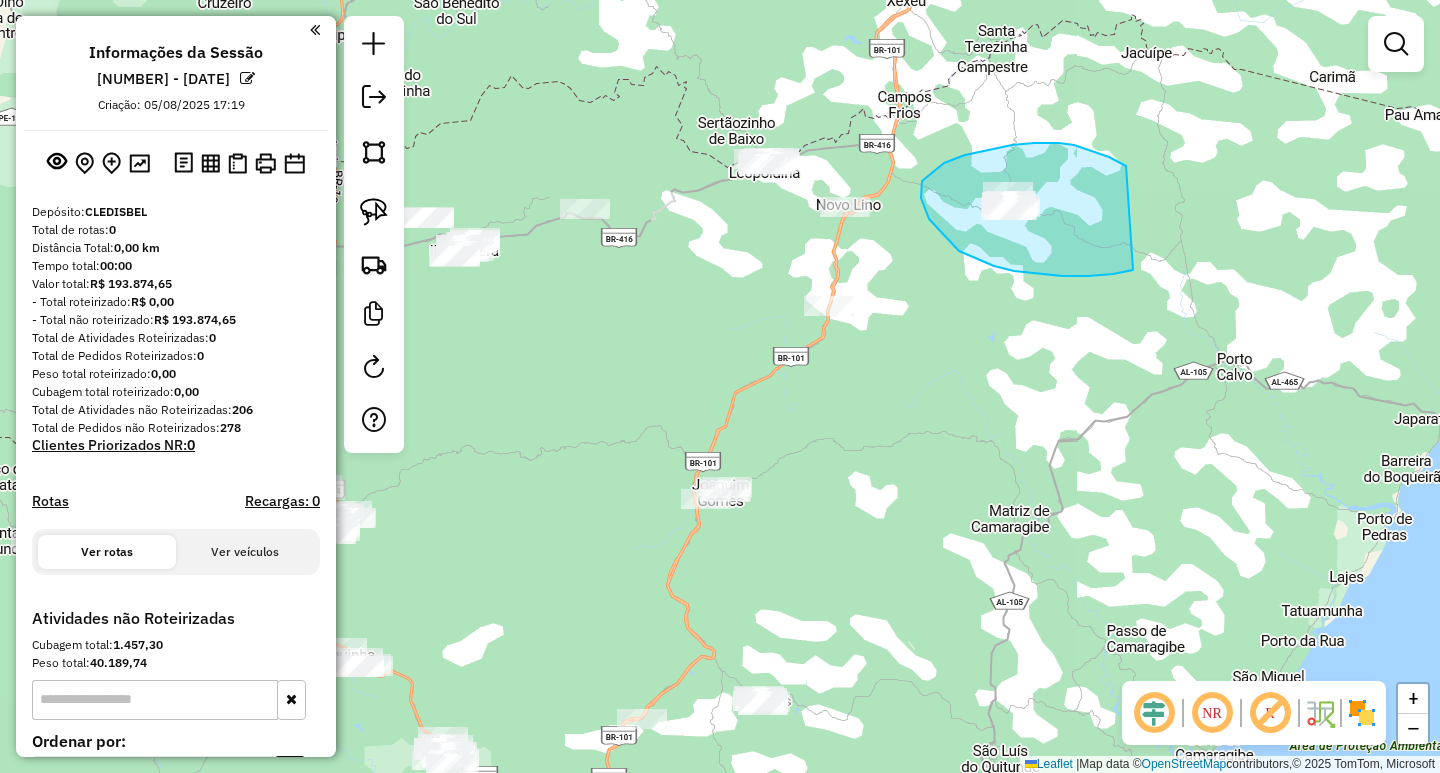 drag, startPoint x: 1118, startPoint y: 162, endPoint x: 1133, endPoint y: 270, distance: 109.03669 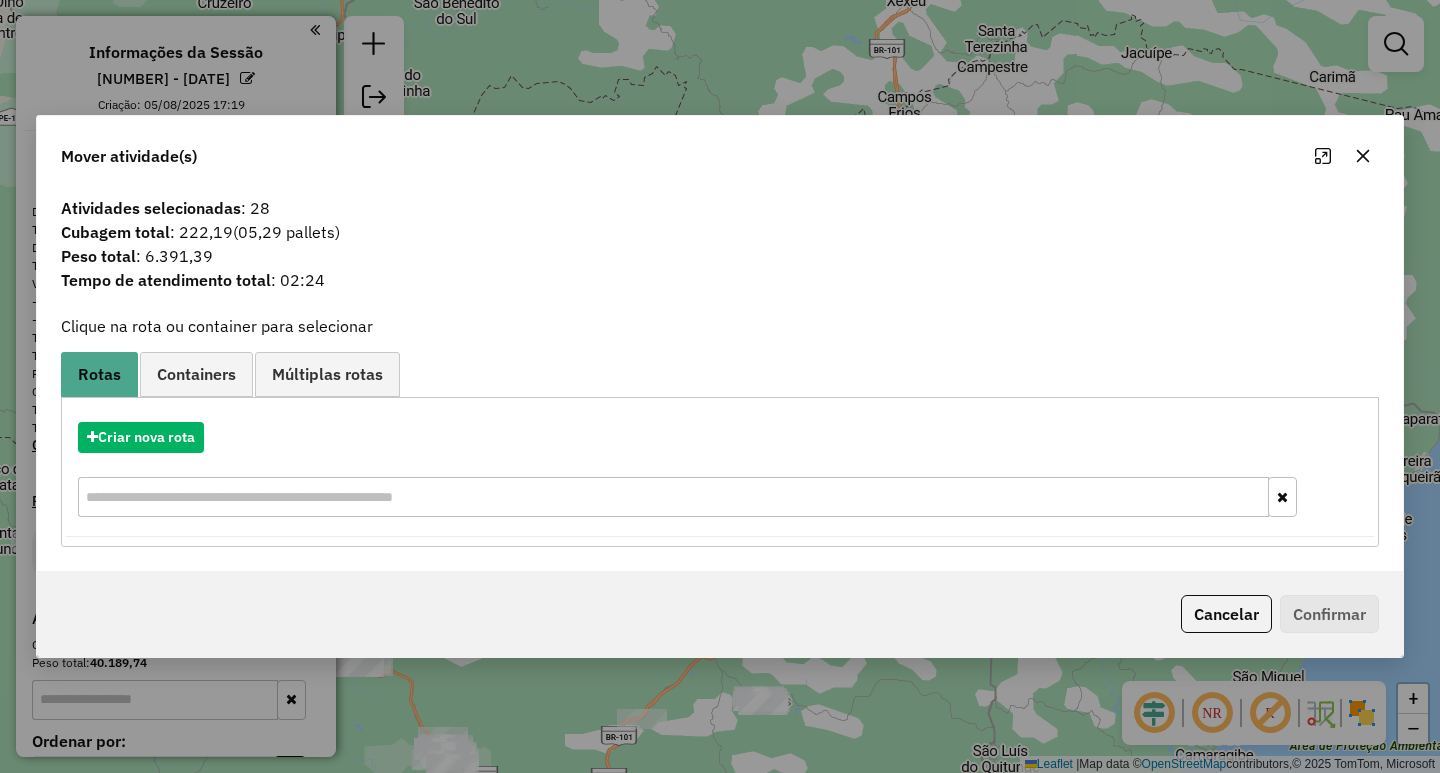 click 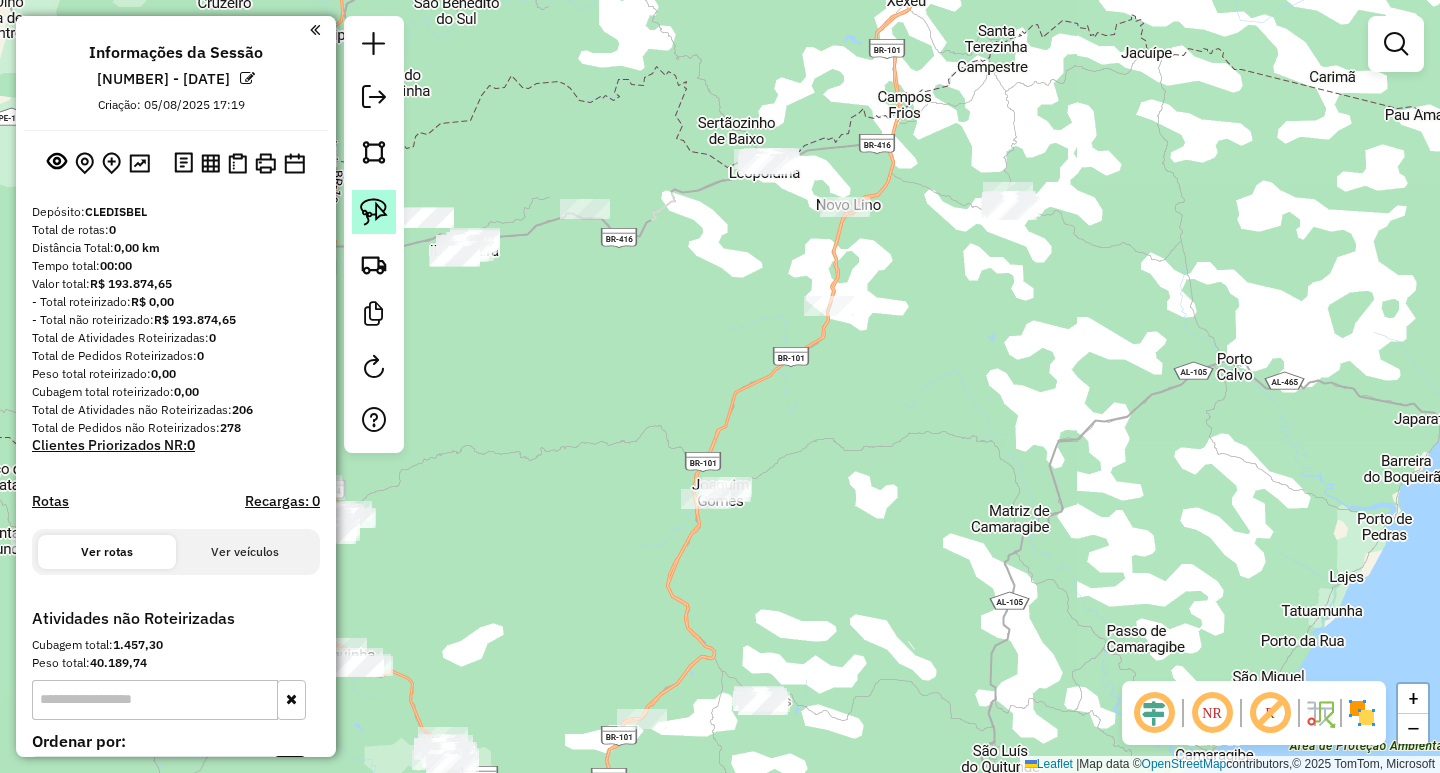 click 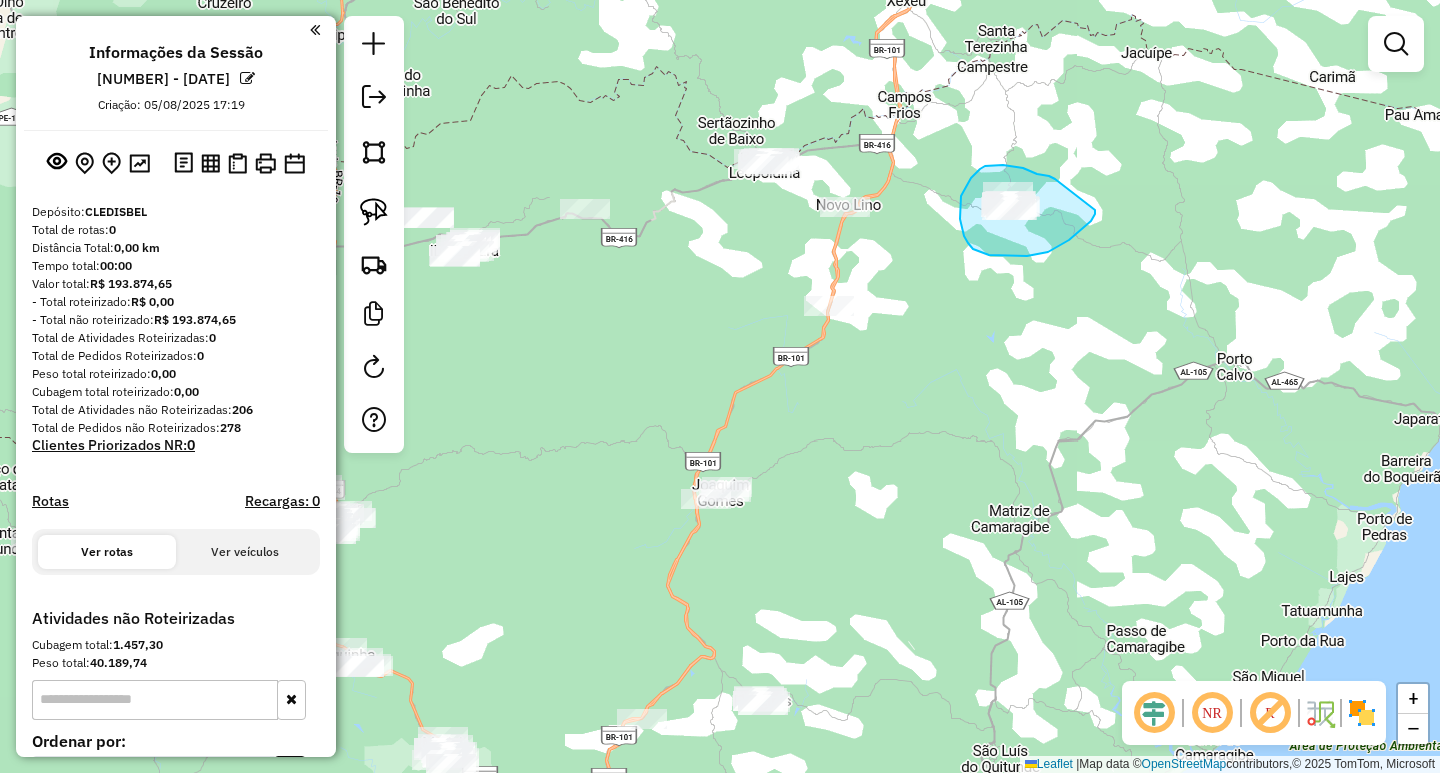 drag, startPoint x: 1053, startPoint y: 179, endPoint x: 1095, endPoint y: 210, distance: 52.201534 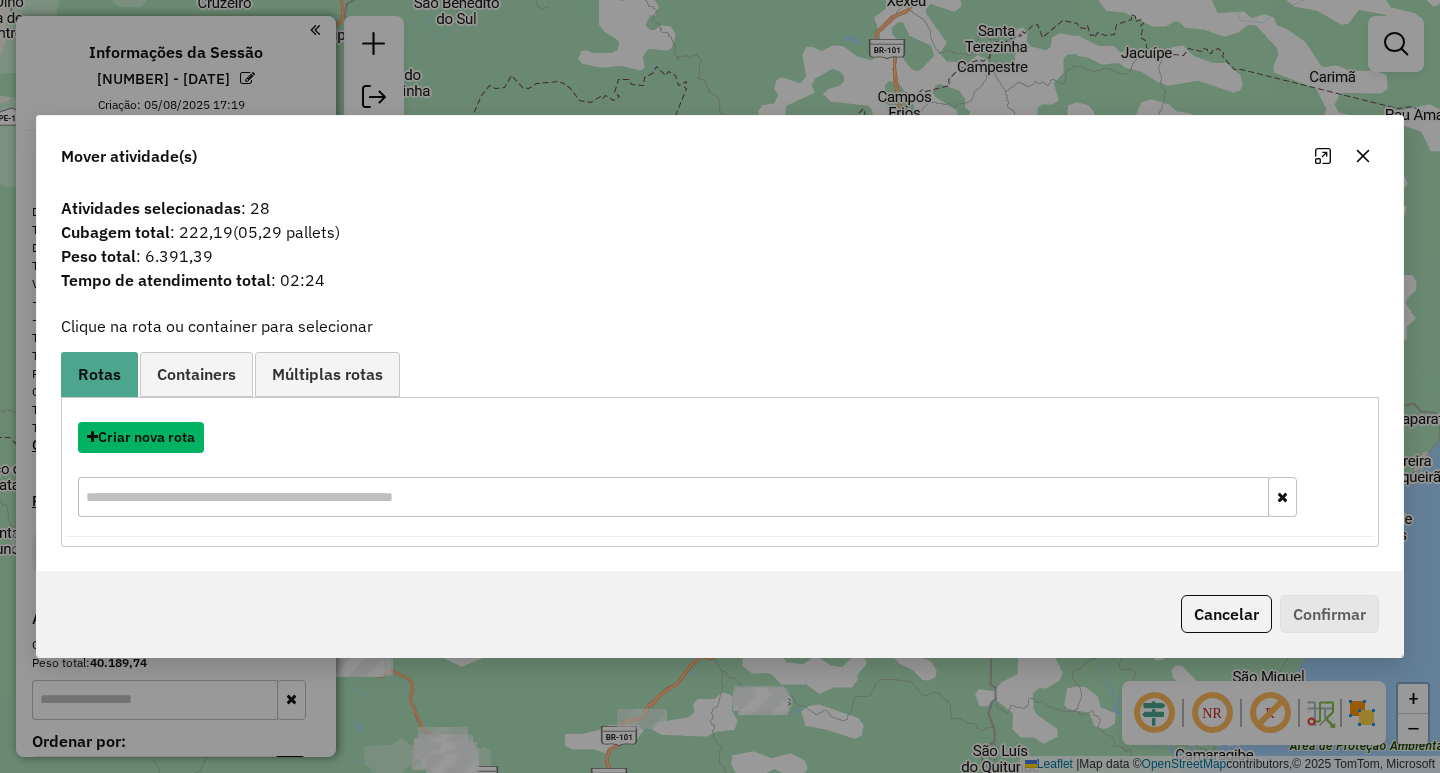 click on "Criar nova rota" at bounding box center (141, 437) 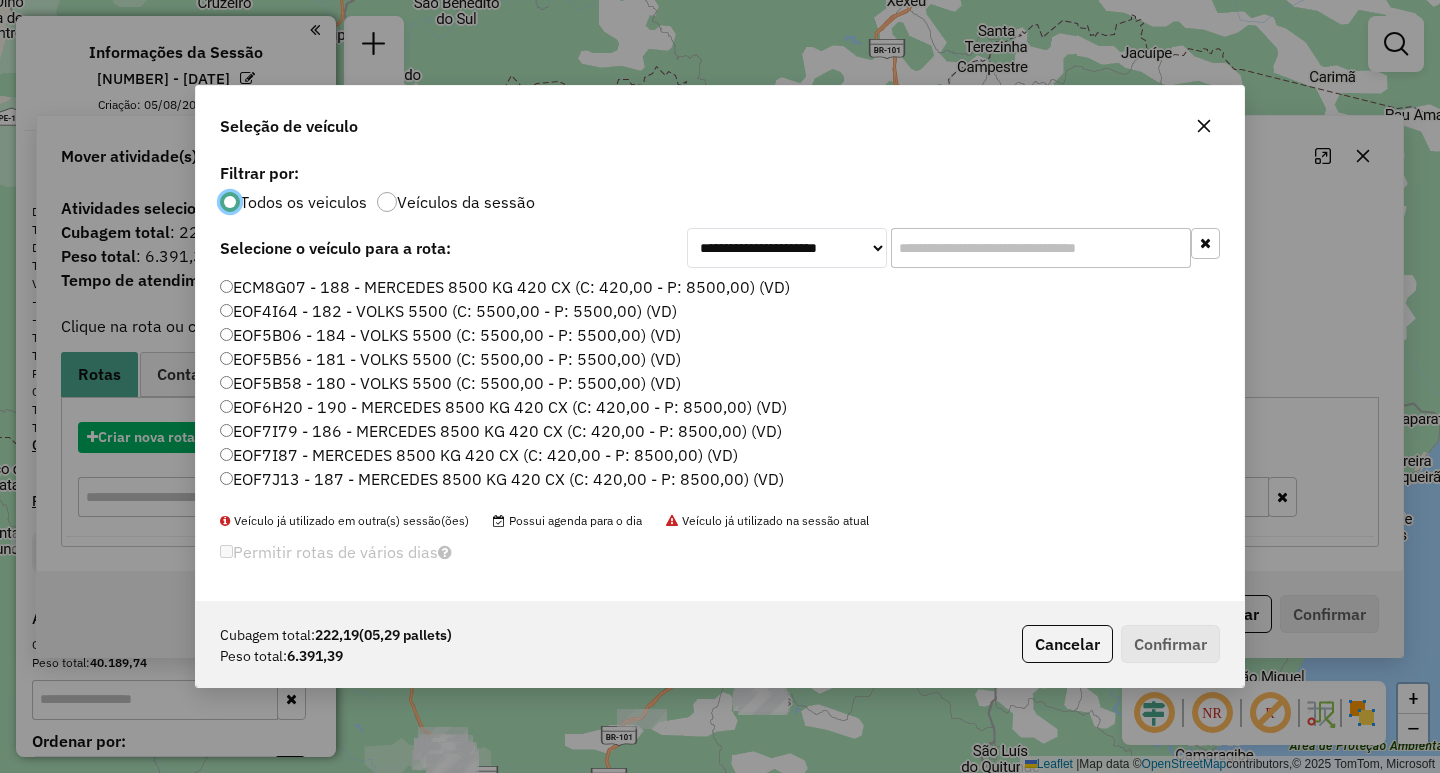 scroll, scrollTop: 11, scrollLeft: 6, axis: both 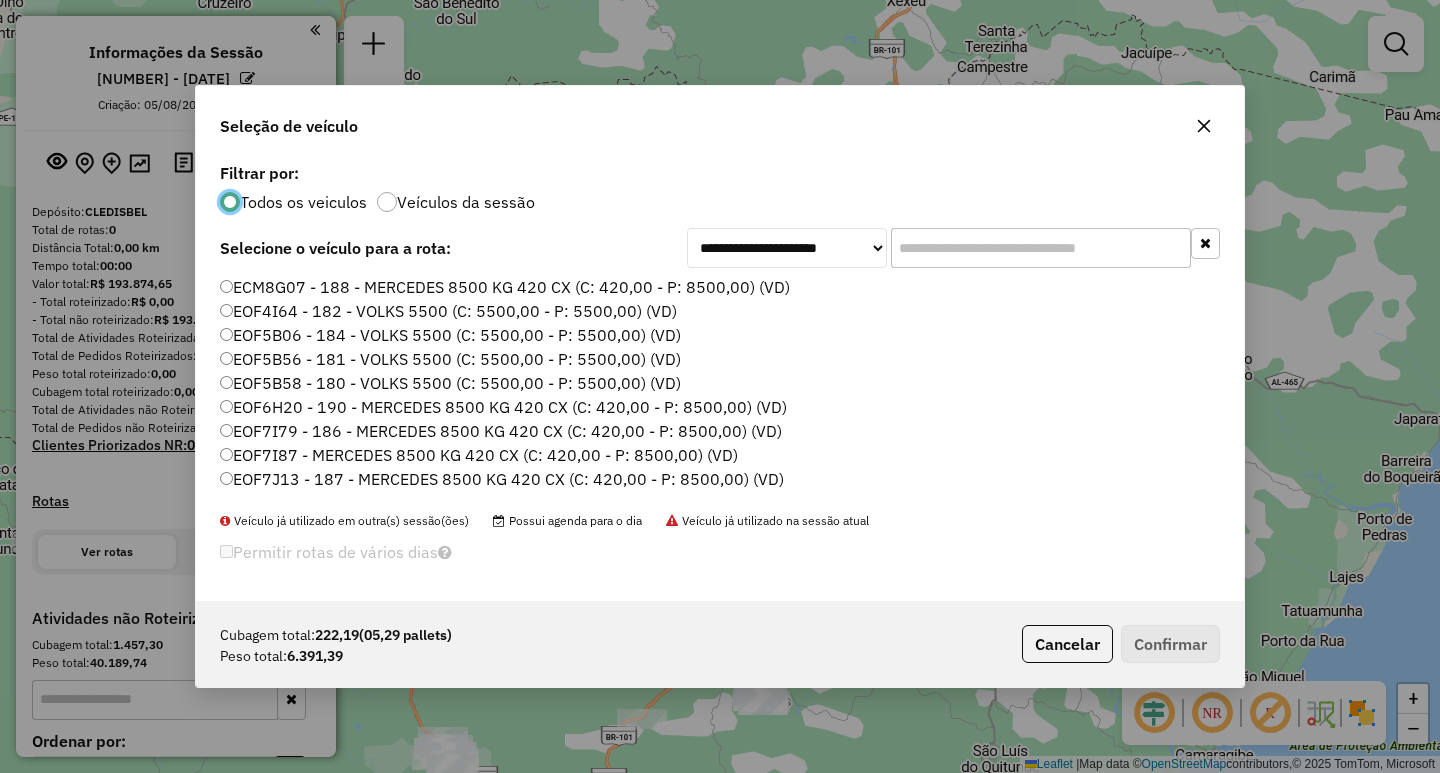 click 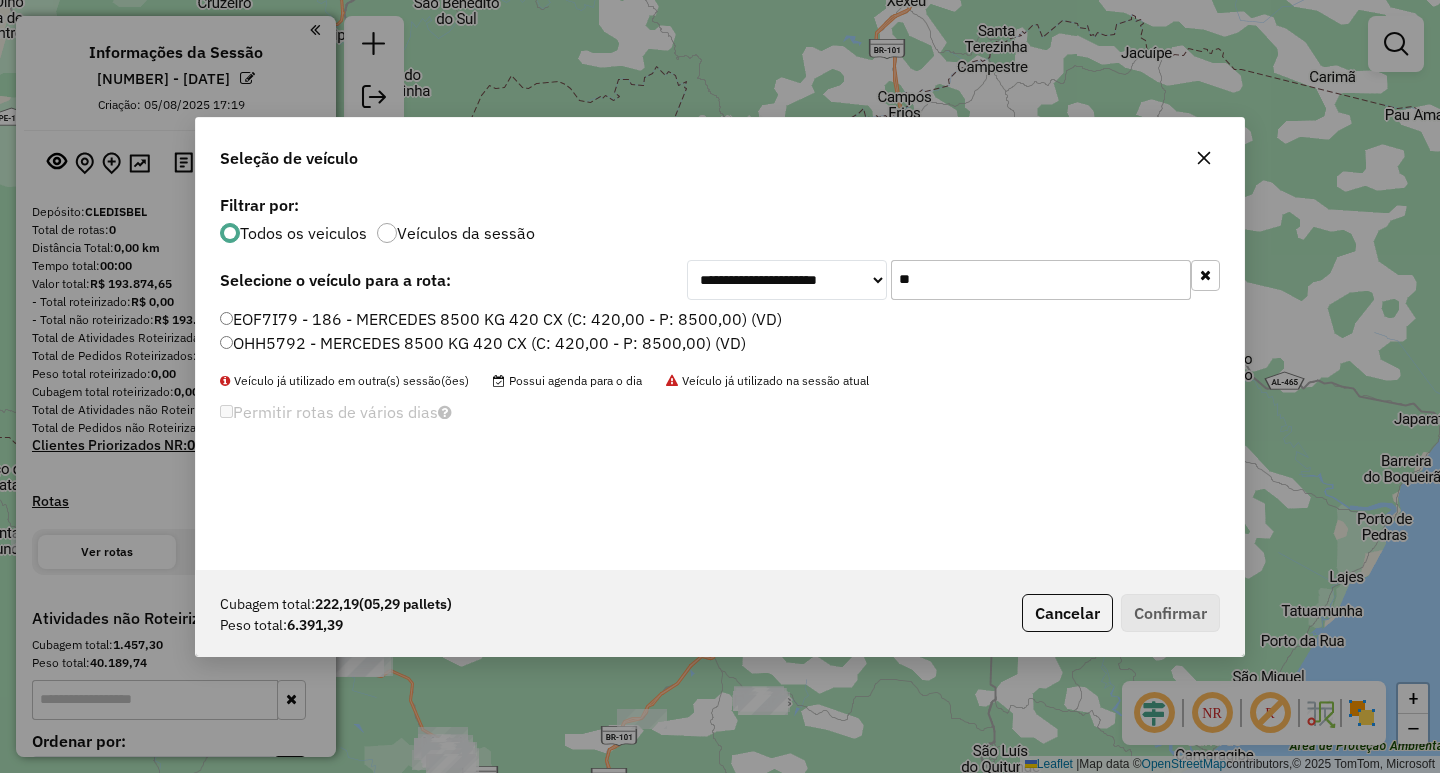 type on "**" 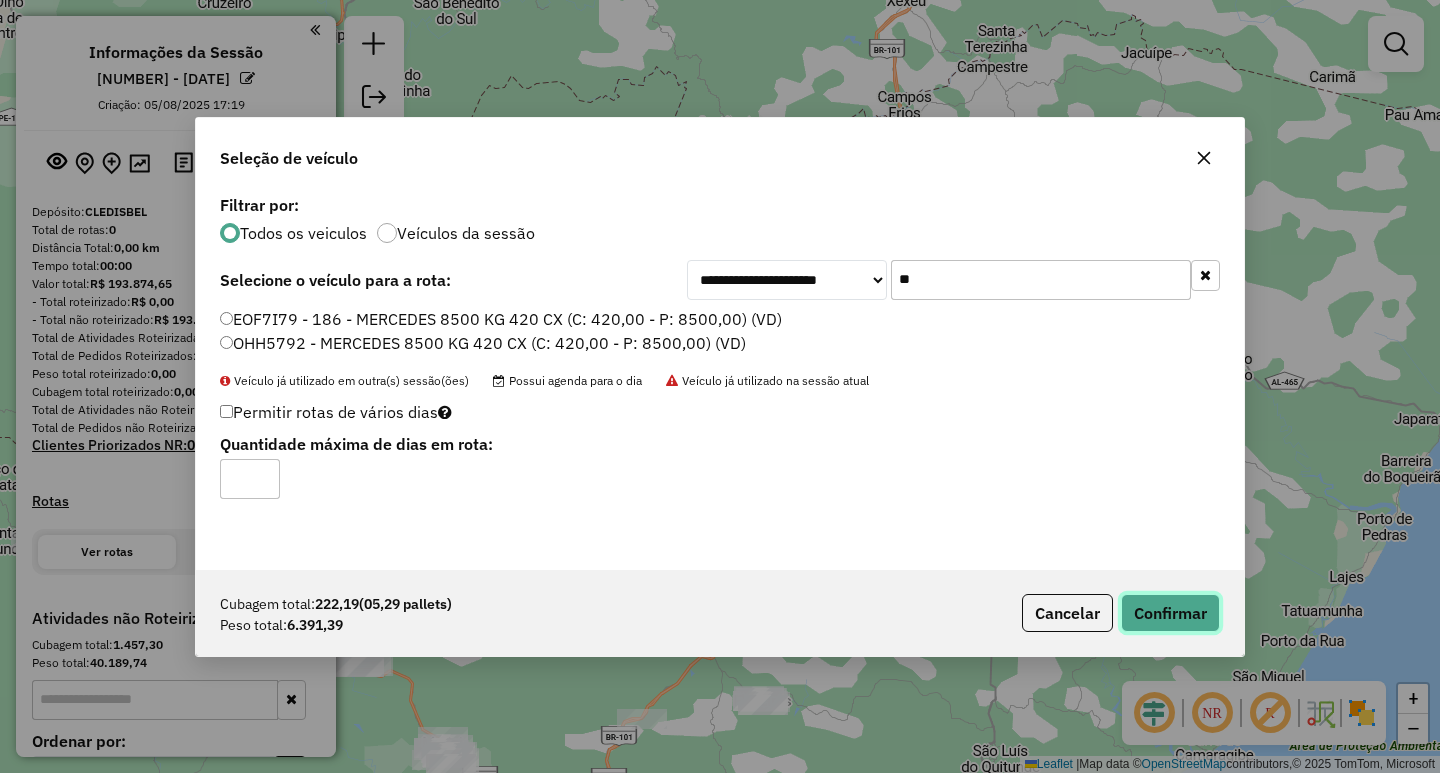 click on "Confirmar" 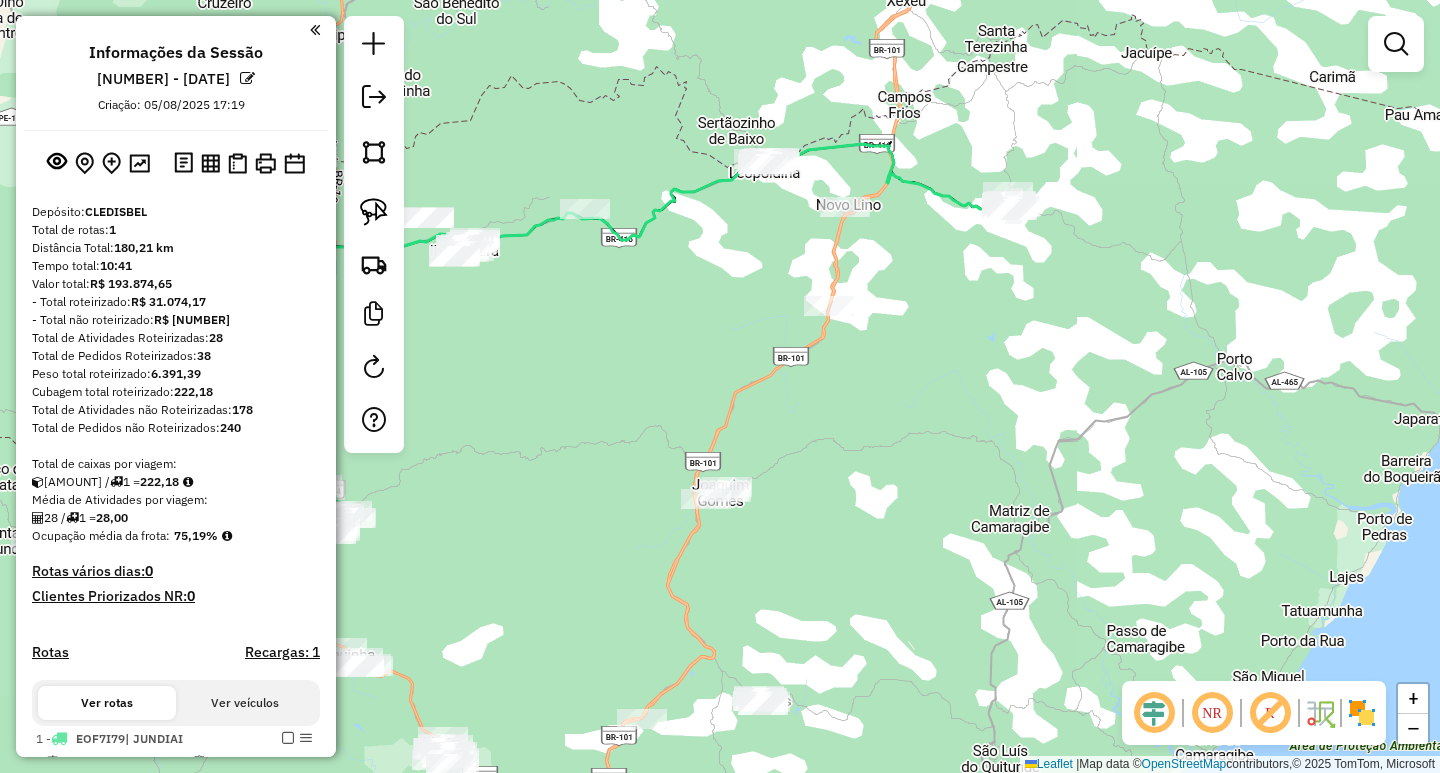 scroll, scrollTop: 400, scrollLeft: 0, axis: vertical 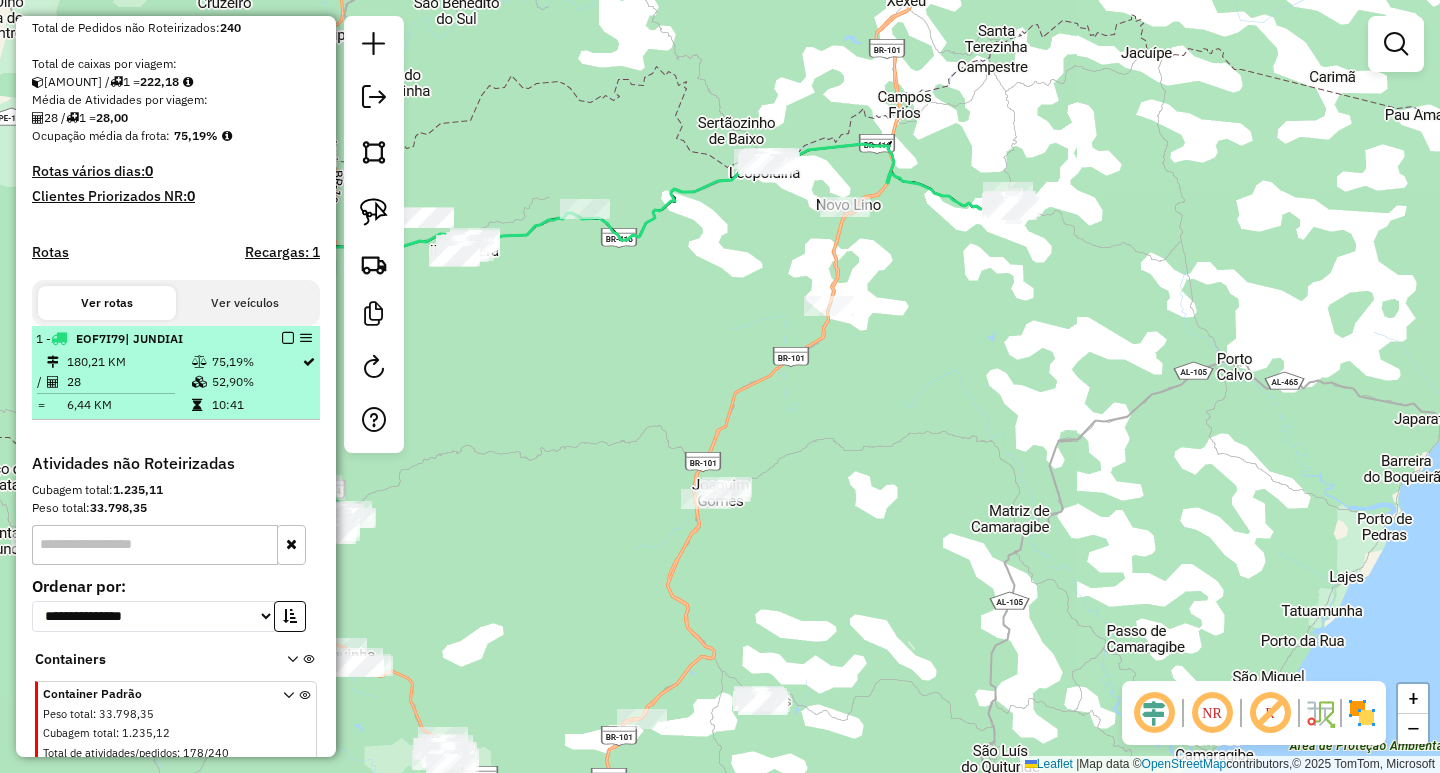 click at bounding box center [288, 338] 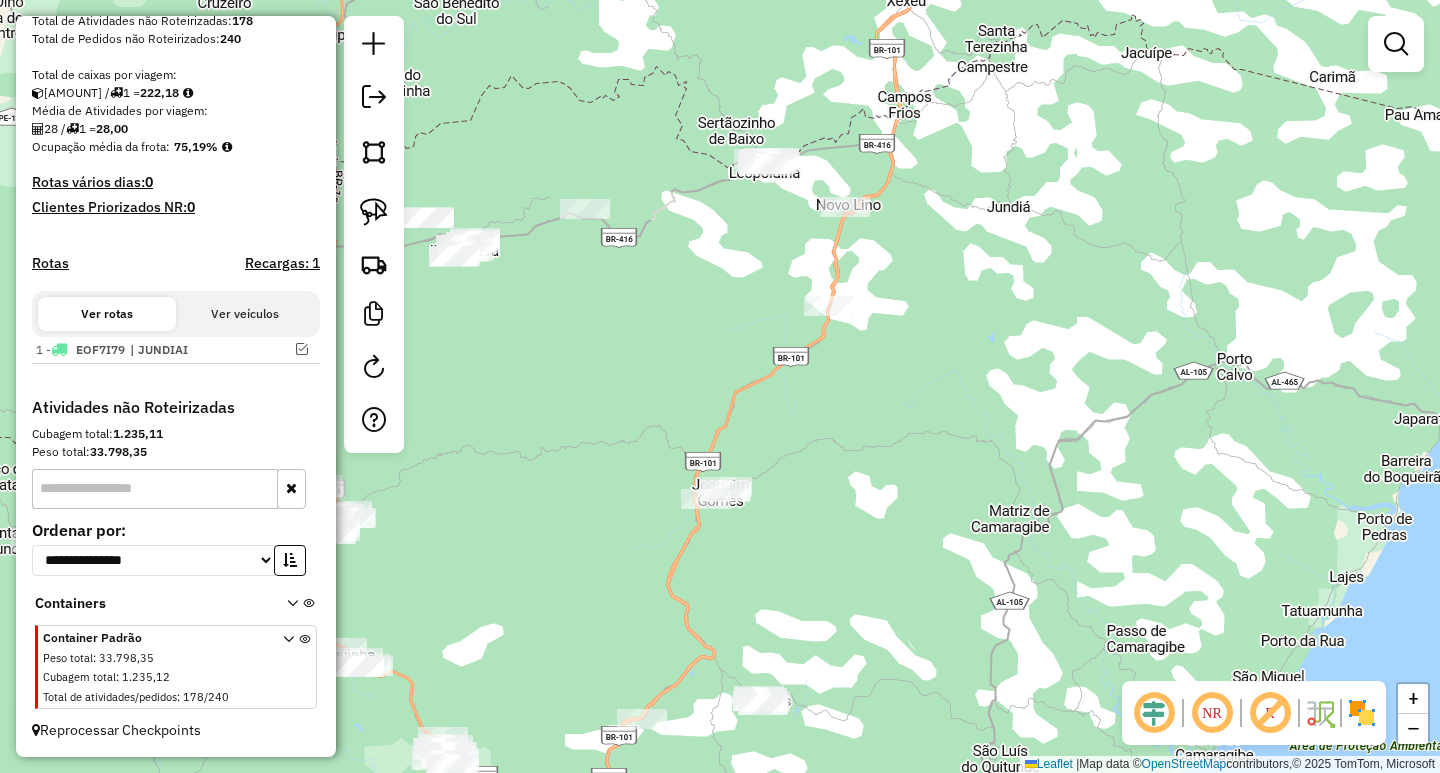 scroll, scrollTop: 389, scrollLeft: 0, axis: vertical 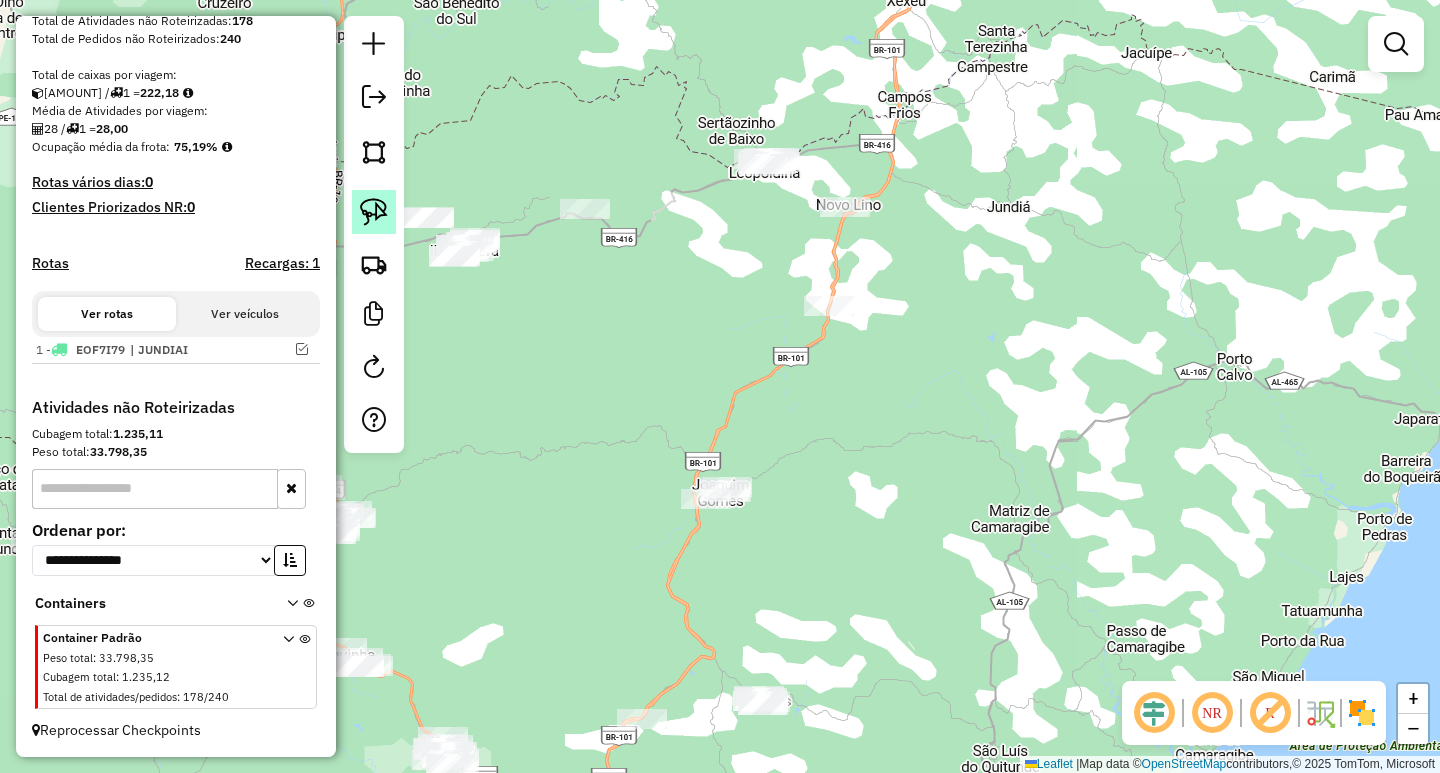 click 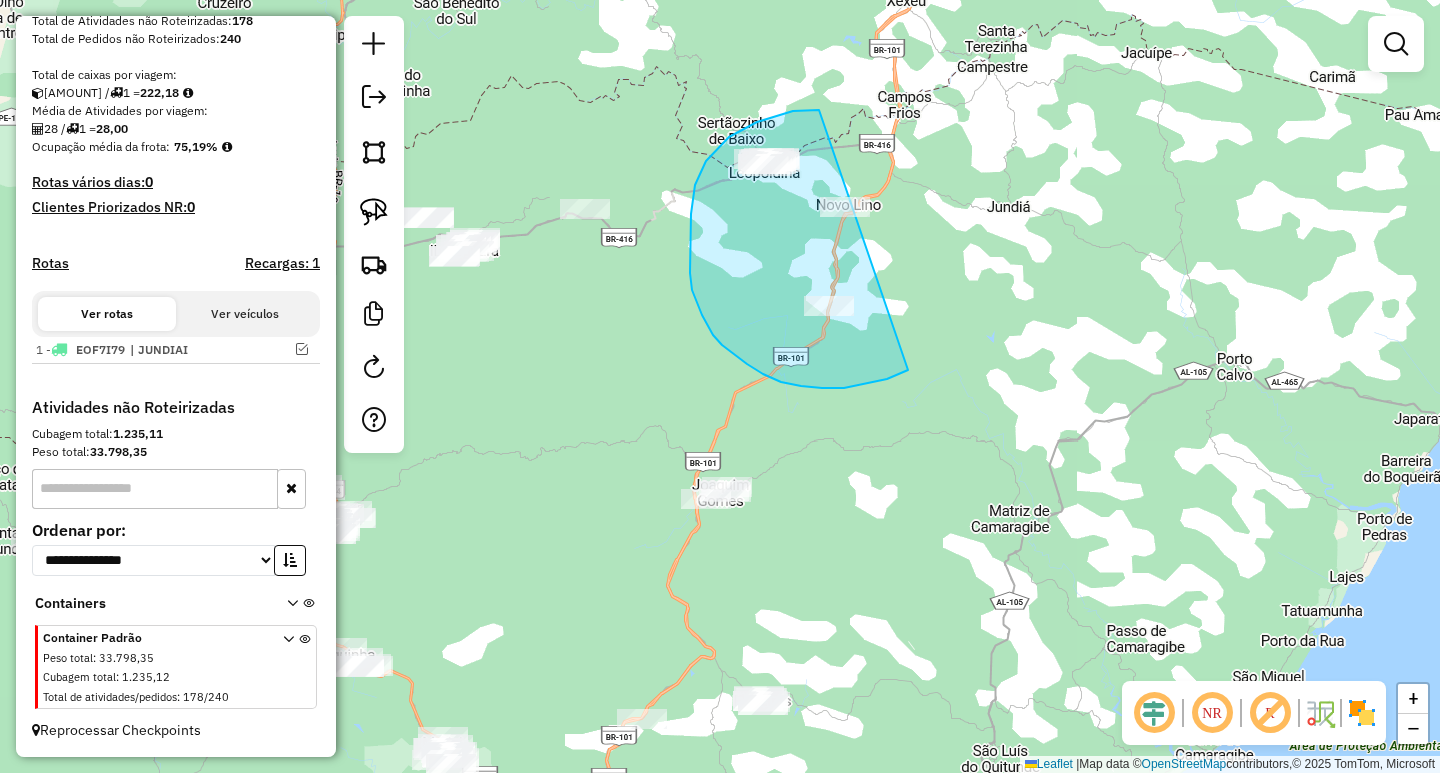 drag, startPoint x: 819, startPoint y: 110, endPoint x: 953, endPoint y: 203, distance: 163.1104 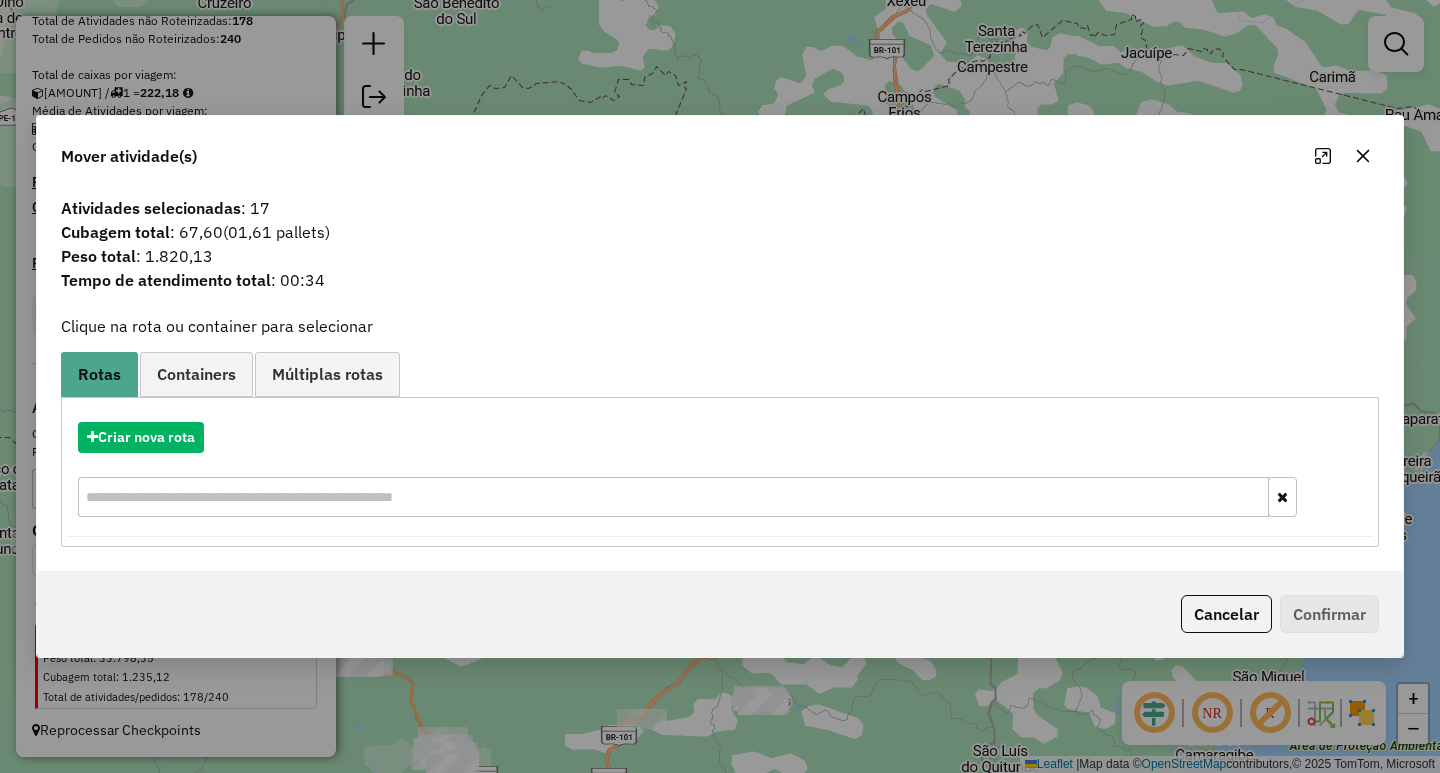 click 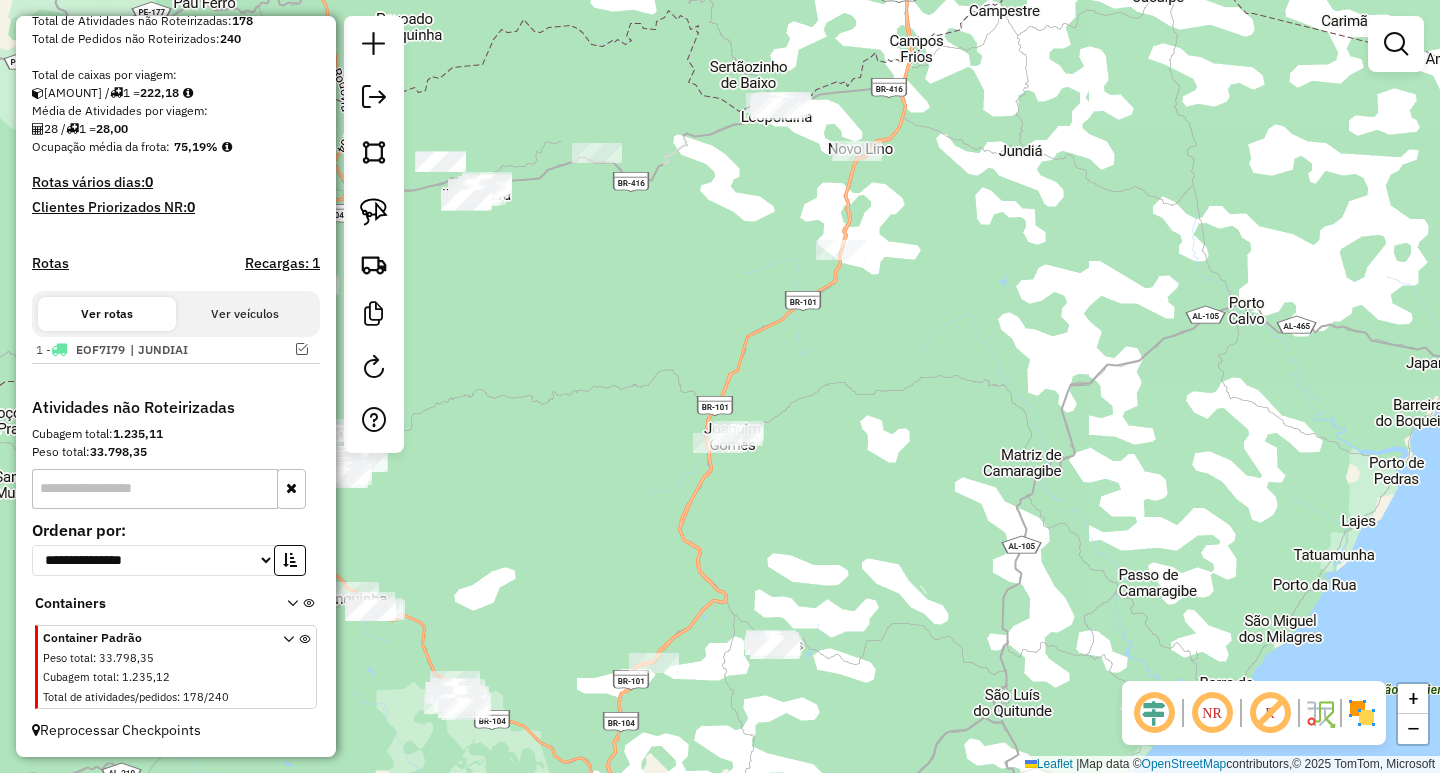 drag, startPoint x: 1040, startPoint y: 354, endPoint x: 1057, endPoint y: 272, distance: 83.74366 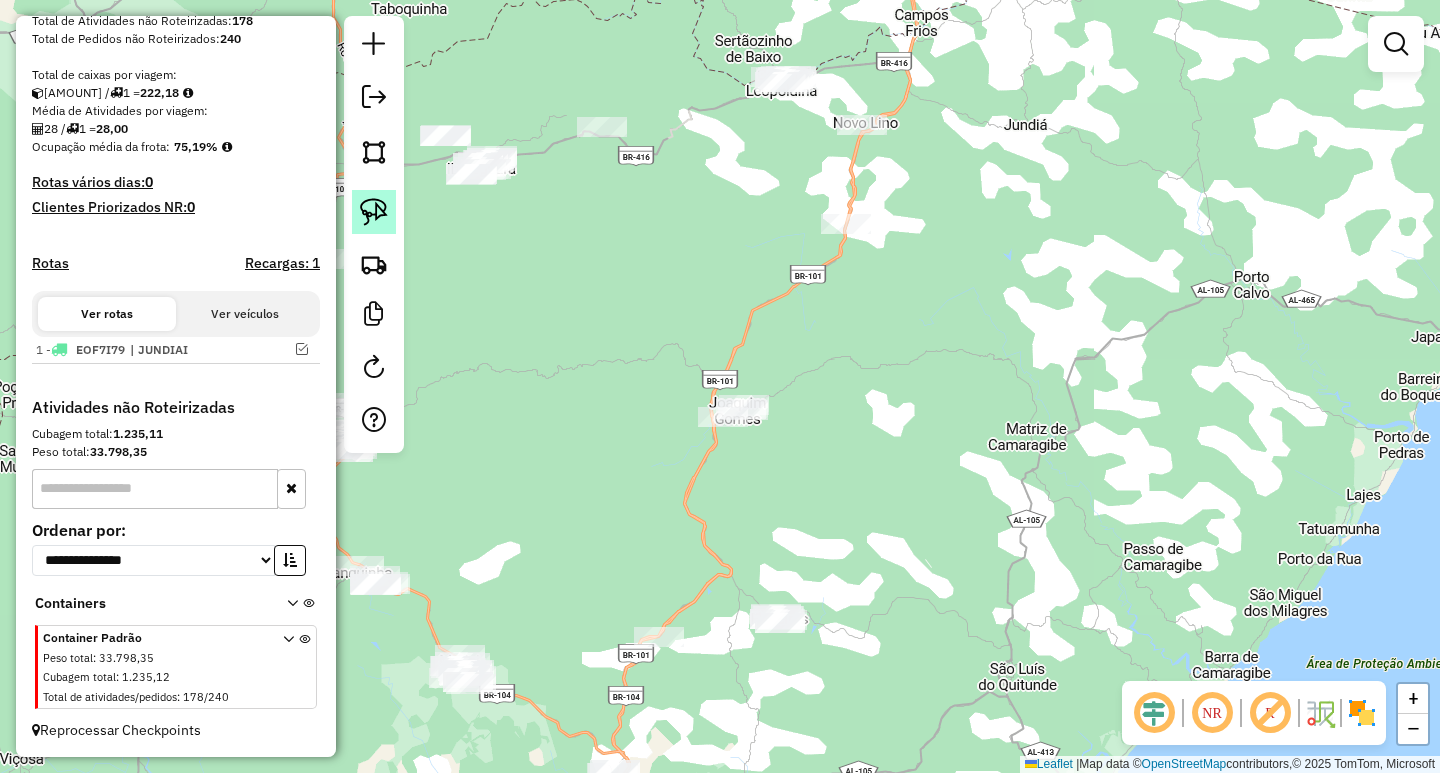 drag, startPoint x: 365, startPoint y: 220, endPoint x: 663, endPoint y: 233, distance: 298.28342 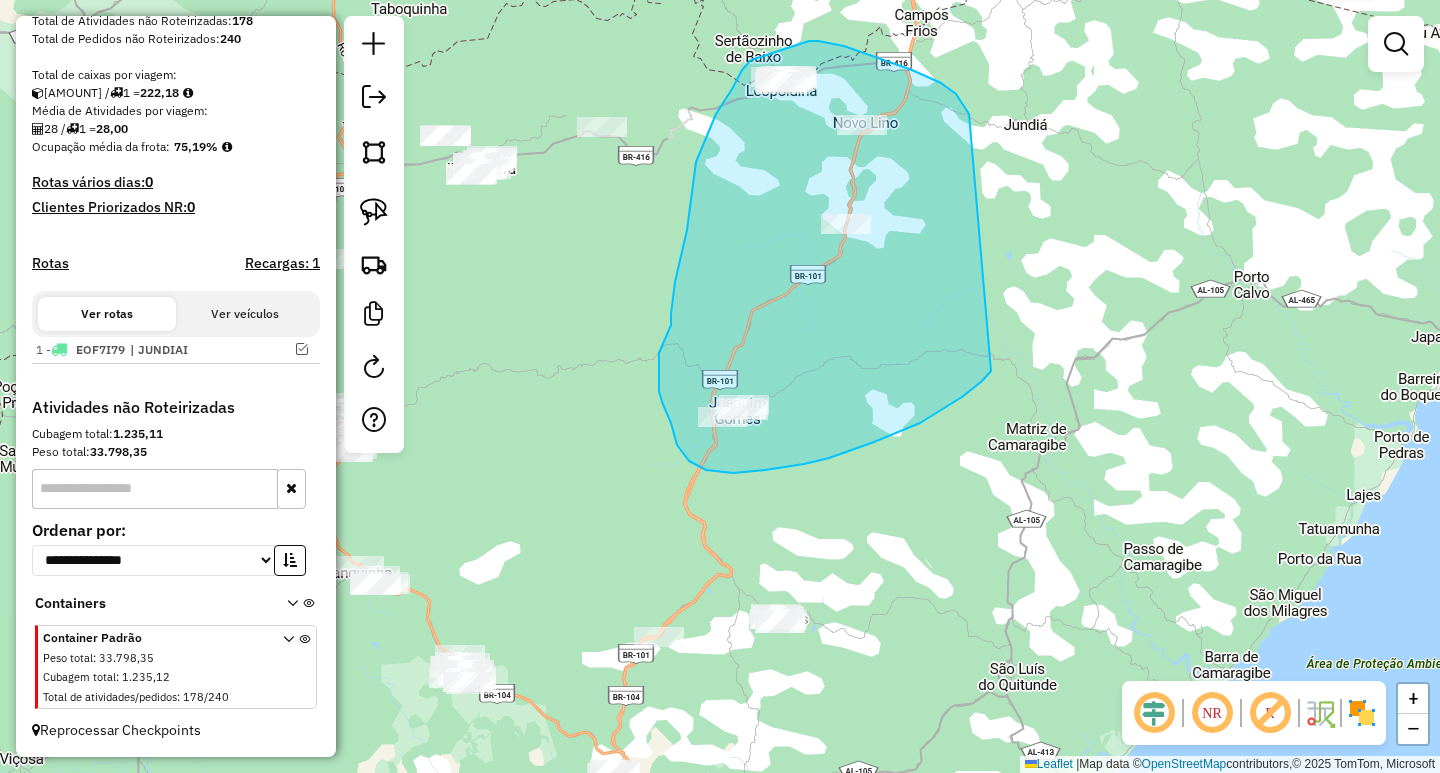 drag, startPoint x: 967, startPoint y: 111, endPoint x: 991, endPoint y: 371, distance: 261.10535 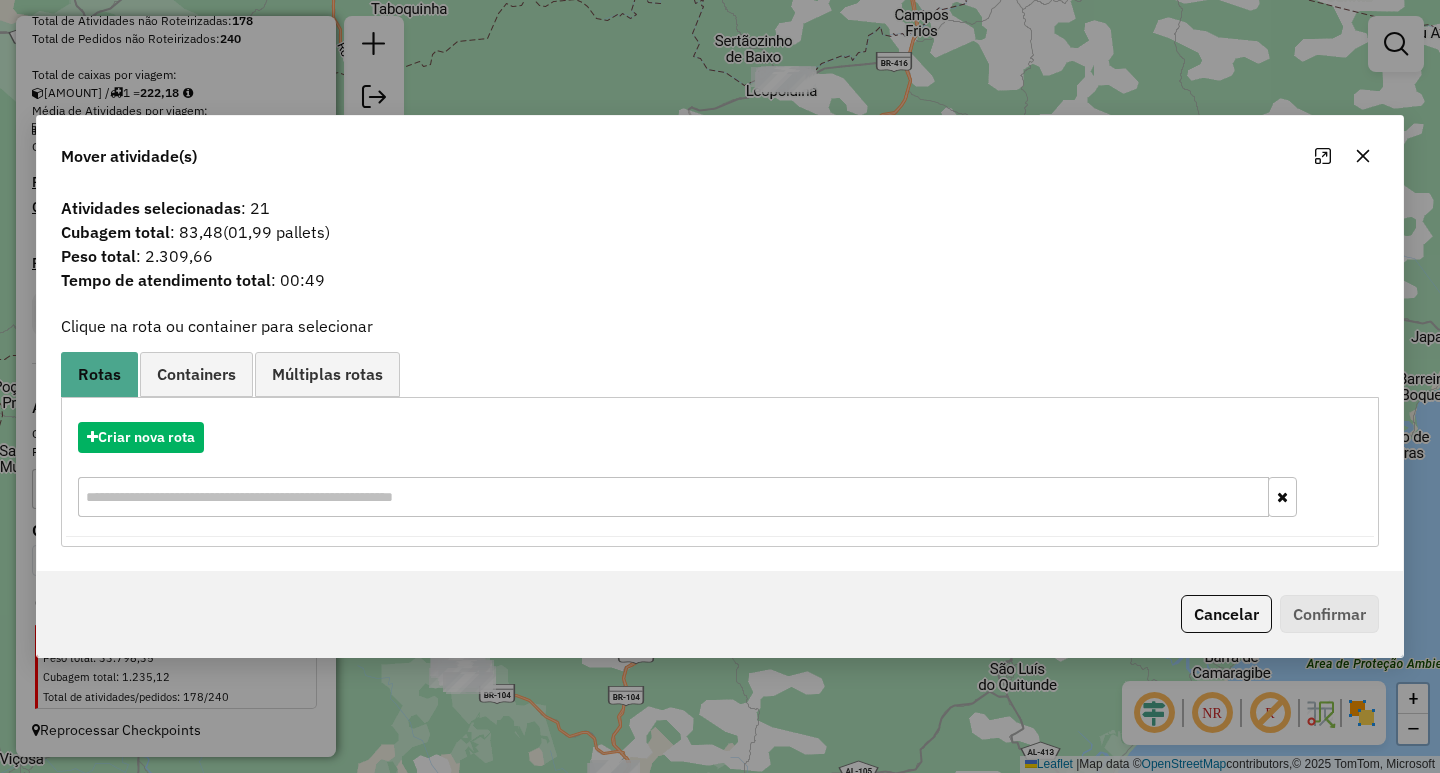 click 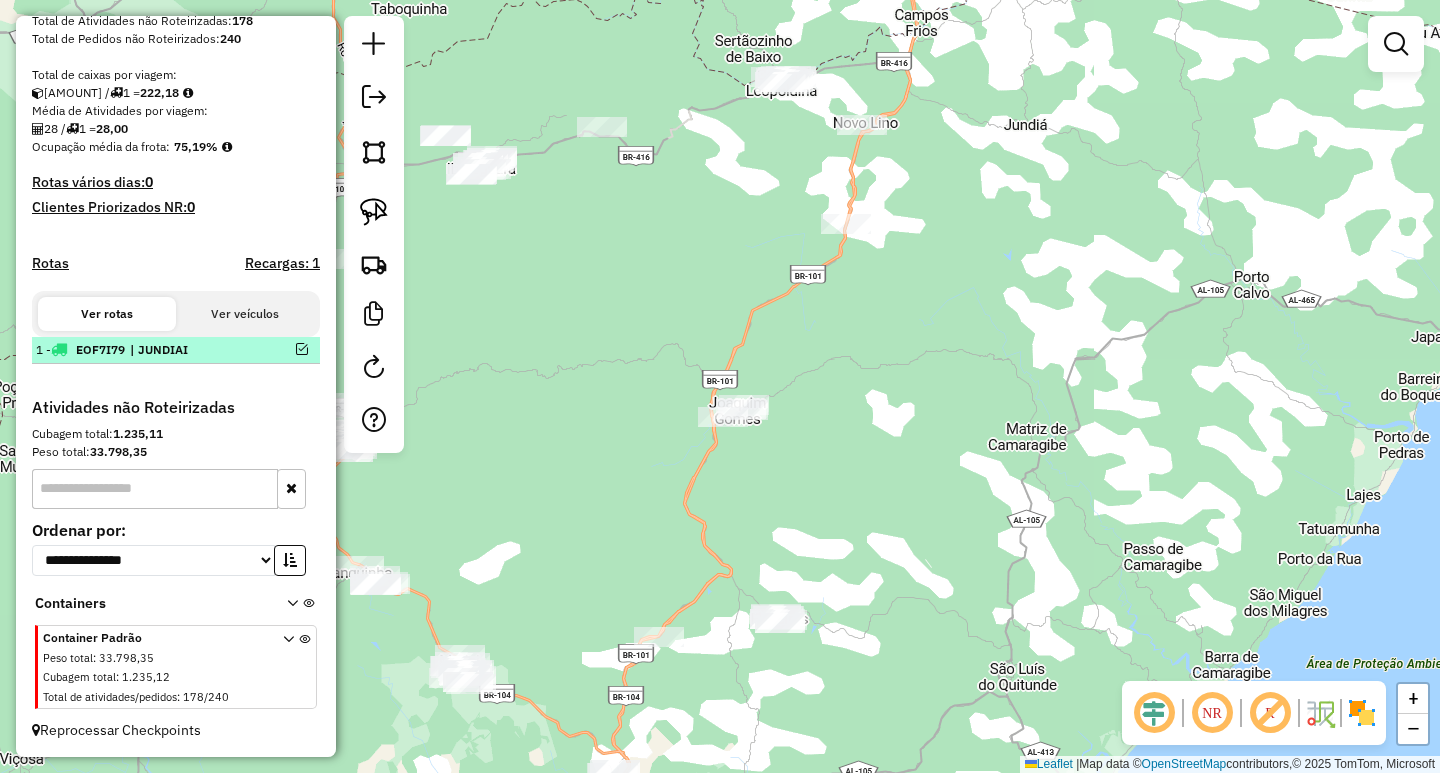 click at bounding box center (302, 349) 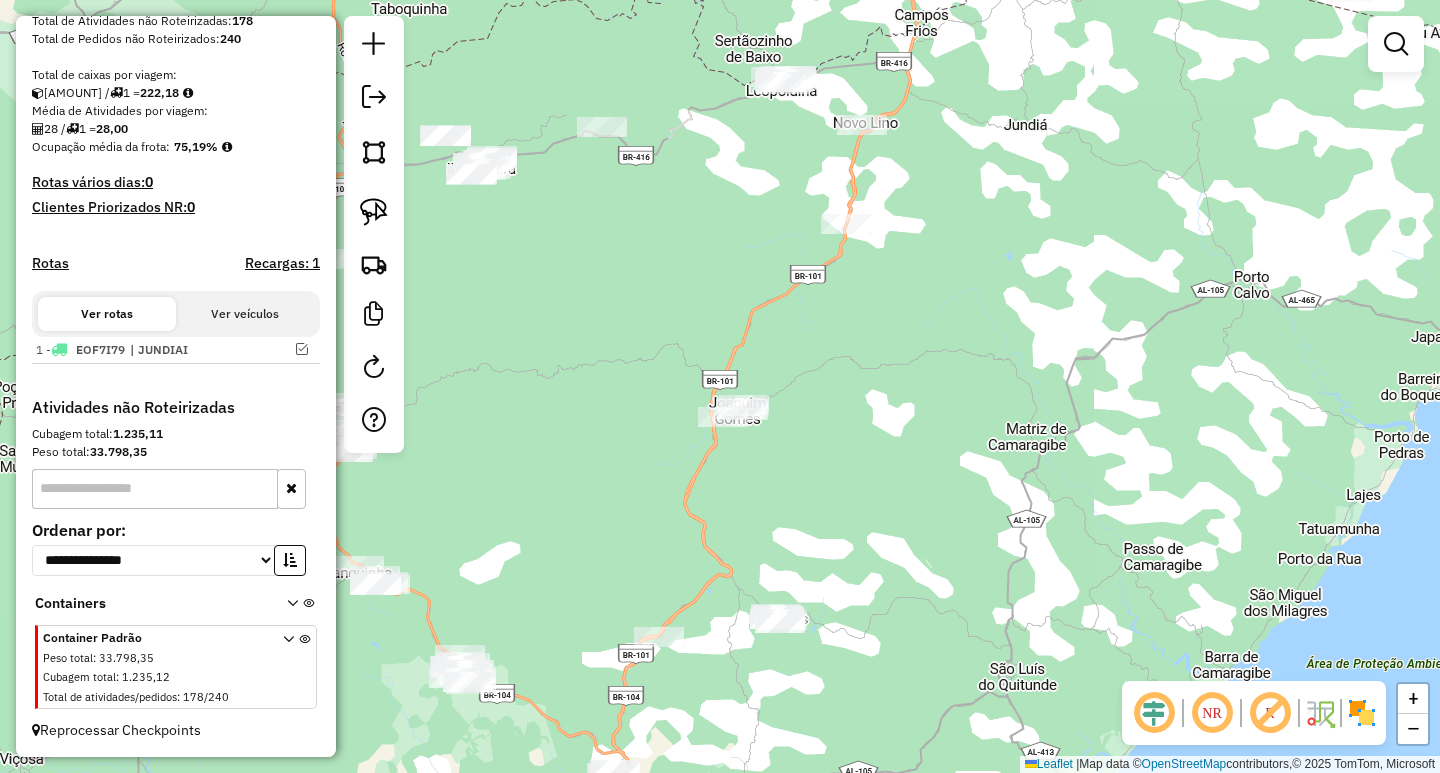 scroll, scrollTop: 400, scrollLeft: 0, axis: vertical 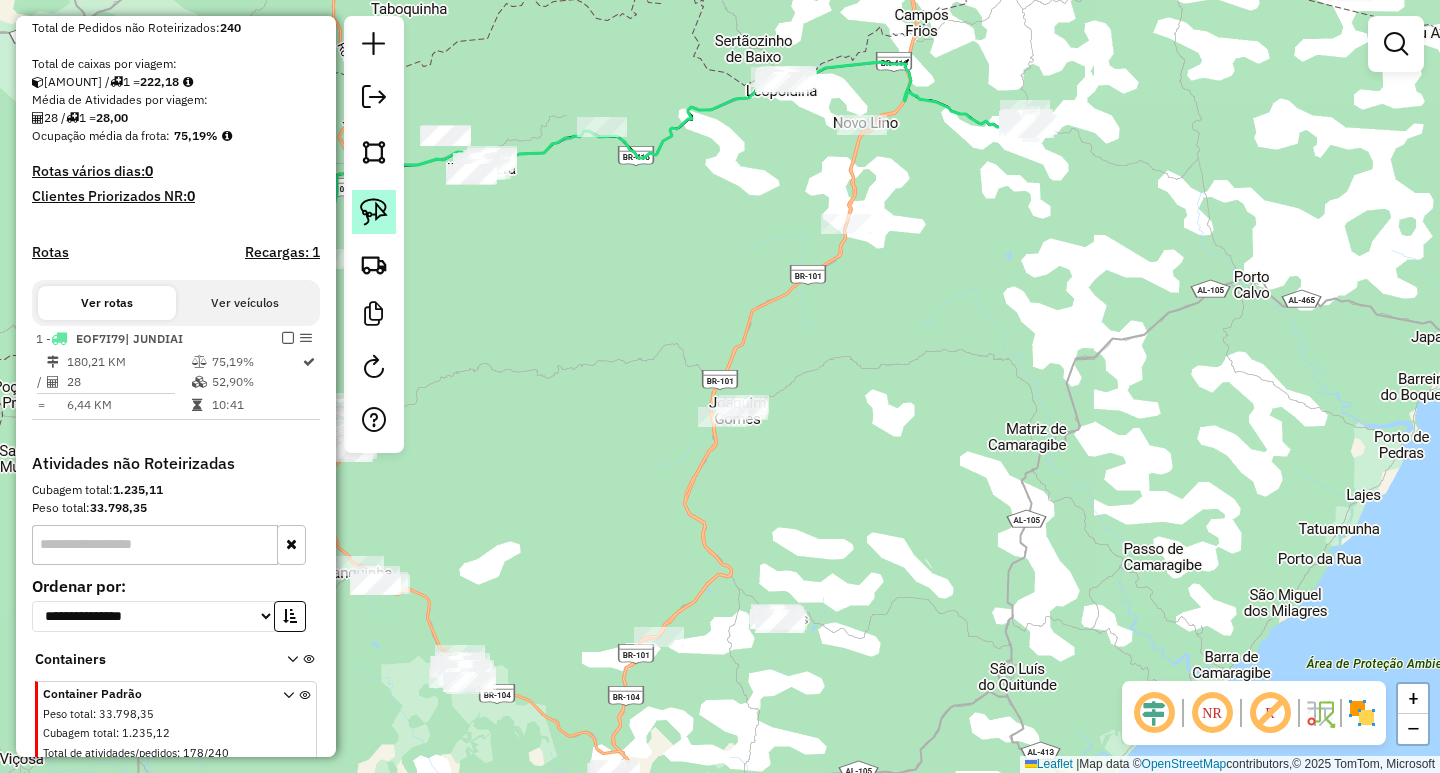 click 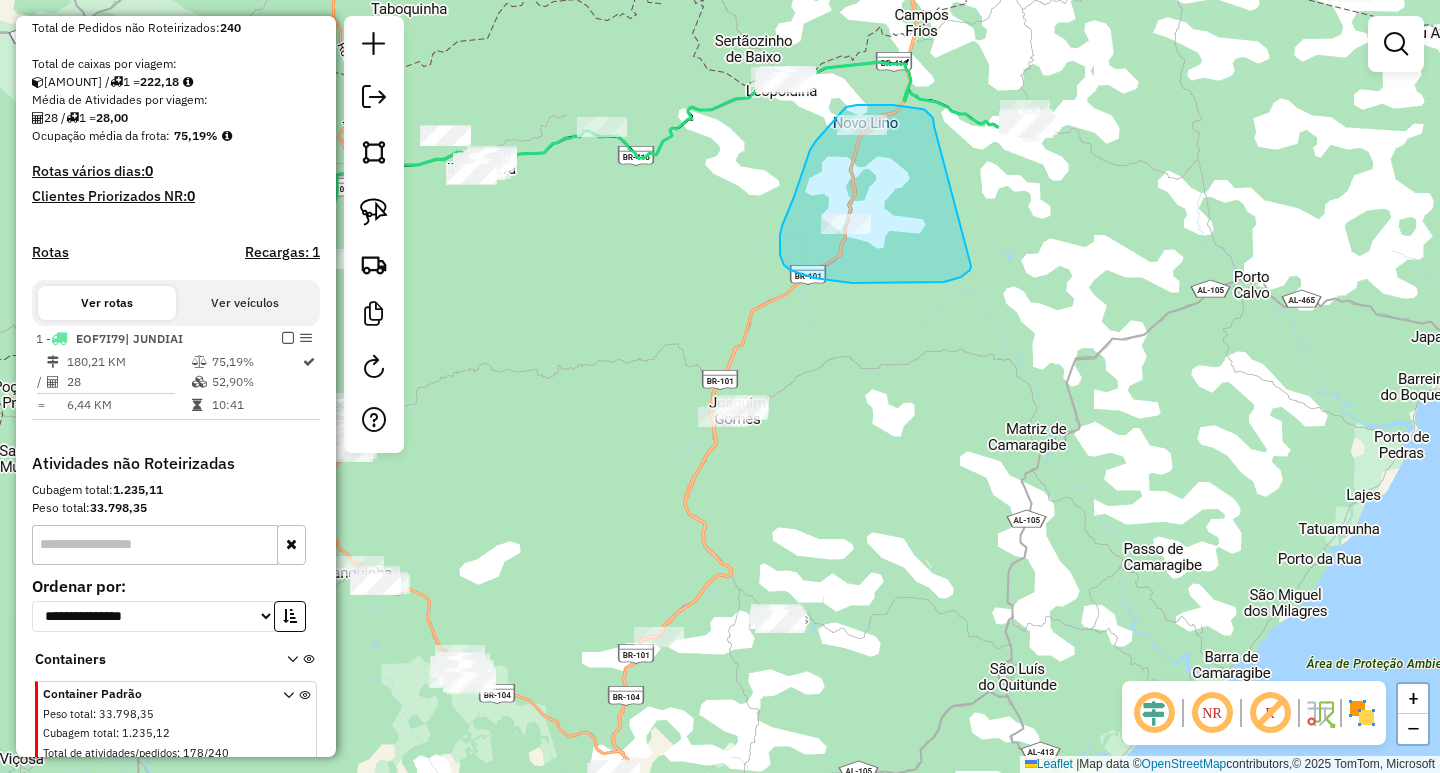 drag, startPoint x: 934, startPoint y: 126, endPoint x: 971, endPoint y: 266, distance: 144.80676 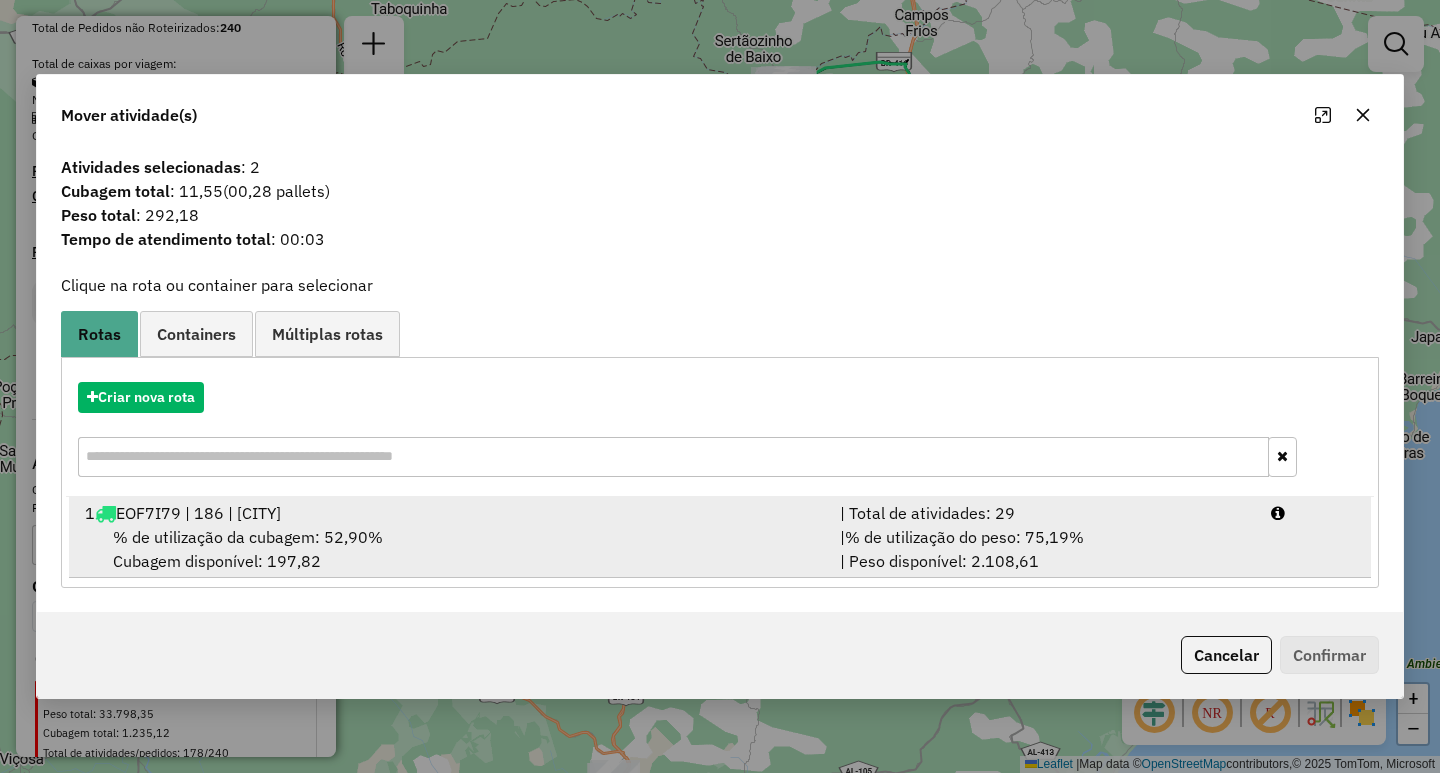 click on "% de utilização da cubagem: 52,90%  Cubagem disponível: 197,82" at bounding box center [450, 549] 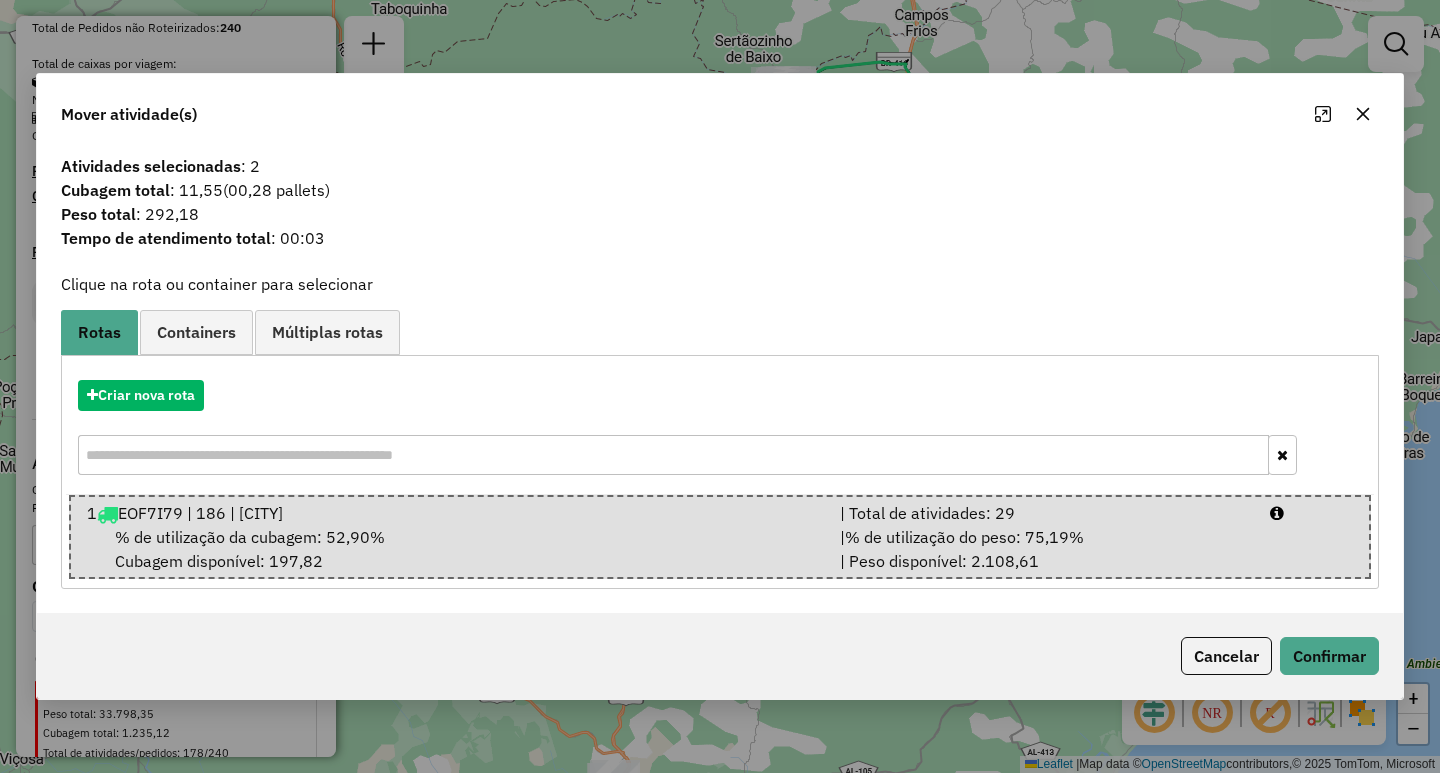 click on "Cancelar   Confirmar" 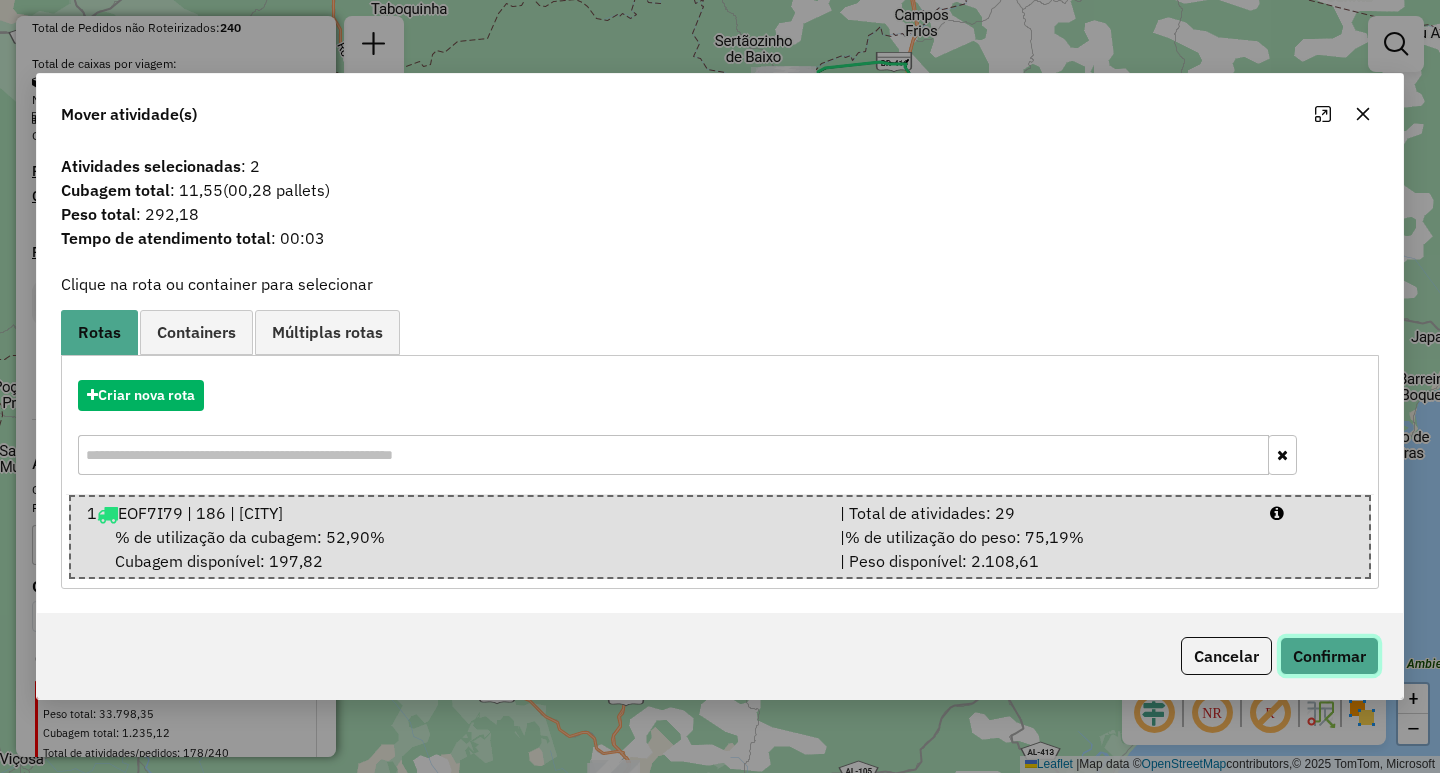click on "Confirmar" 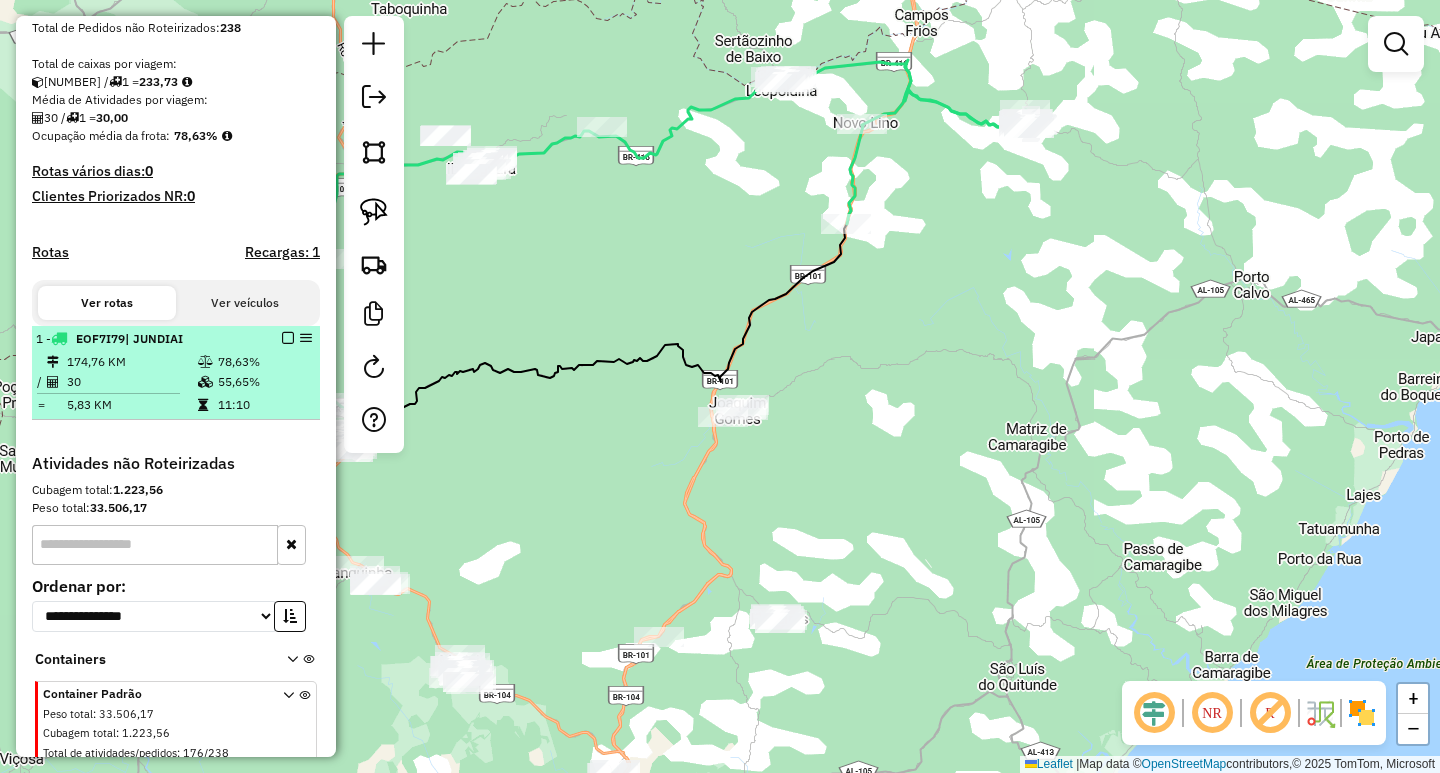 click at bounding box center [288, 338] 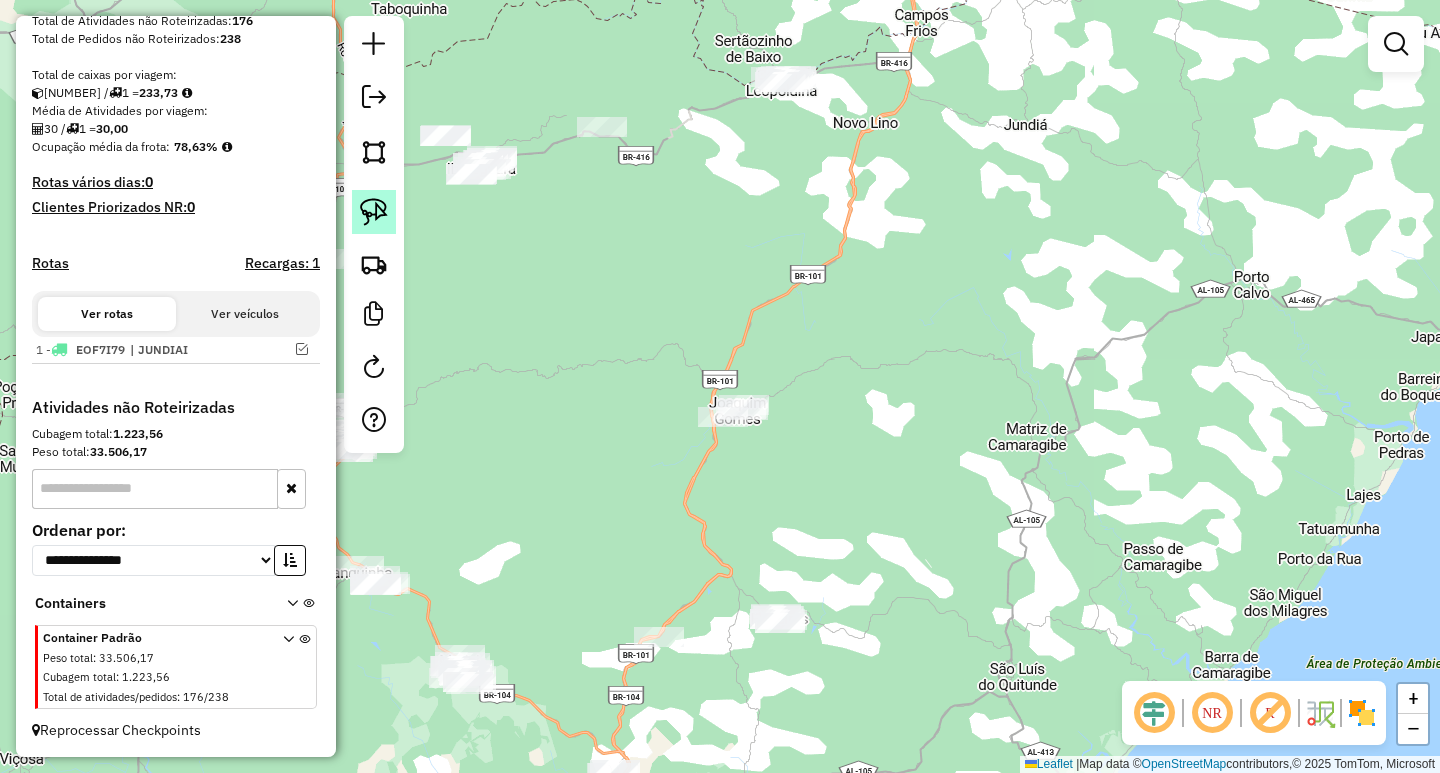click 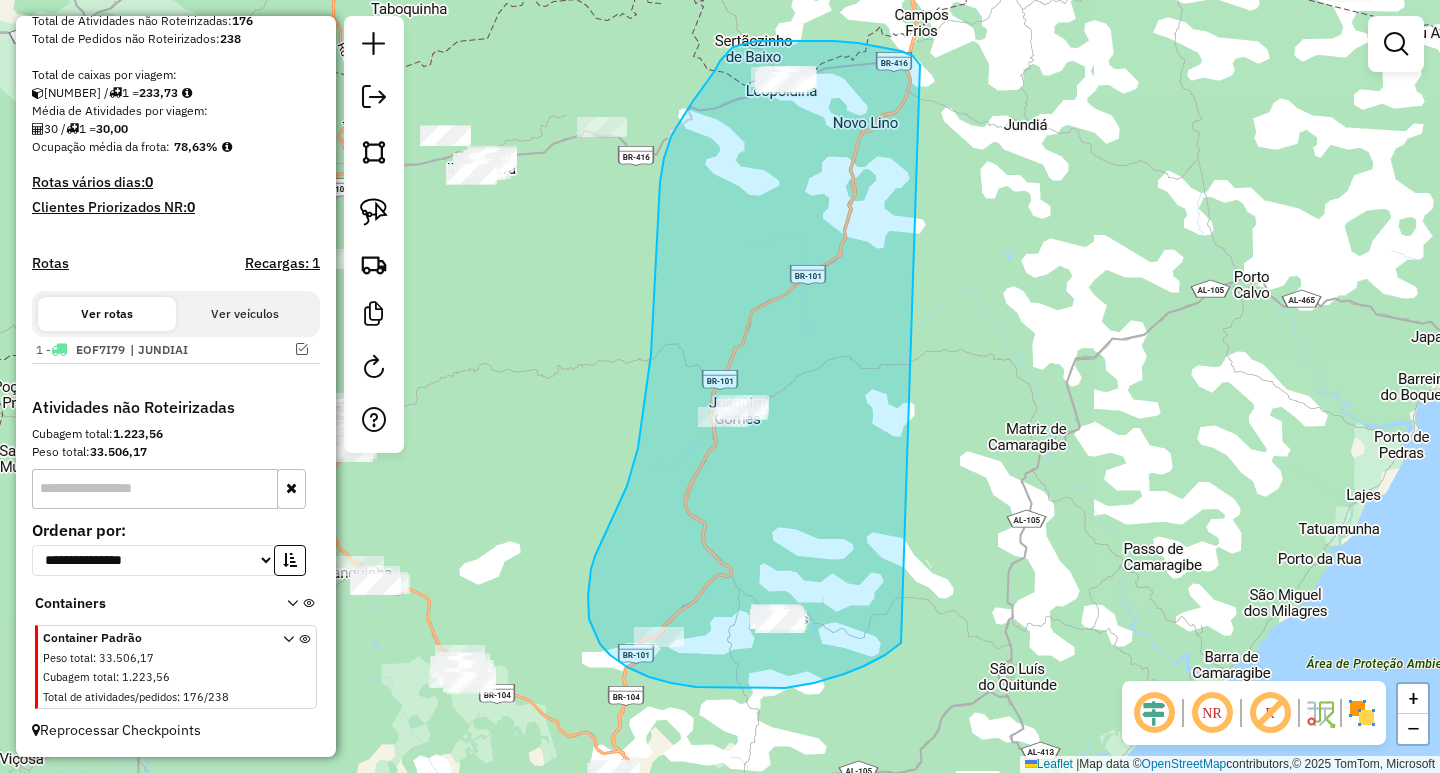 drag, startPoint x: 911, startPoint y: 55, endPoint x: 925, endPoint y: 604, distance: 549.17847 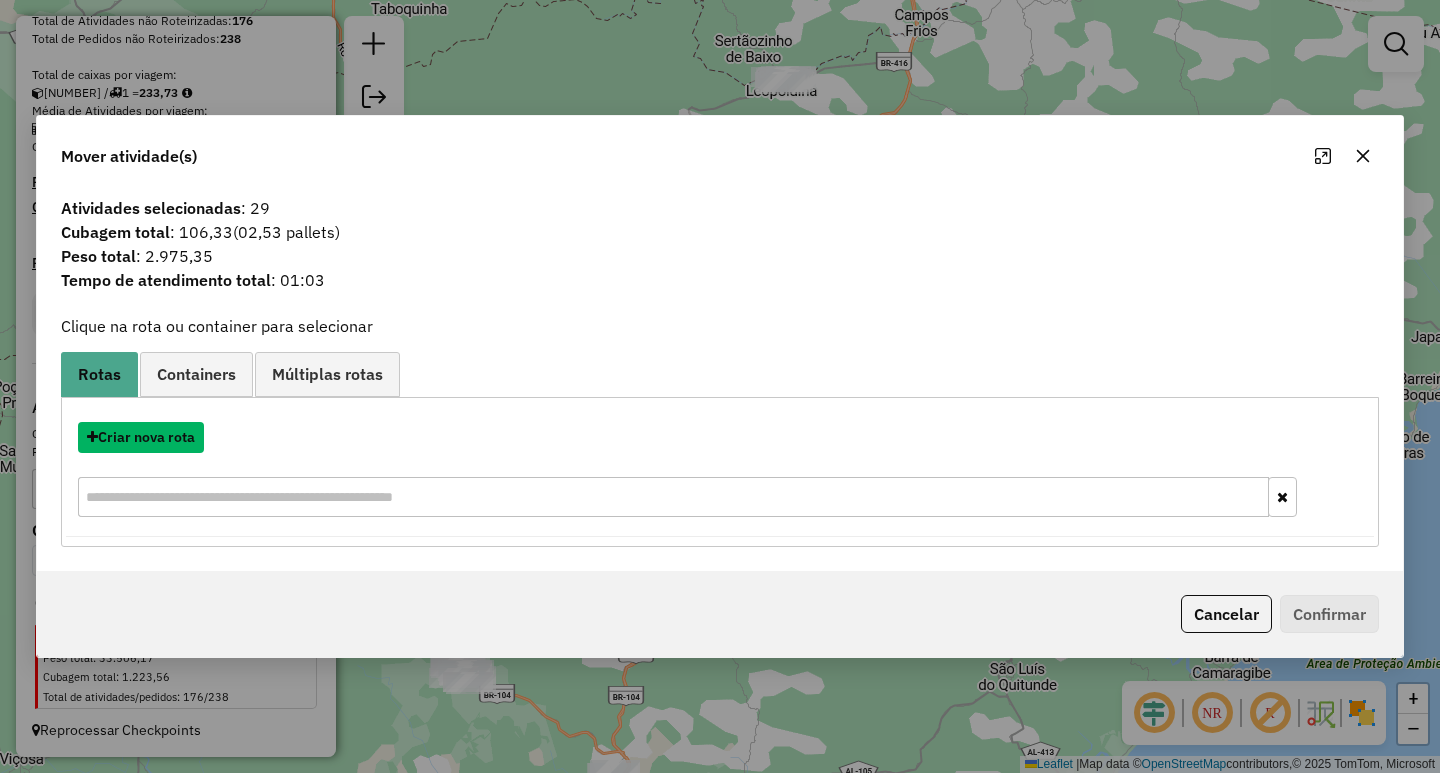 click on "Criar nova rota" at bounding box center (141, 437) 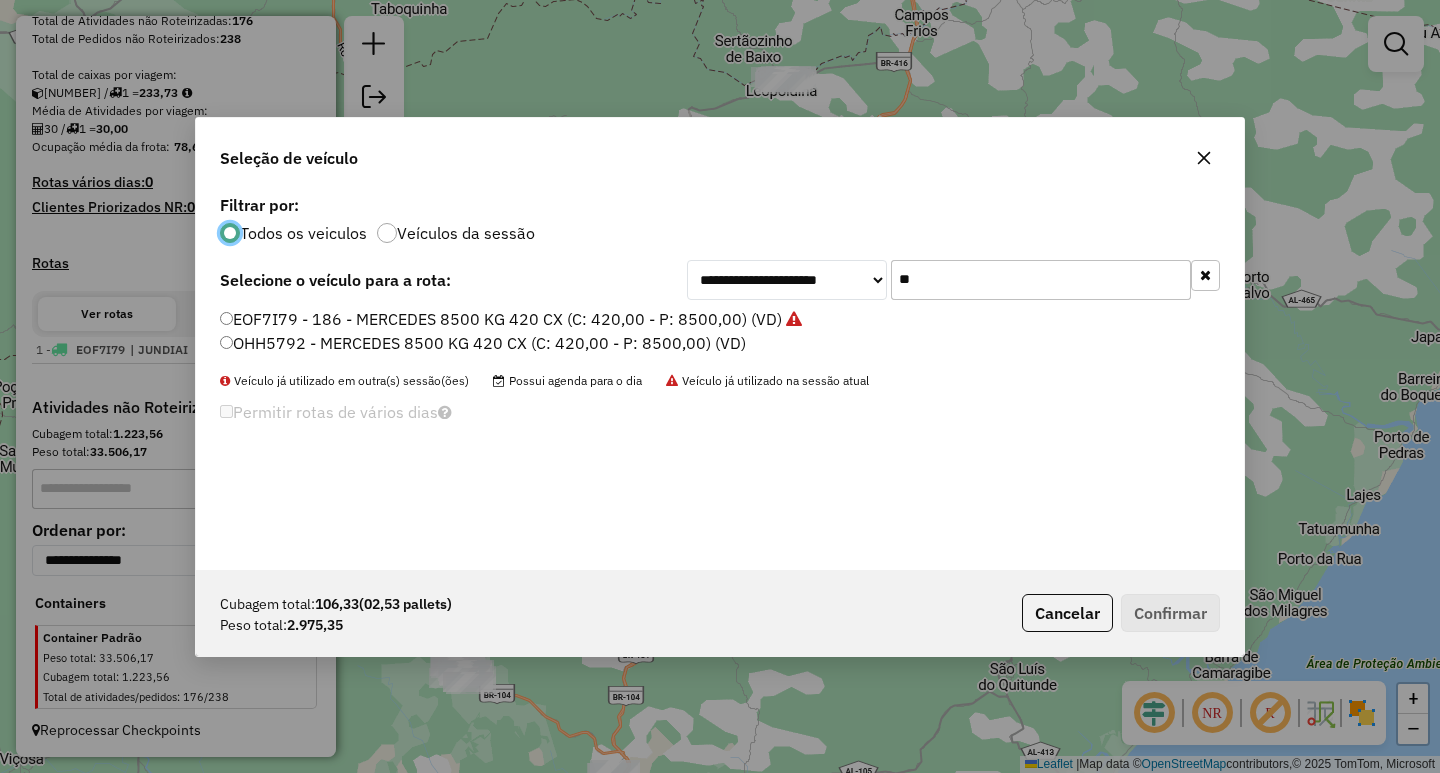 scroll, scrollTop: 11, scrollLeft: 6, axis: both 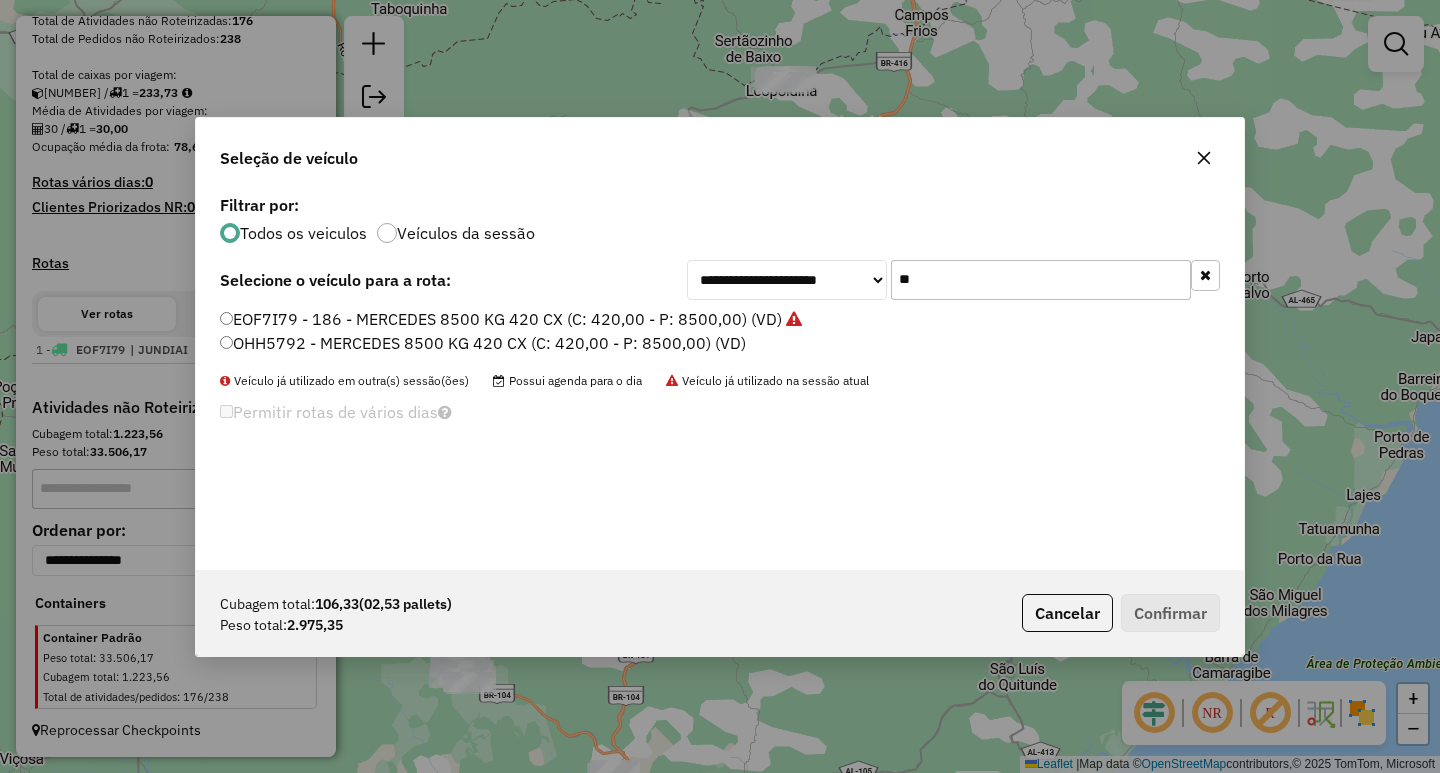 drag, startPoint x: 1035, startPoint y: 283, endPoint x: 623, endPoint y: 296, distance: 412.20505 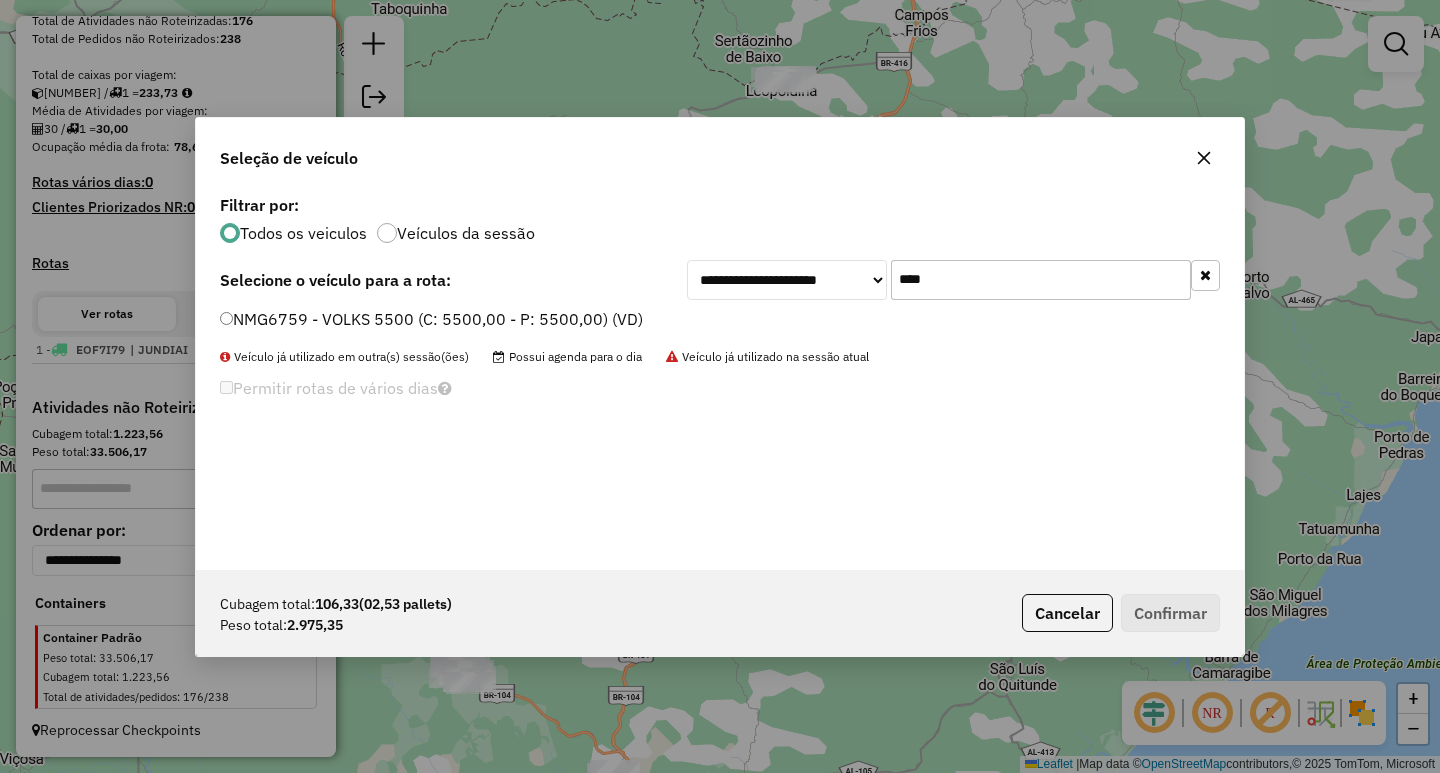 type on "****" 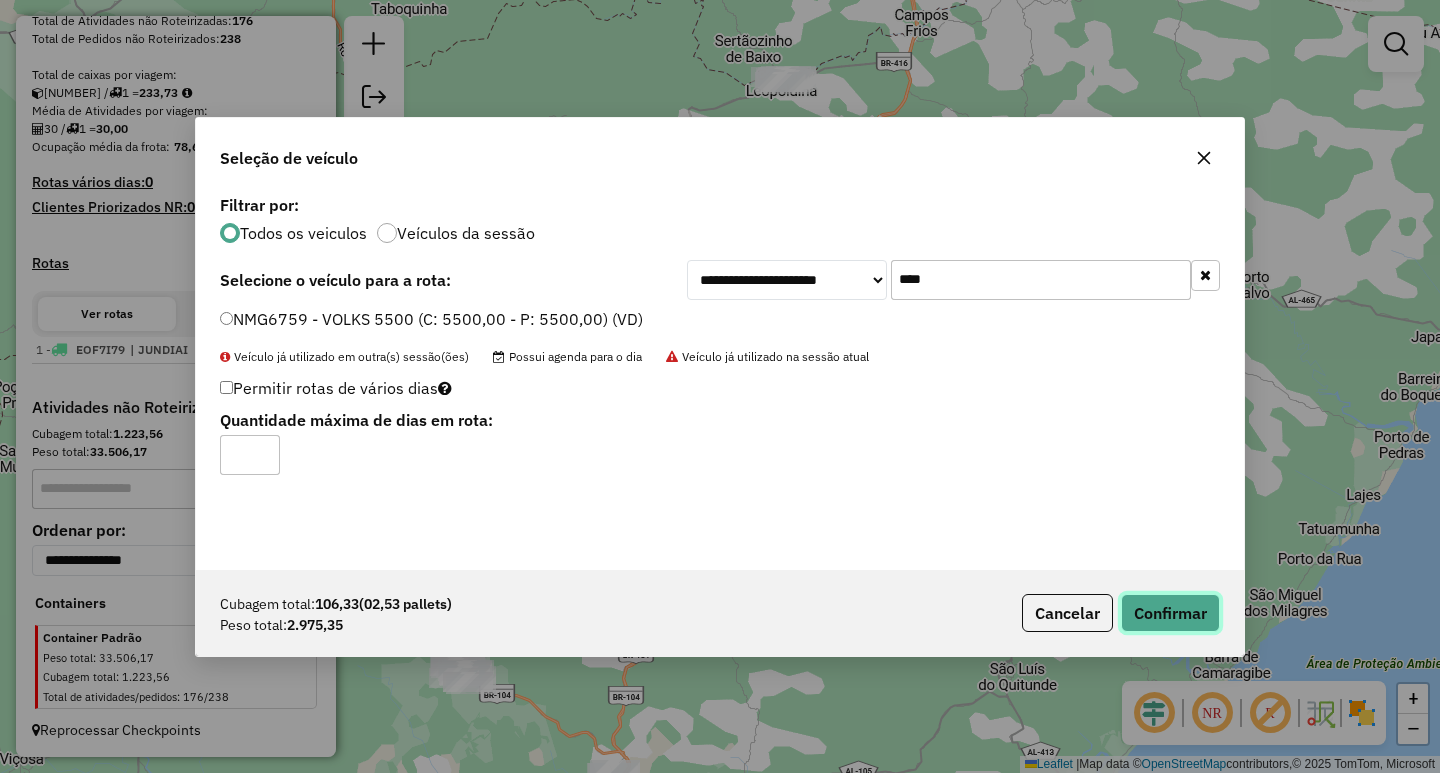 click on "Confirmar" 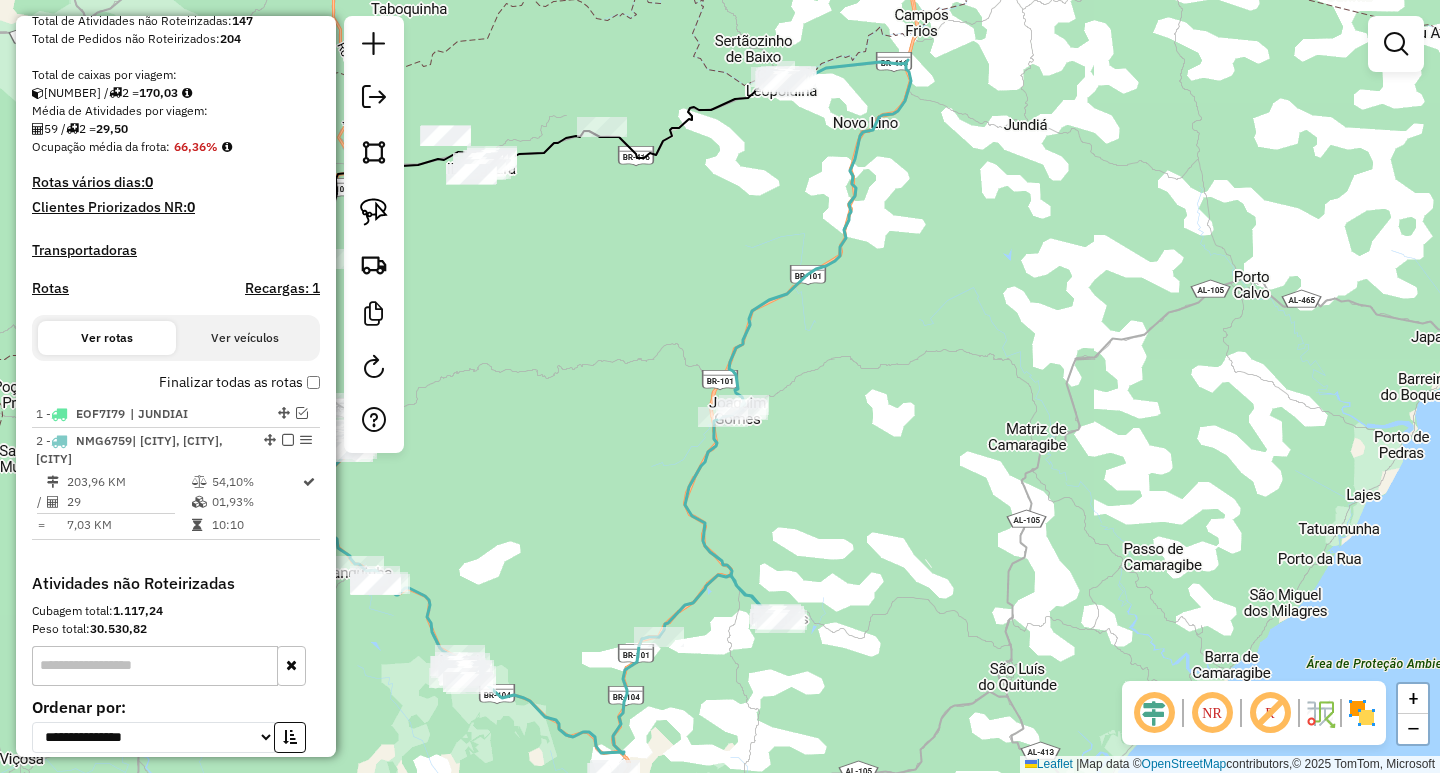 scroll, scrollTop: 400, scrollLeft: 0, axis: vertical 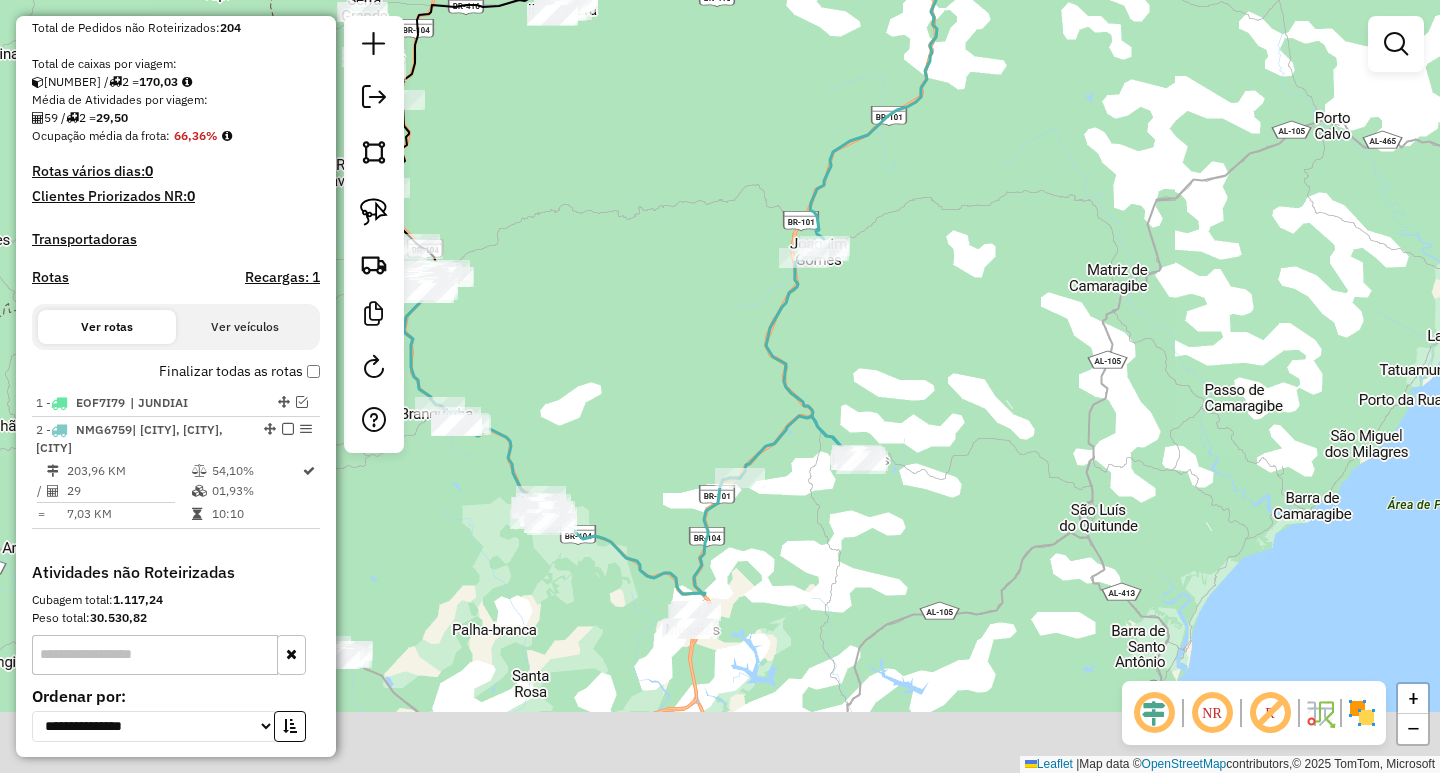 drag, startPoint x: 929, startPoint y: 475, endPoint x: 995, endPoint y: 350, distance: 141.35417 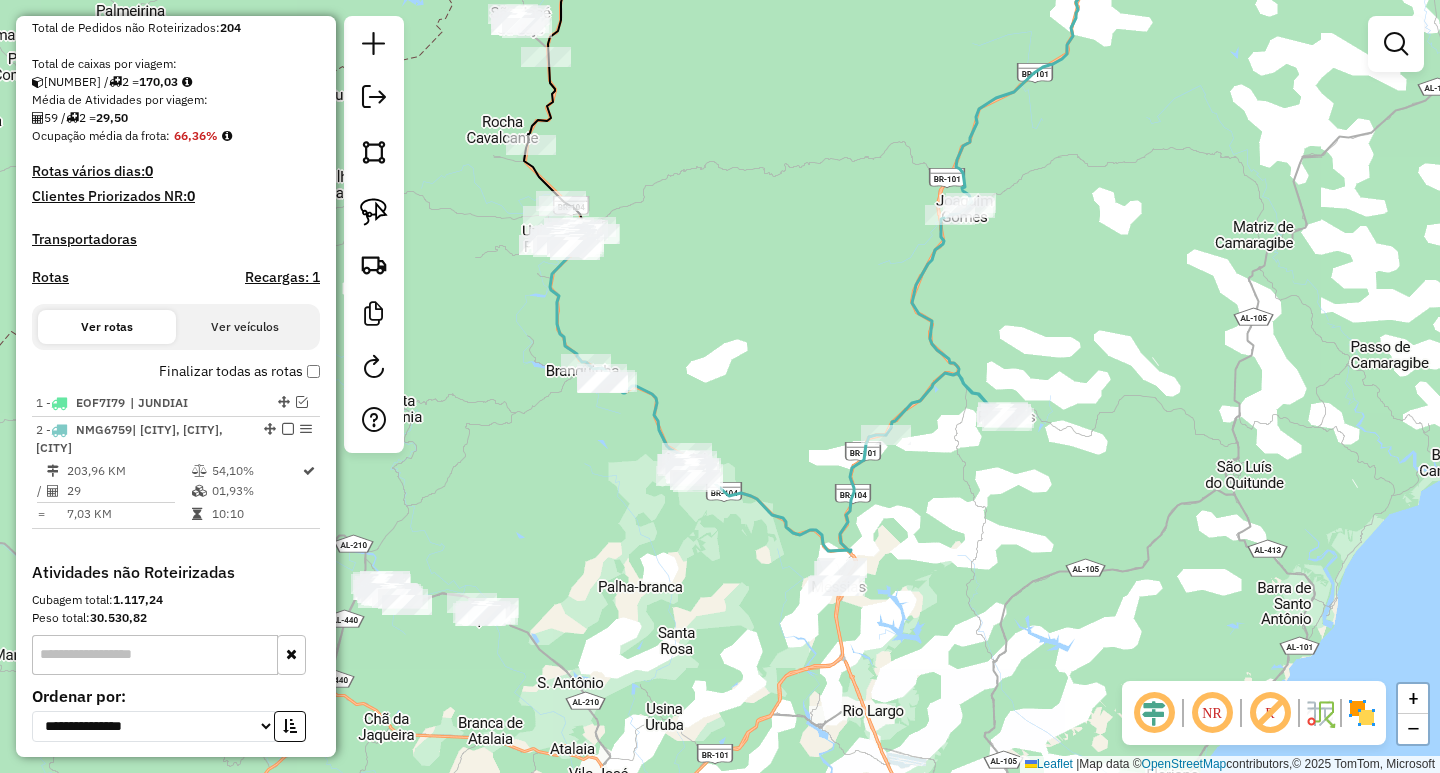 drag, startPoint x: 652, startPoint y: 578, endPoint x: 688, endPoint y: 730, distance: 156.20499 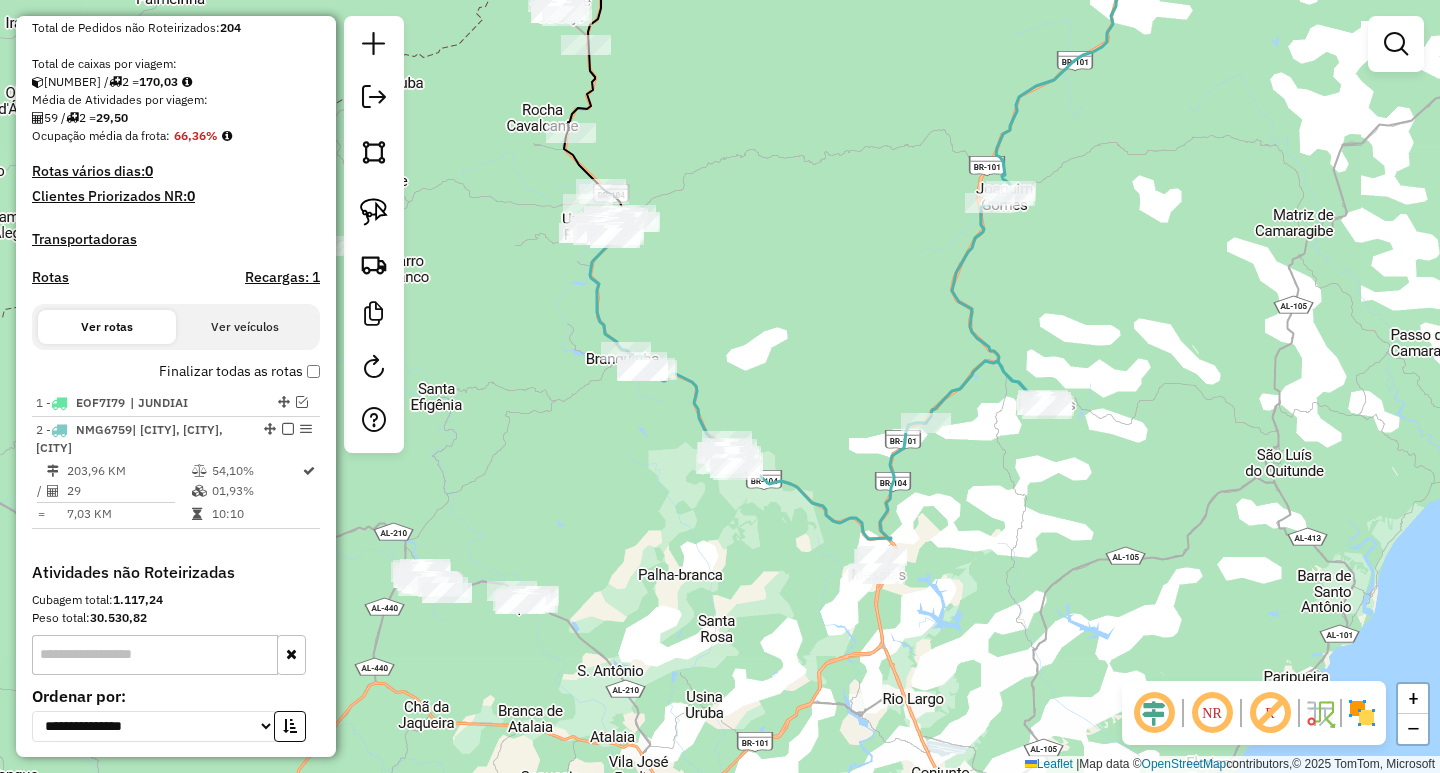 drag, startPoint x: 957, startPoint y: 367, endPoint x: 1049, endPoint y: 318, distance: 104.23531 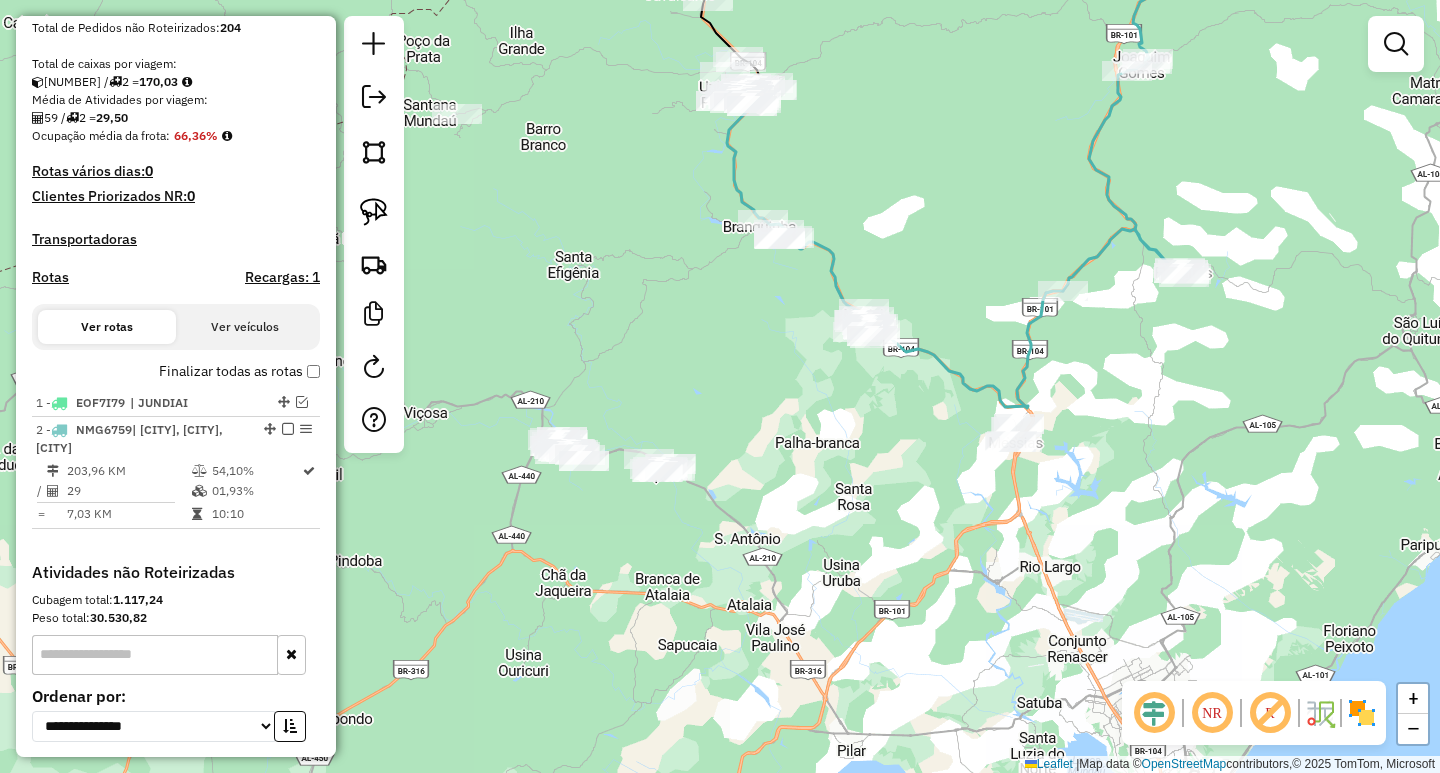 drag, startPoint x: 680, startPoint y: 403, endPoint x: 704, endPoint y: 362, distance: 47.507893 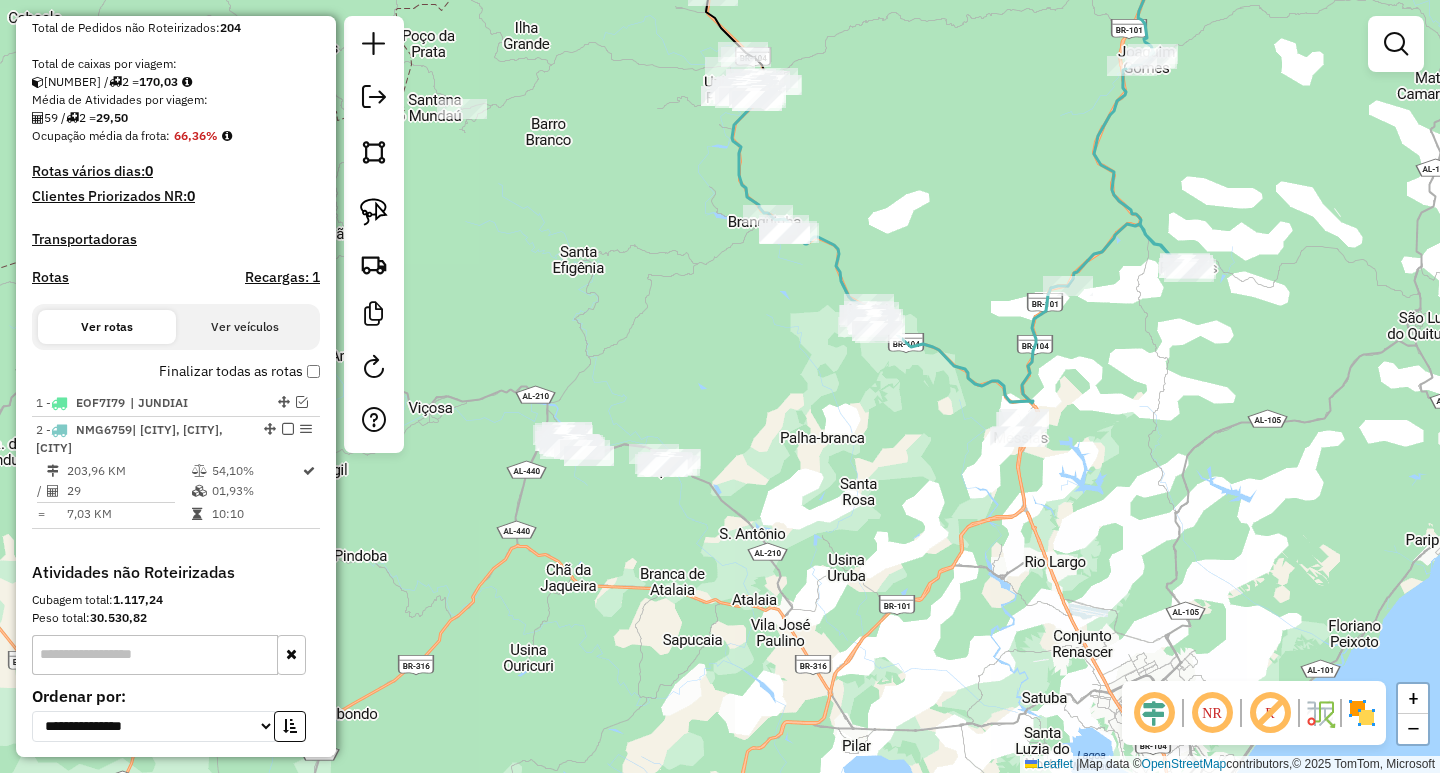 drag, startPoint x: 698, startPoint y: 364, endPoint x: 517, endPoint y: 471, distance: 210.26175 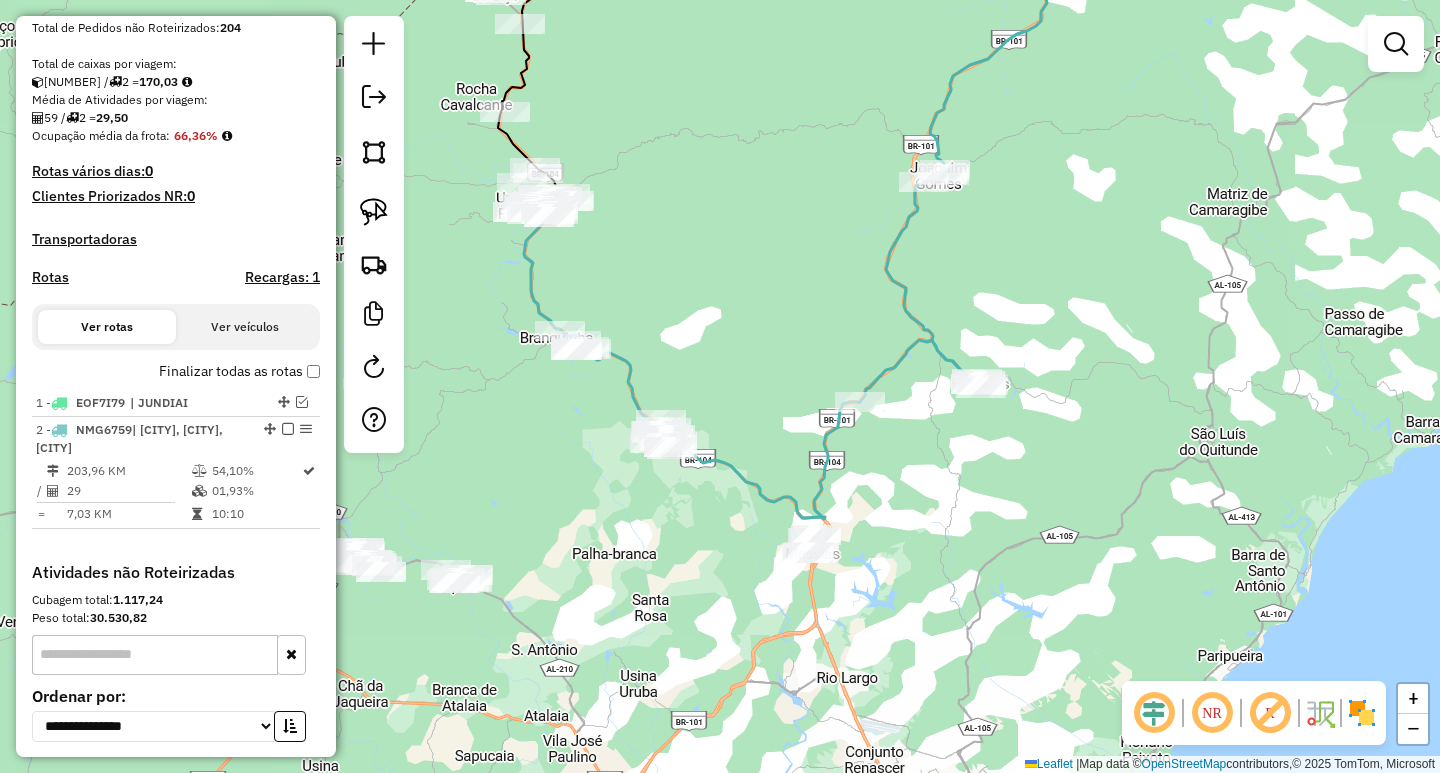 click 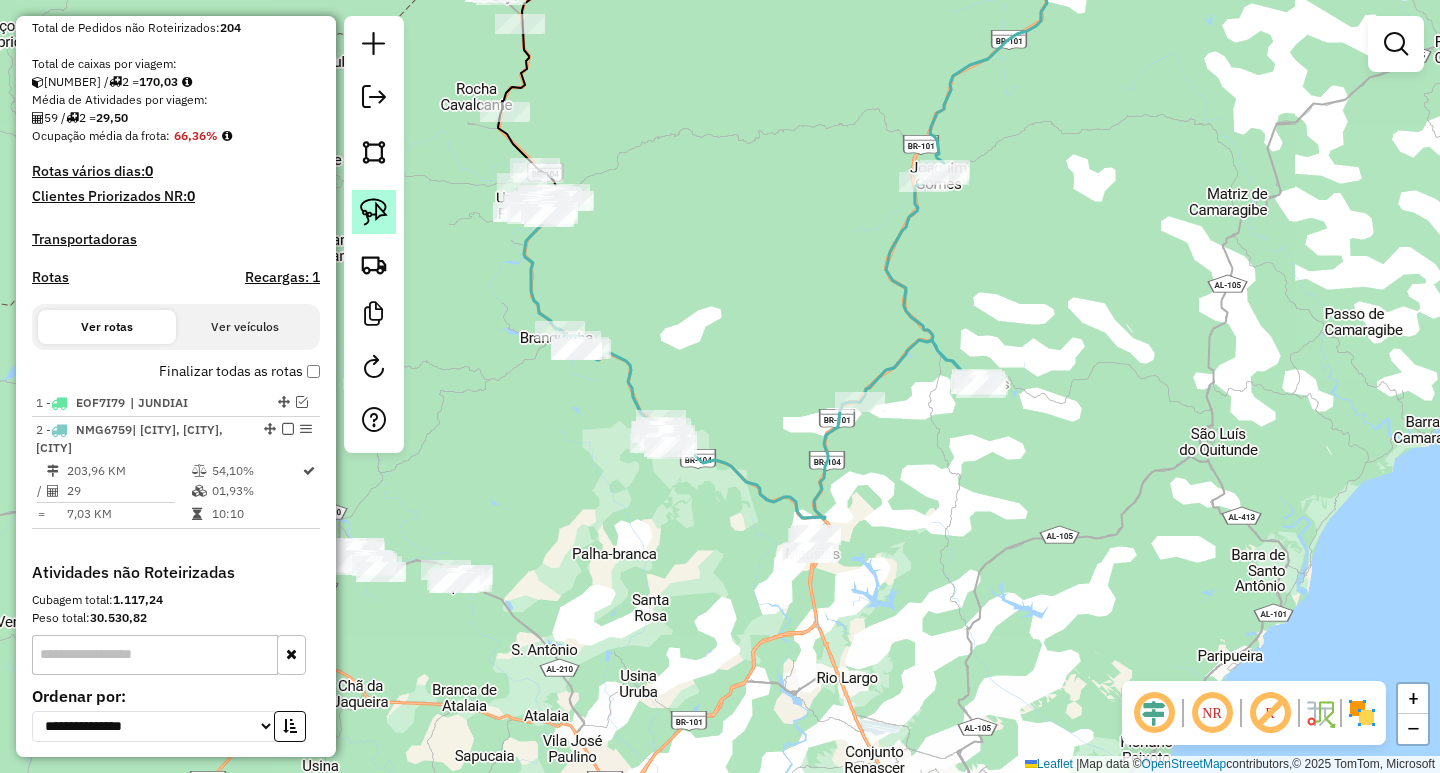 click 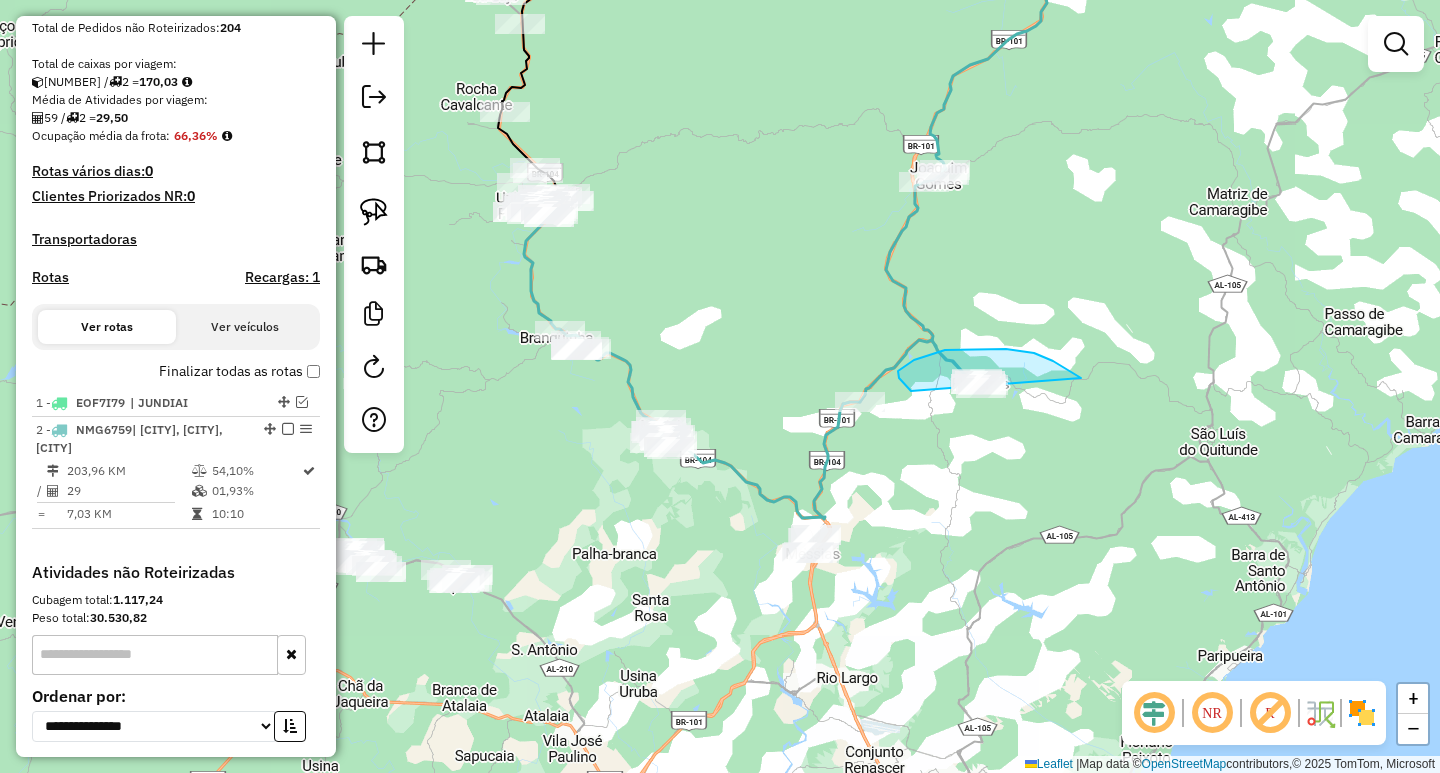 drag, startPoint x: 1063, startPoint y: 367, endPoint x: 1062, endPoint y: 423, distance: 56.008926 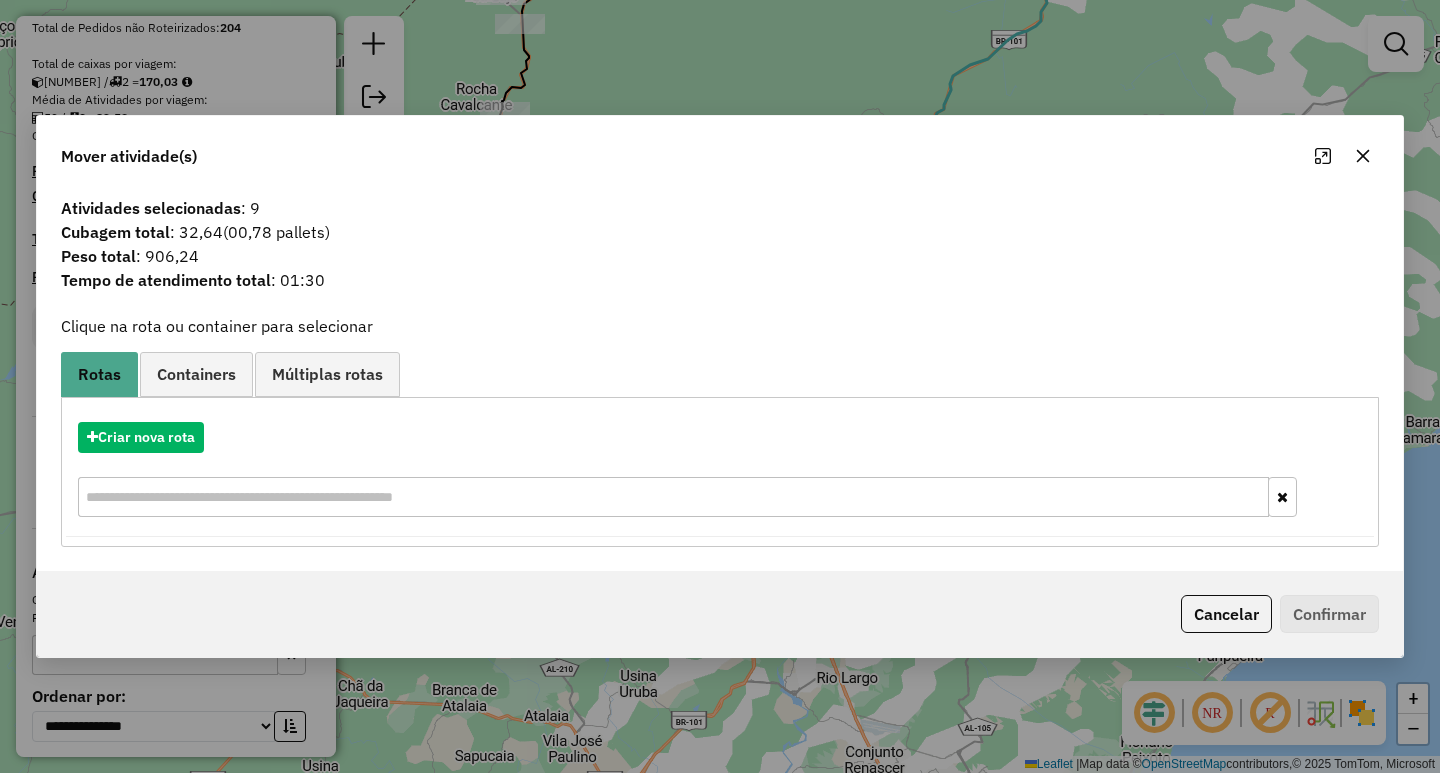 click 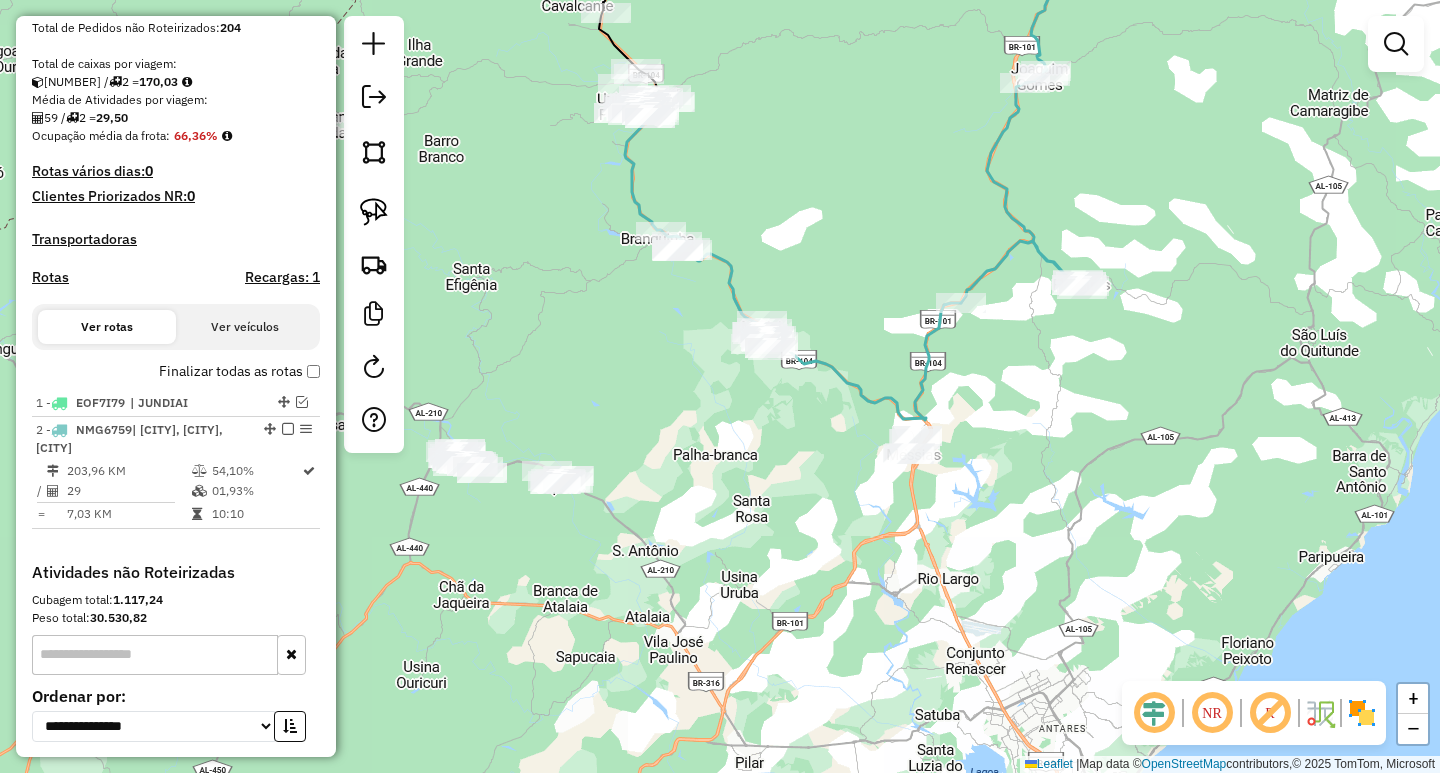 drag, startPoint x: 901, startPoint y: 309, endPoint x: 1121, endPoint y: 140, distance: 277.41846 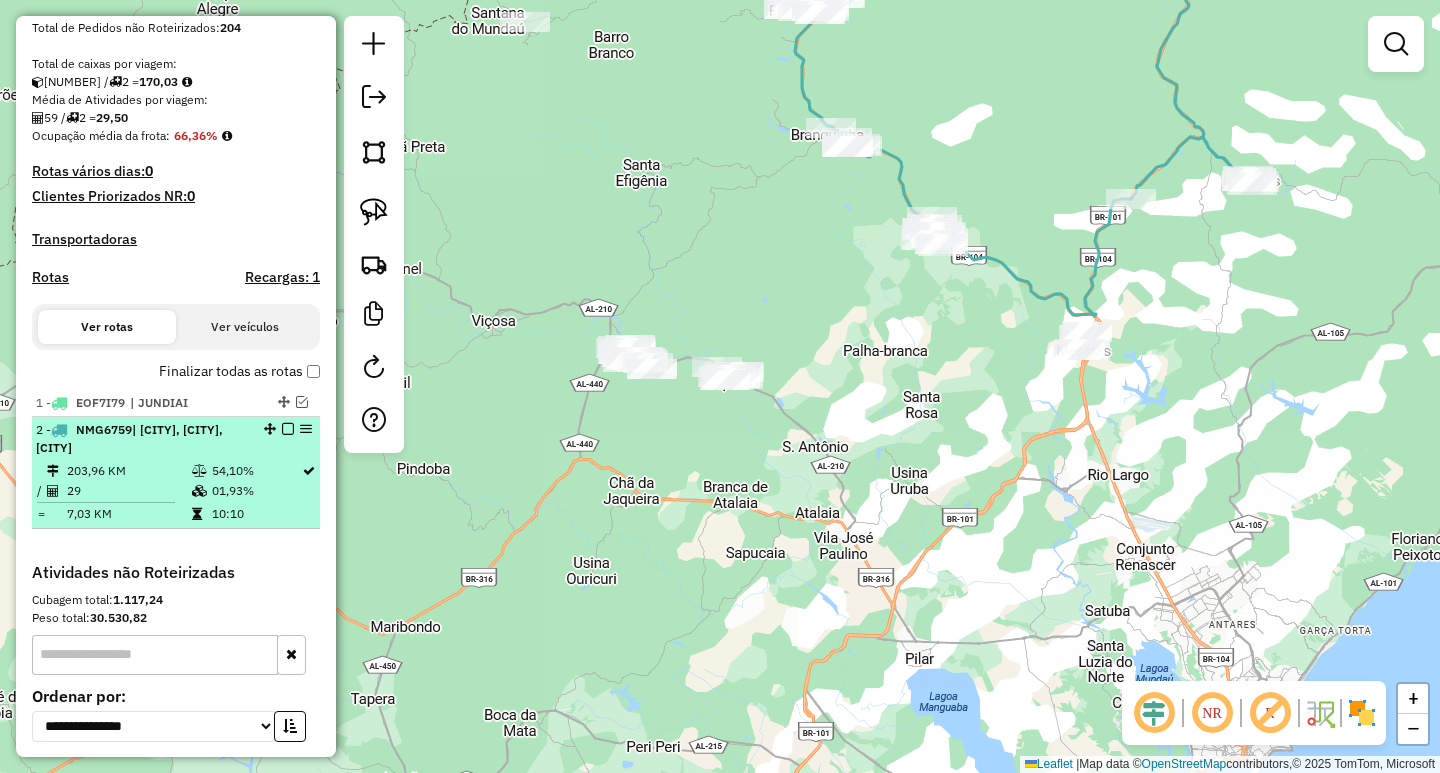 click on "[NUMBER] - NMG6759 | [CITY], [CITY], [CITY]" at bounding box center (176, 439) 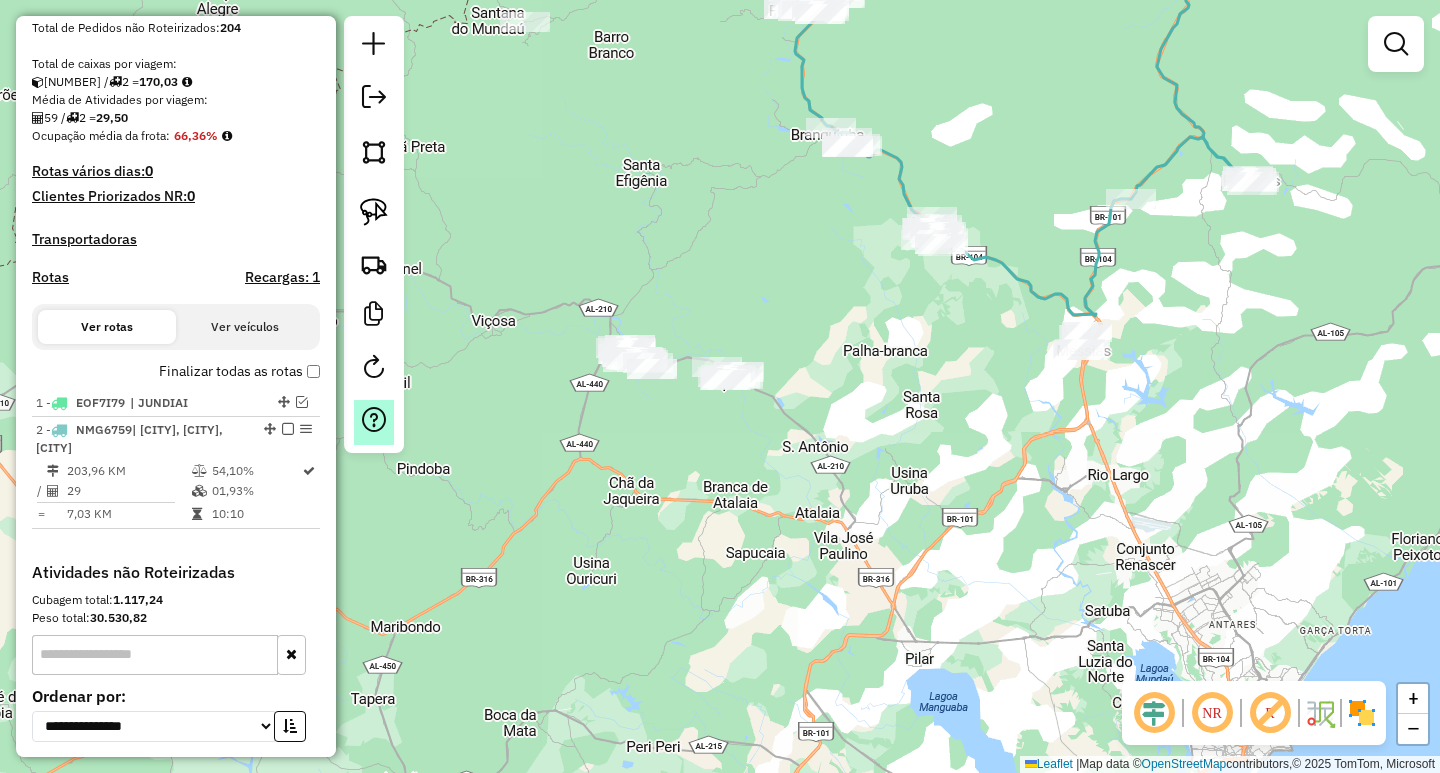 select on "**********" 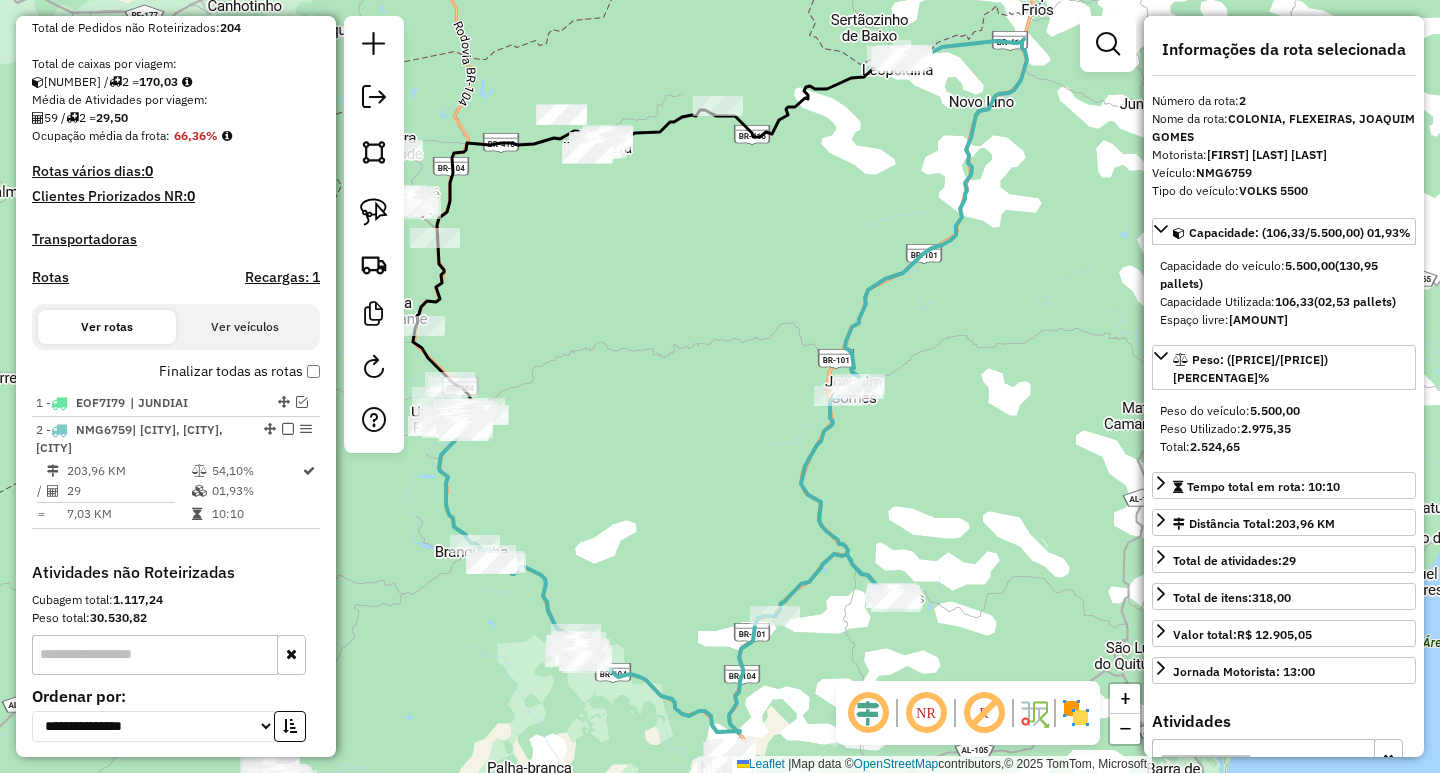 drag, startPoint x: 739, startPoint y: 316, endPoint x: 872, endPoint y: 141, distance: 219.80446 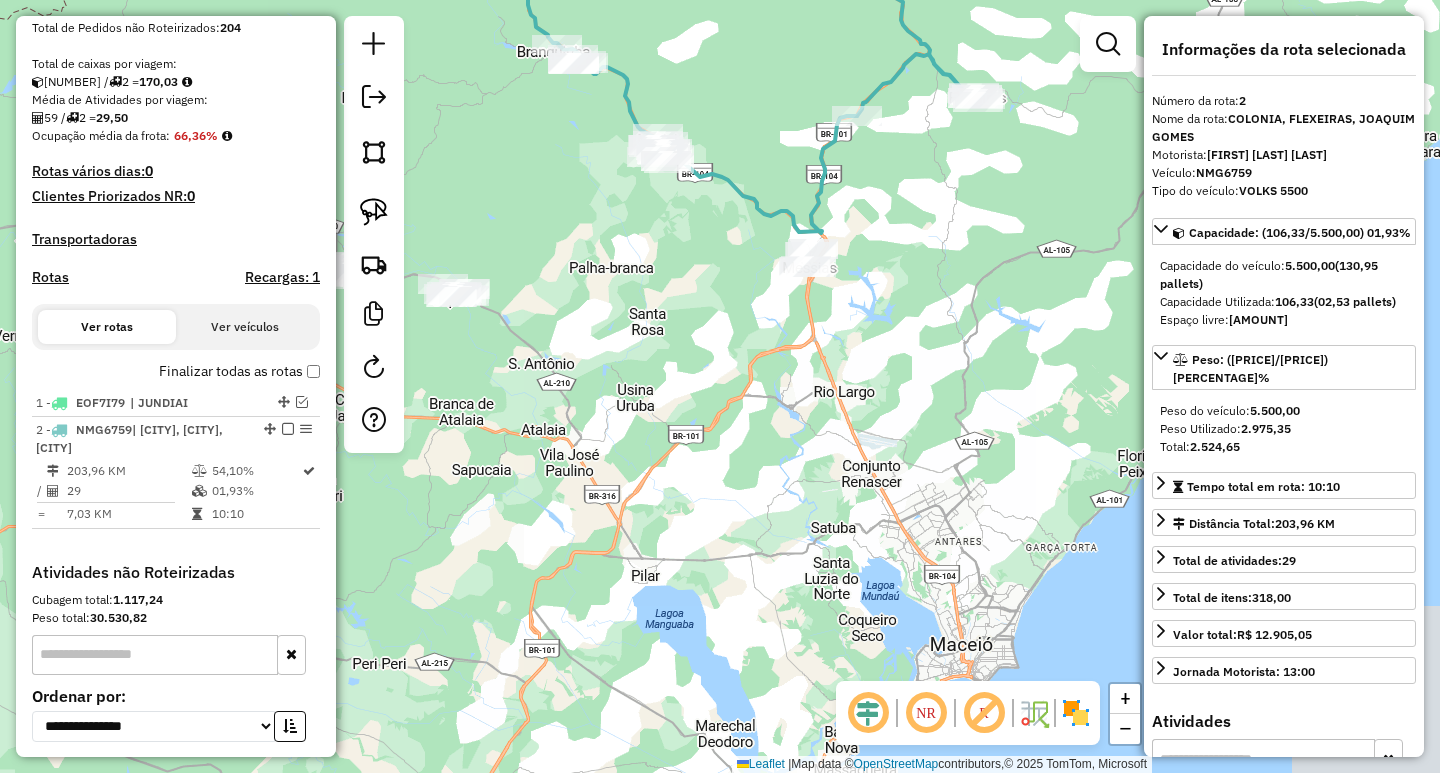 drag, startPoint x: 872, startPoint y: 318, endPoint x: 875, endPoint y: 271, distance: 47.095646 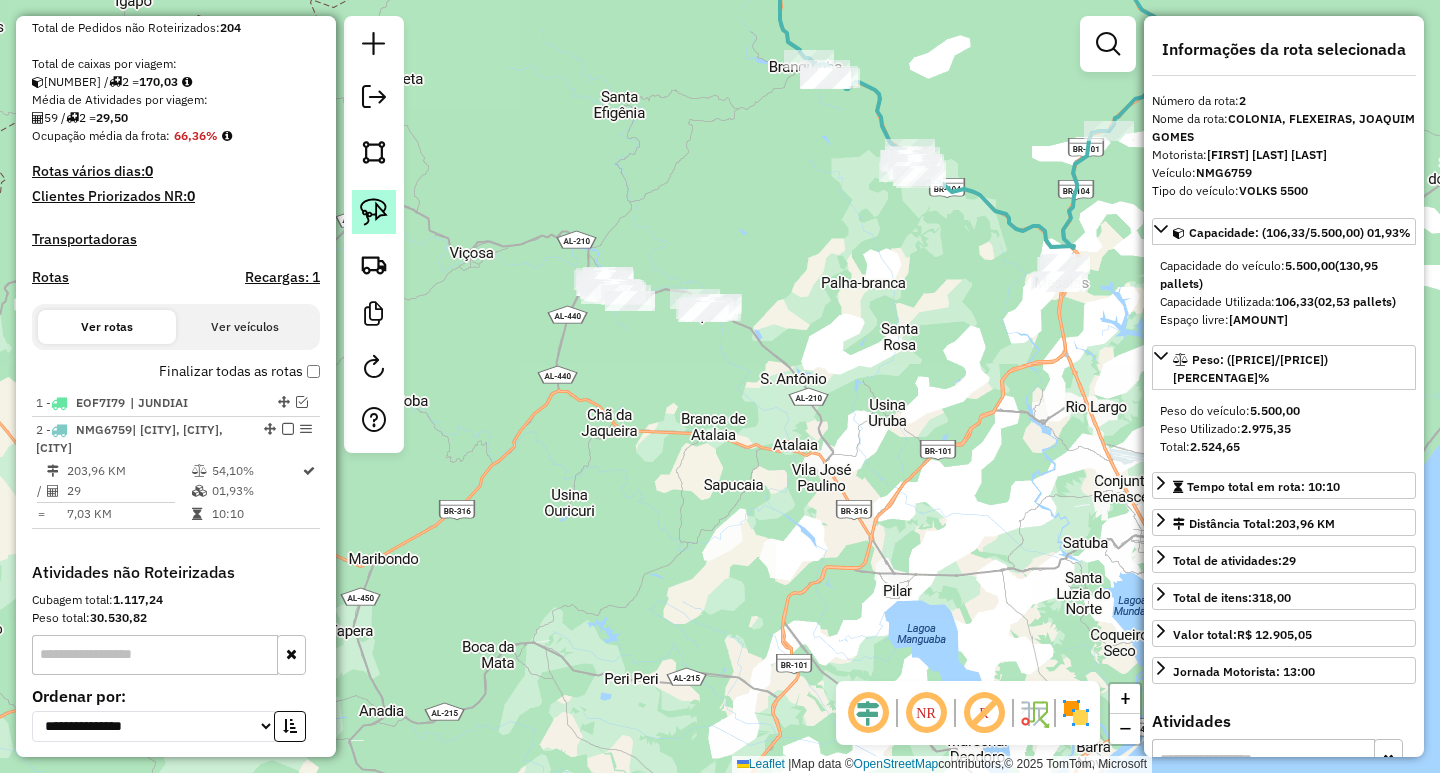 click 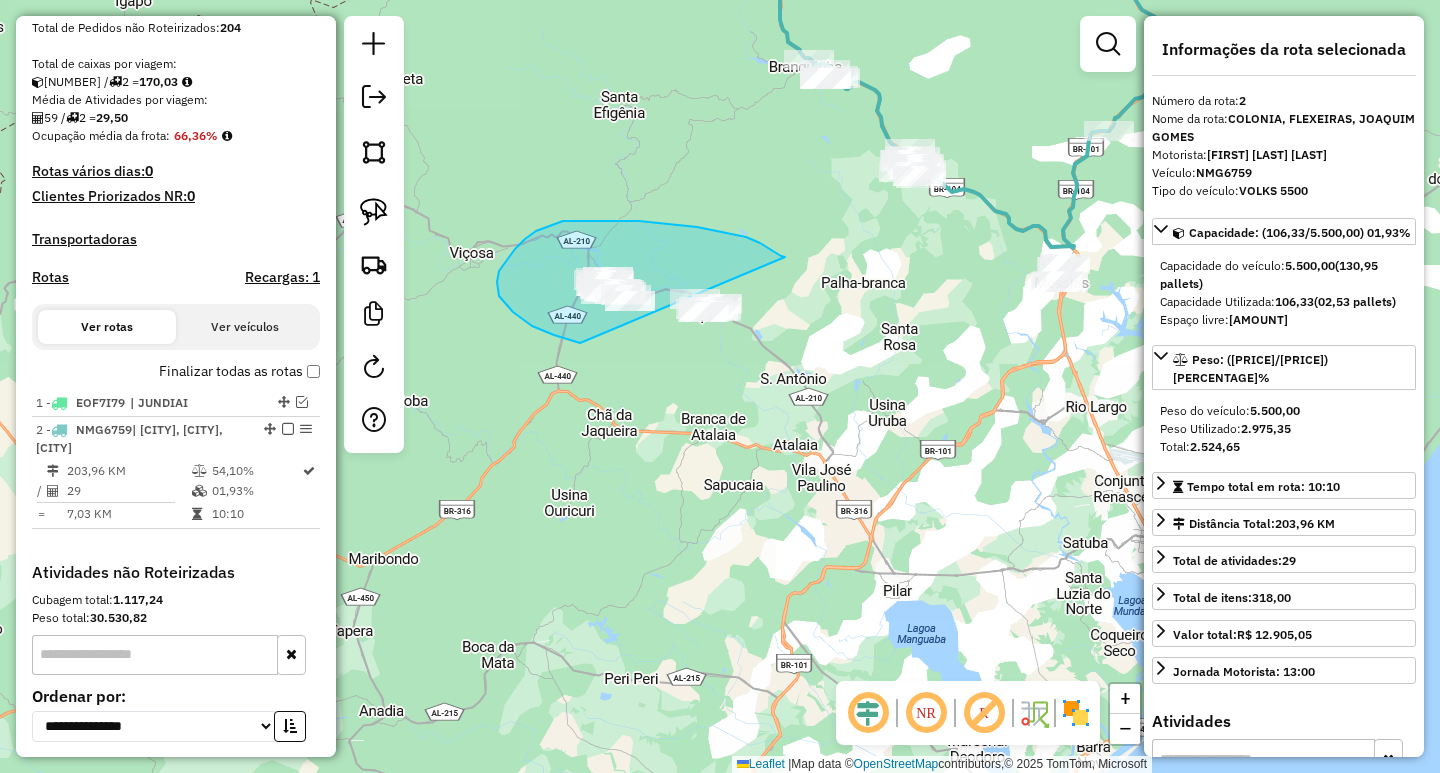 drag, startPoint x: 746, startPoint y: 237, endPoint x: 820, endPoint y: 357, distance: 140.98227 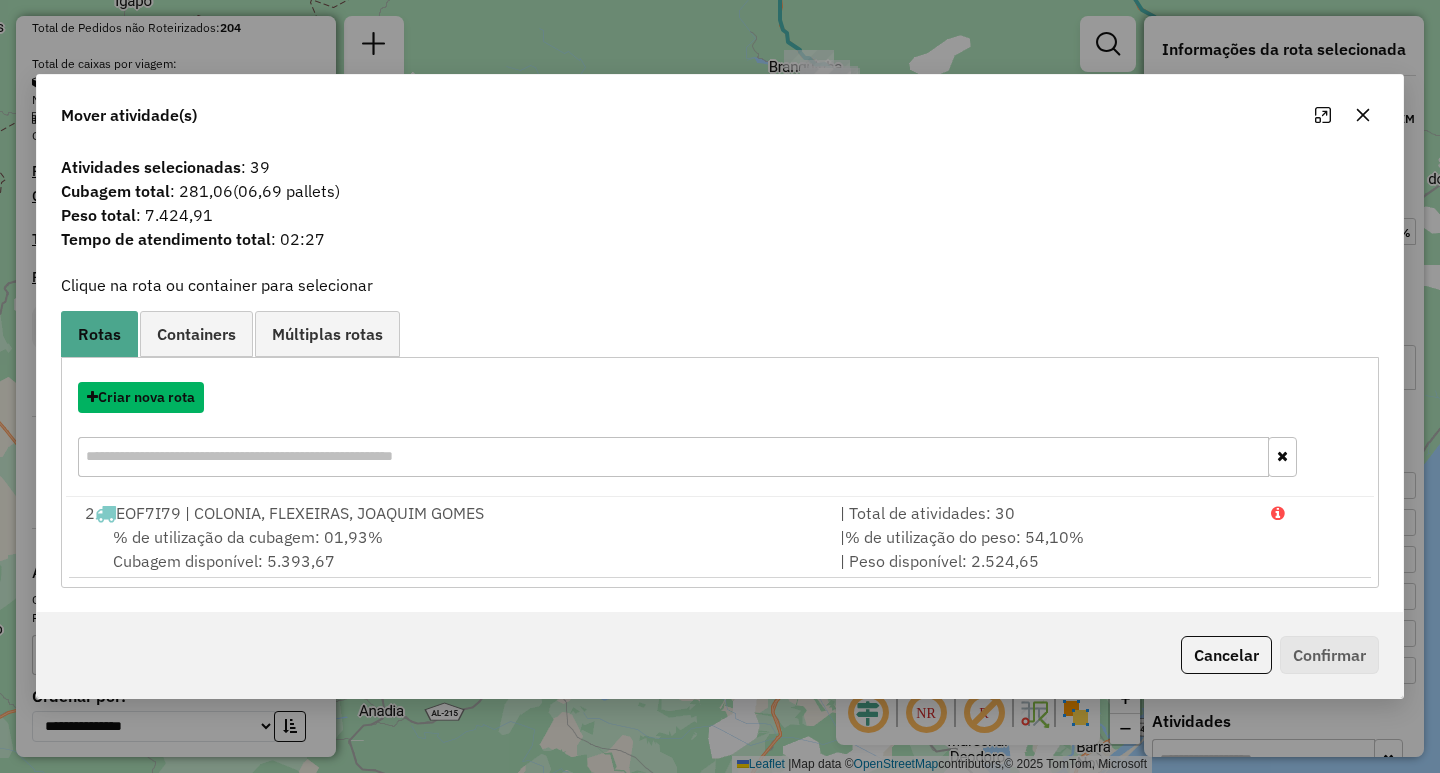 click on "Criar nova rota" at bounding box center [141, 397] 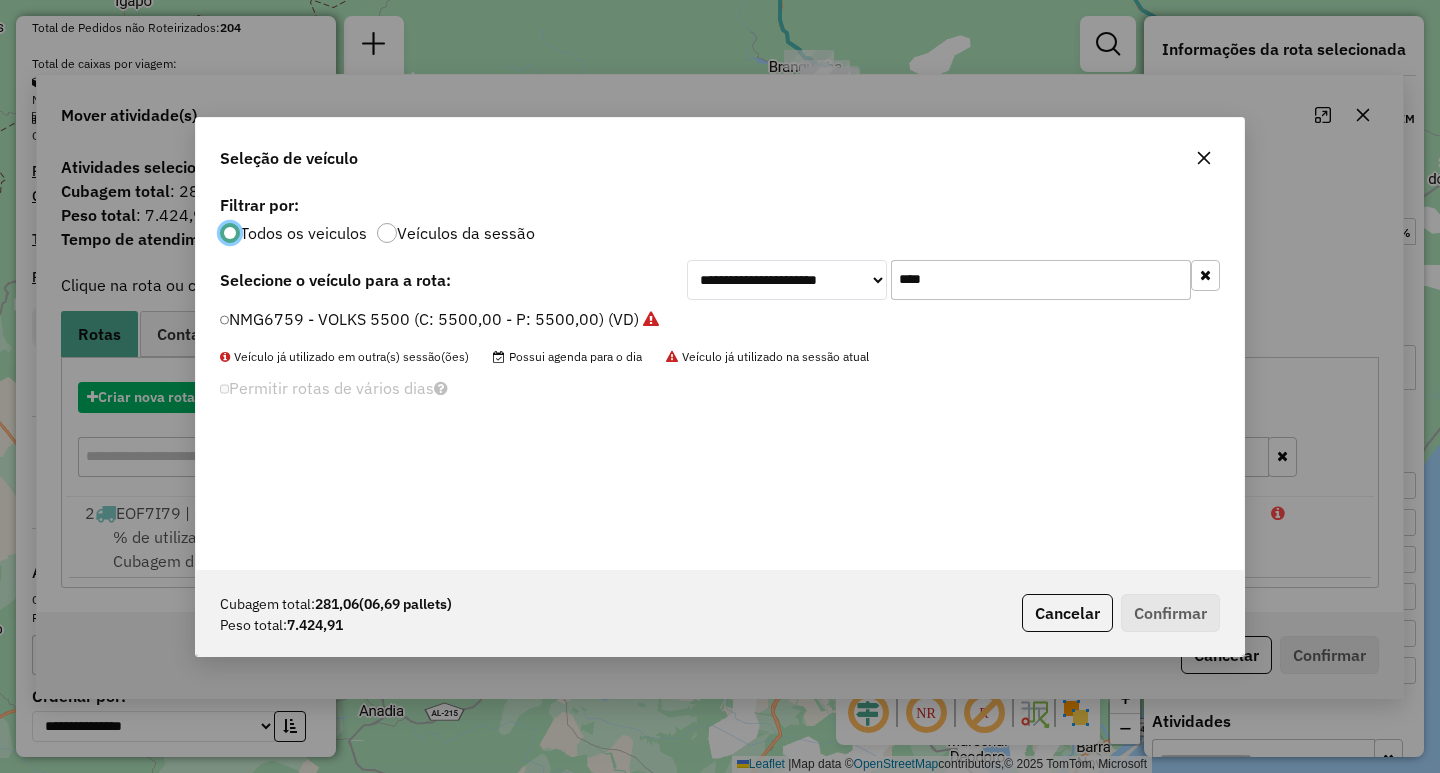 scroll, scrollTop: 11, scrollLeft: 6, axis: both 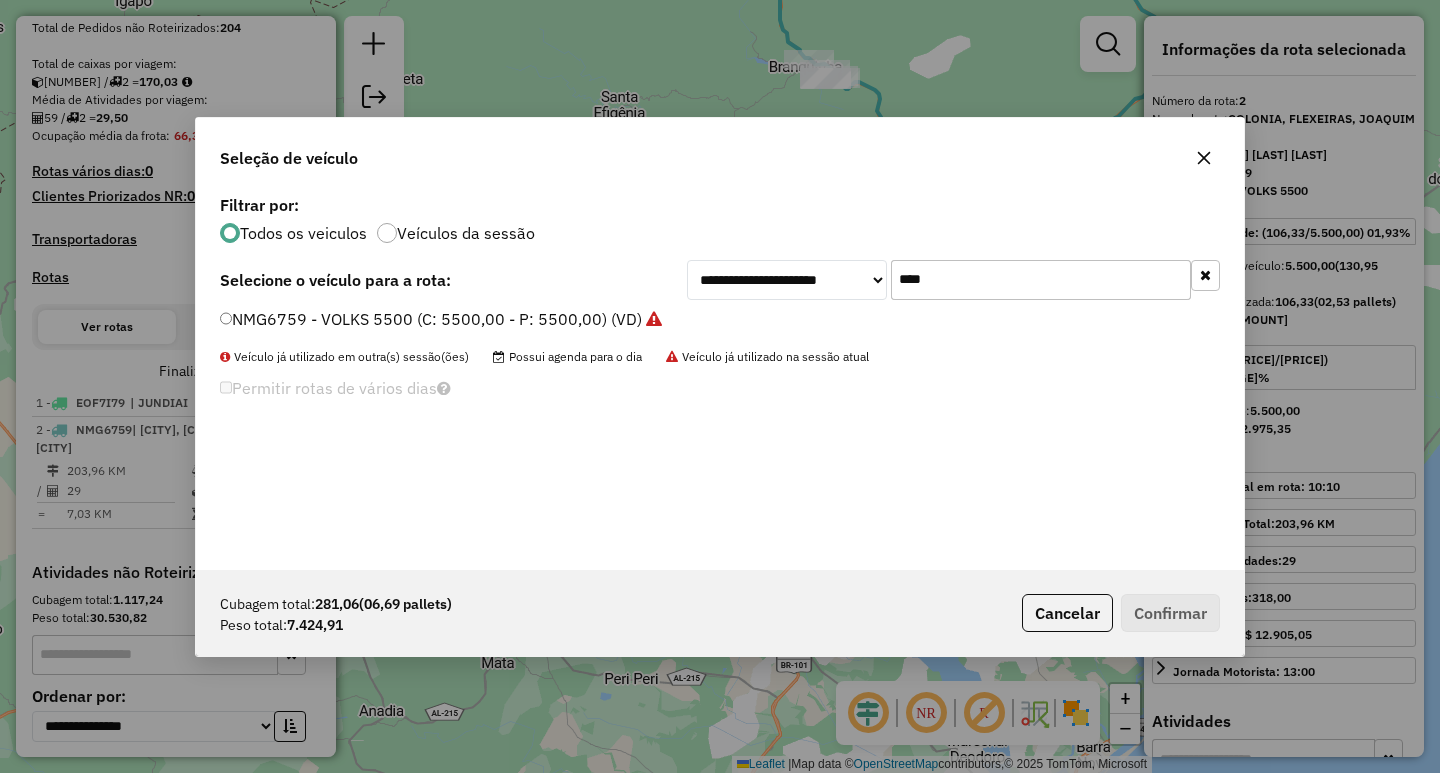 drag, startPoint x: 1010, startPoint y: 286, endPoint x: 698, endPoint y: 263, distance: 312.84662 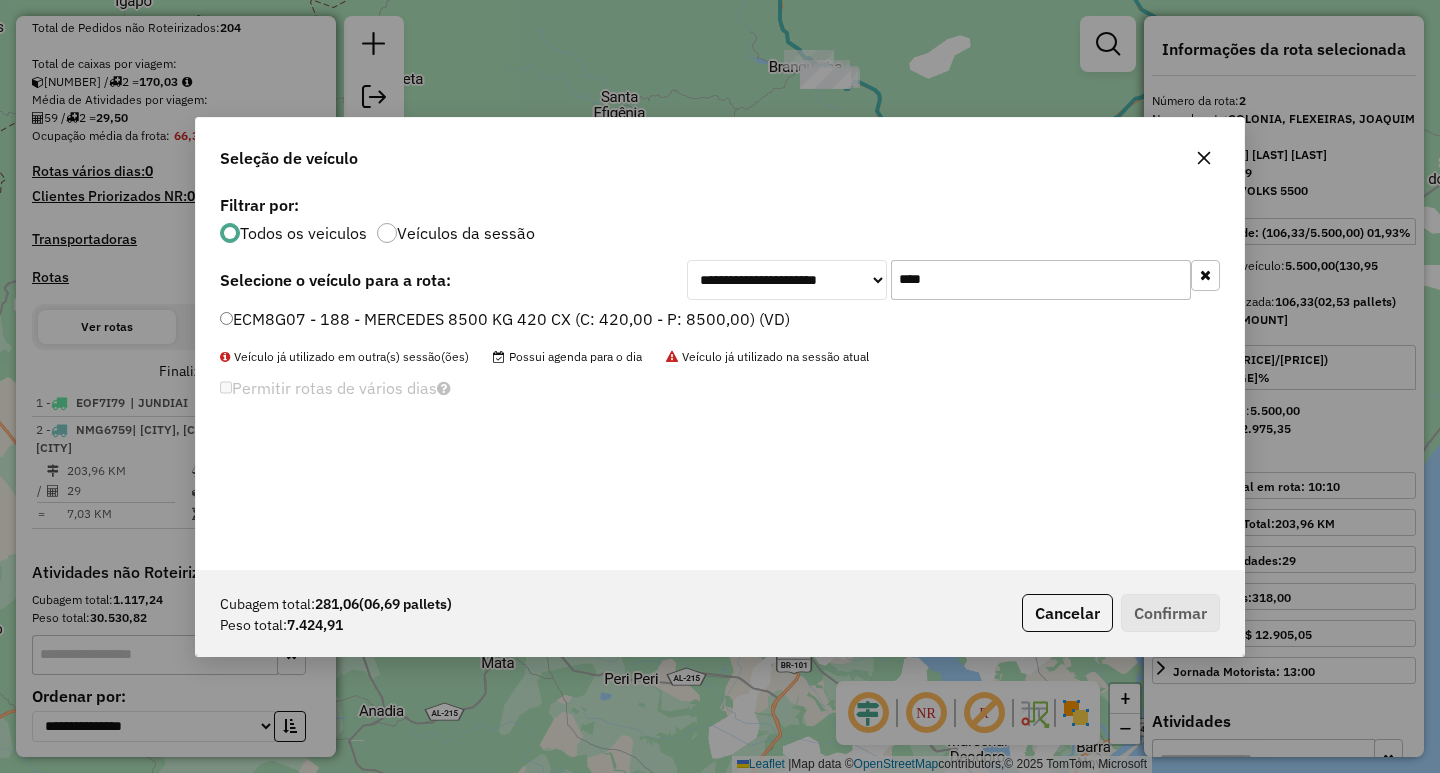type on "****" 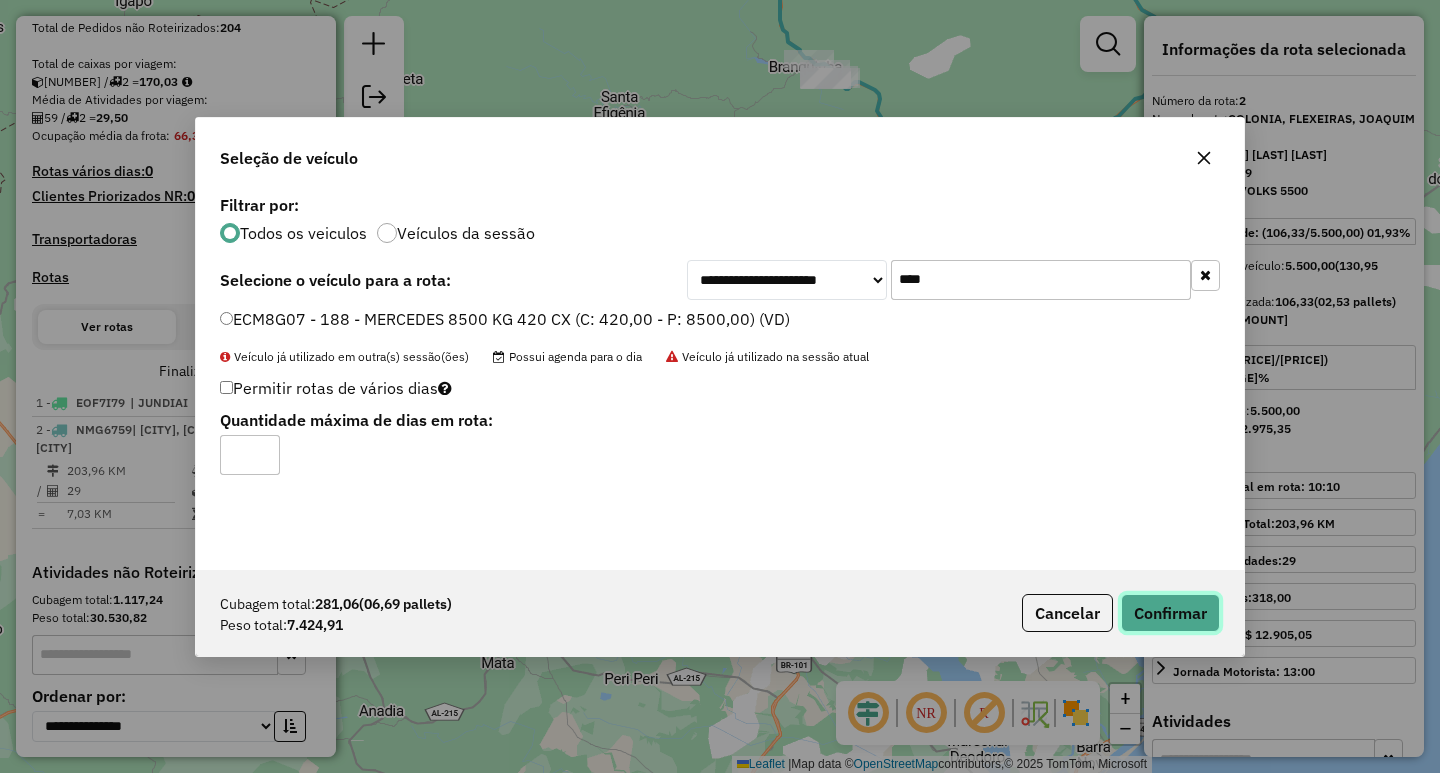 click on "Confirmar" 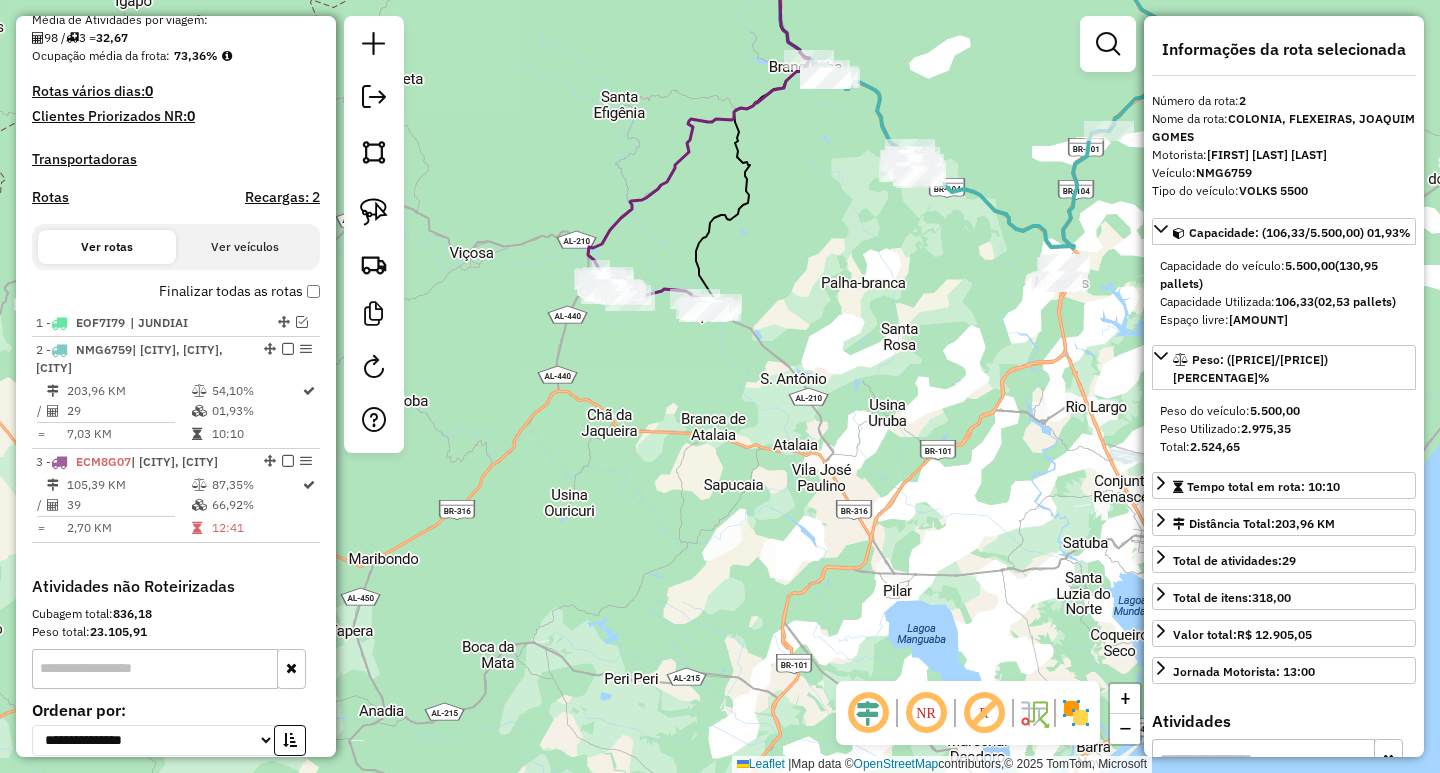 scroll, scrollTop: 678, scrollLeft: 0, axis: vertical 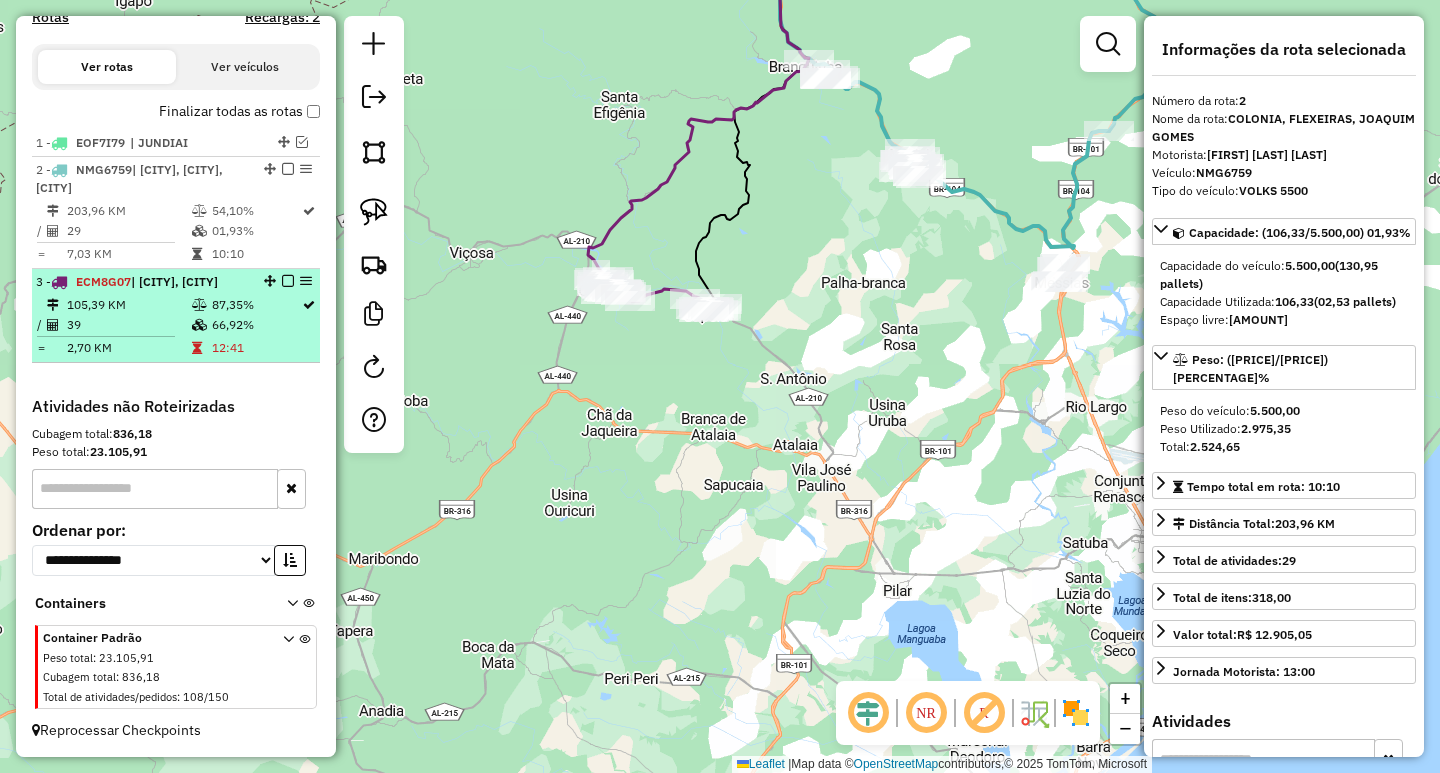 click at bounding box center (288, 281) 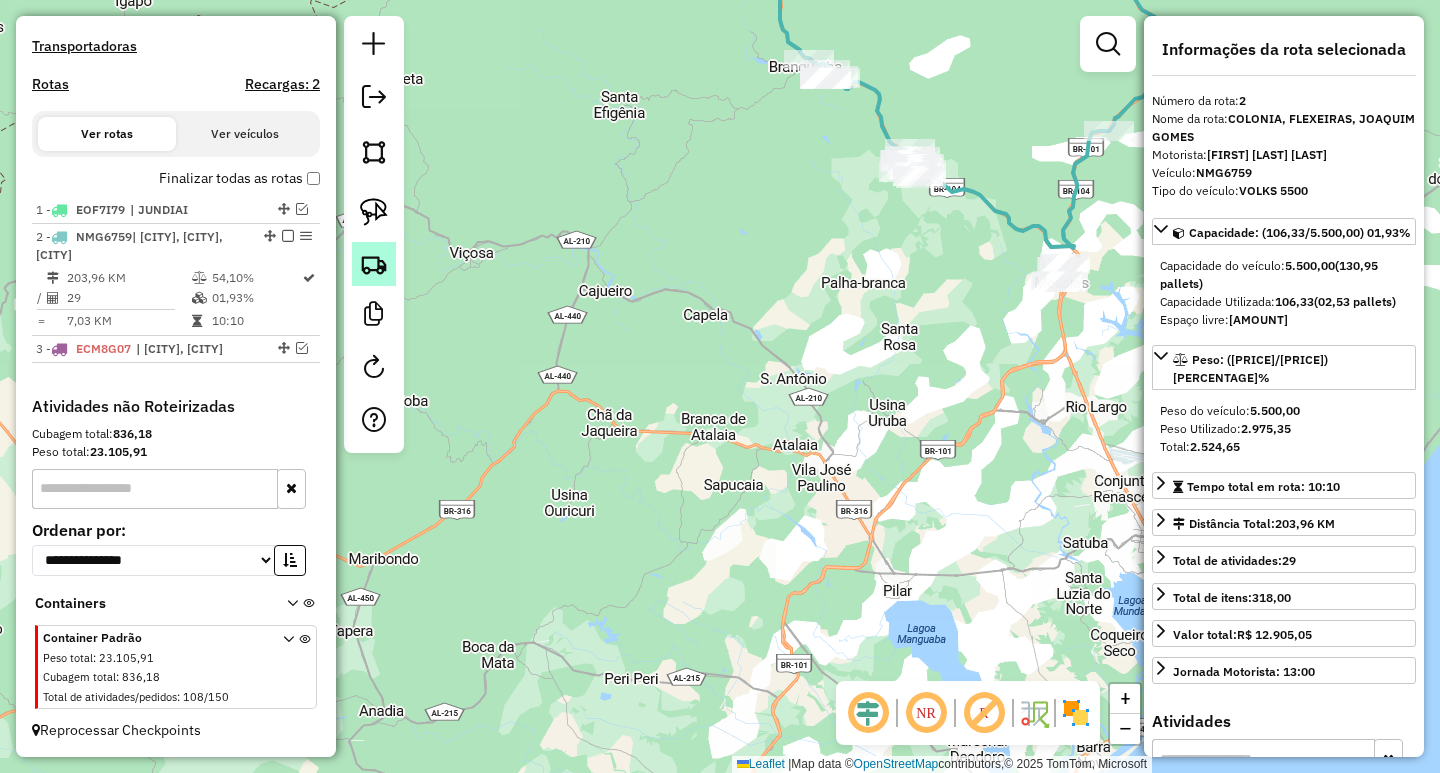 scroll, scrollTop: 593, scrollLeft: 0, axis: vertical 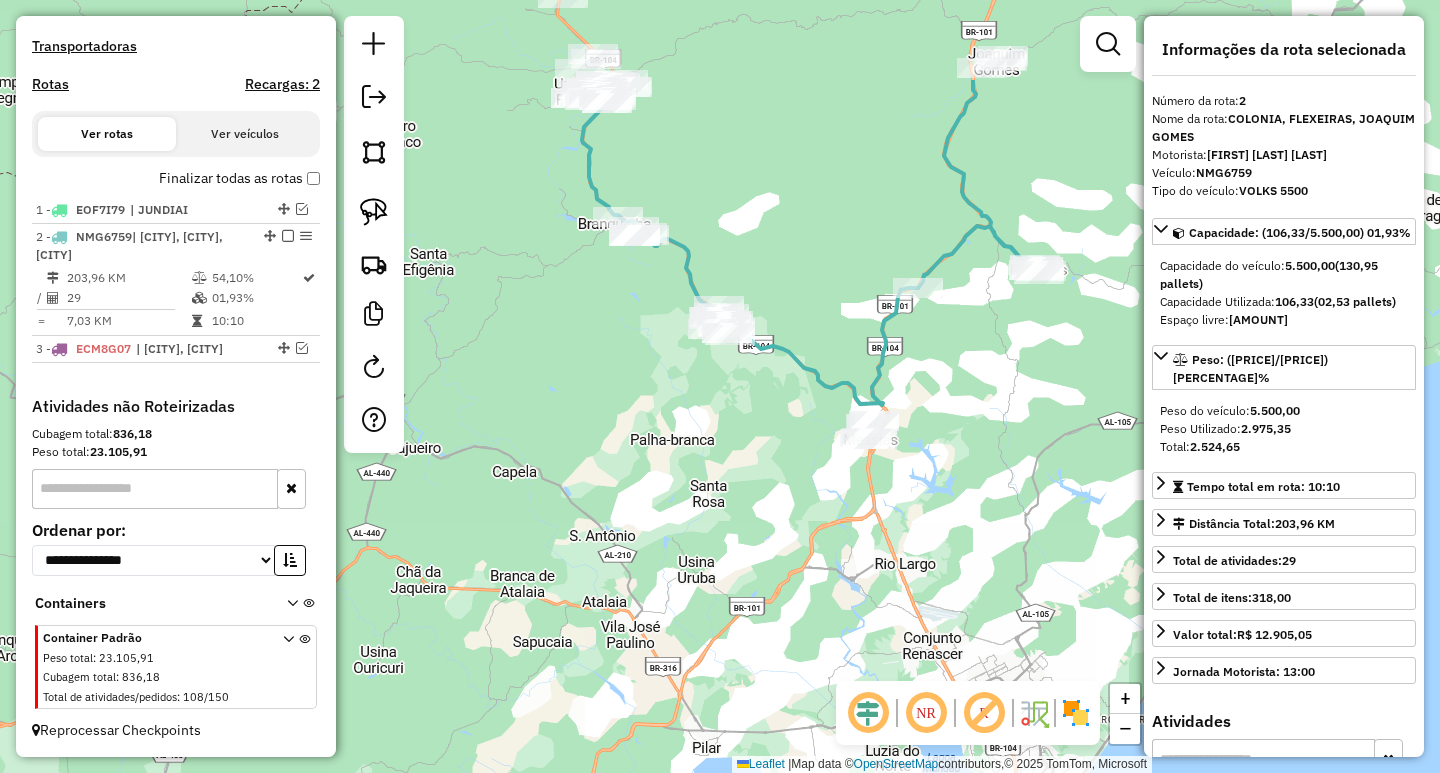 drag, startPoint x: 783, startPoint y: 375, endPoint x: 644, endPoint y: 474, distance: 170.65169 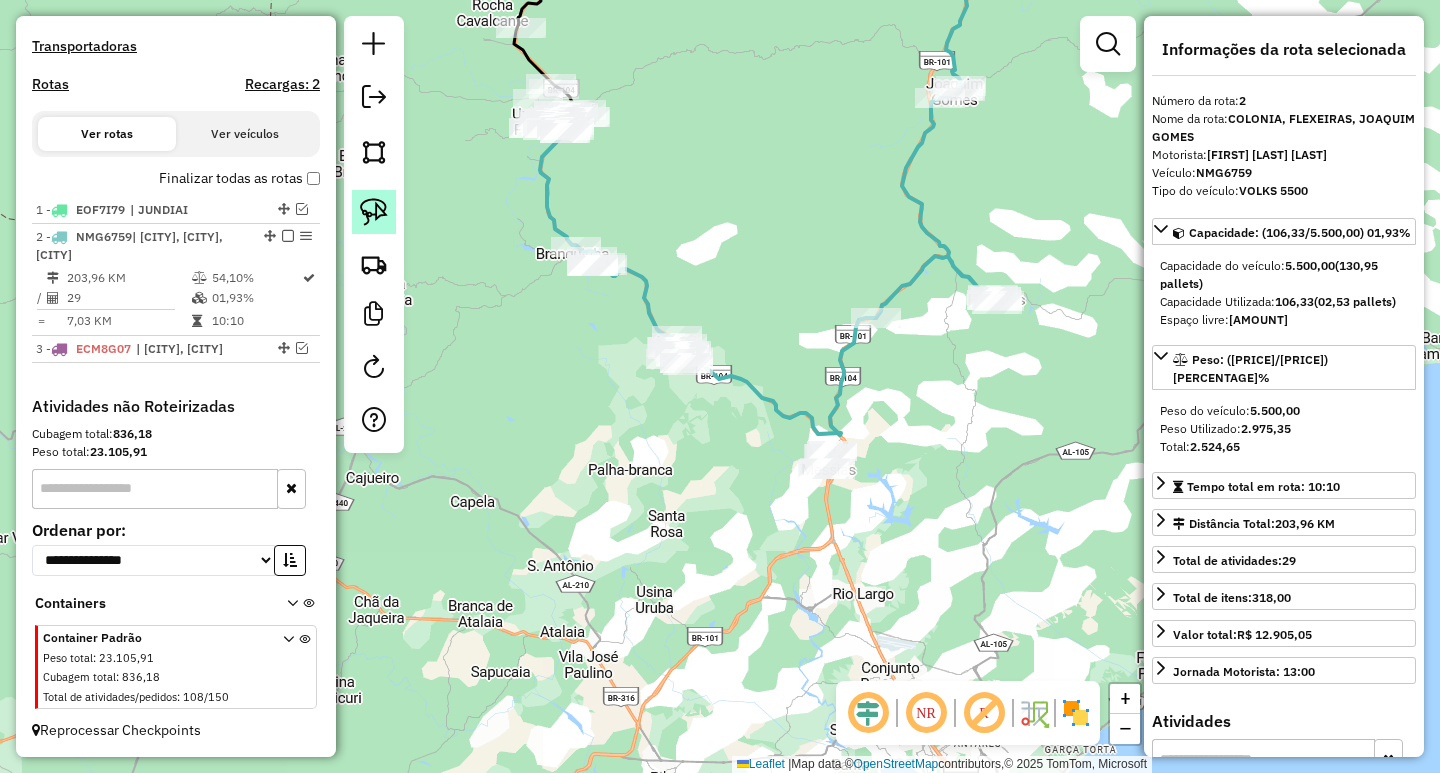 click 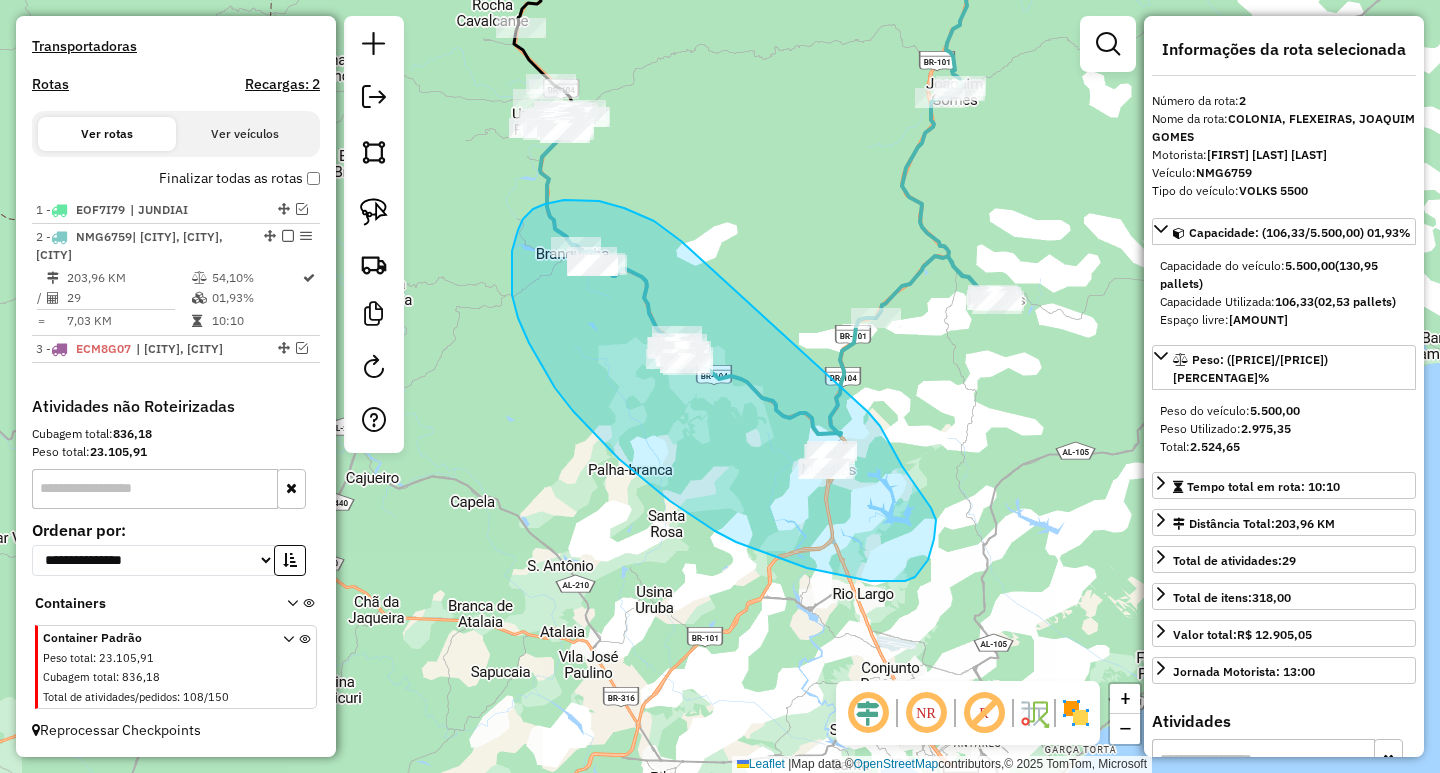drag, startPoint x: 677, startPoint y: 238, endPoint x: 868, endPoint y: 412, distance: 258.37375 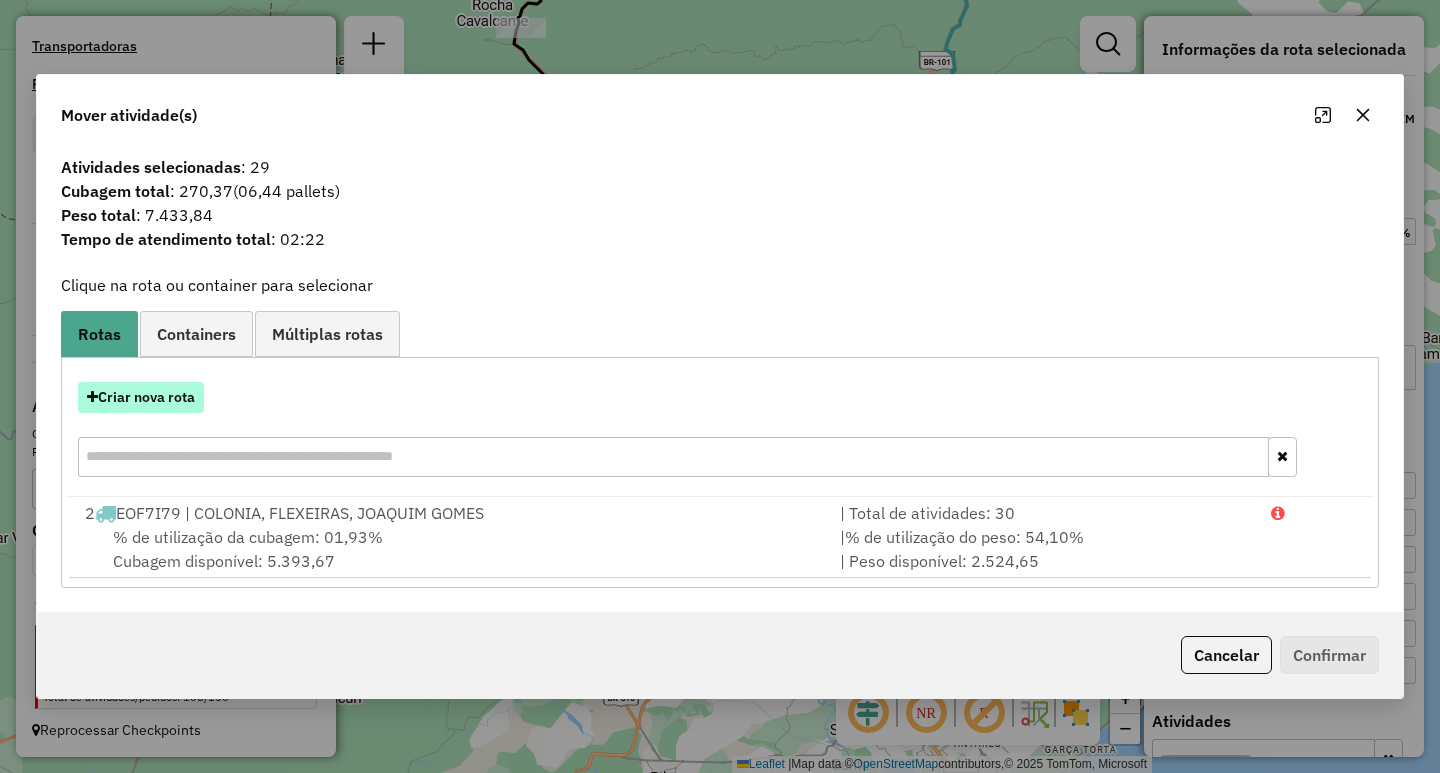 click on "Criar nova rota" at bounding box center (141, 397) 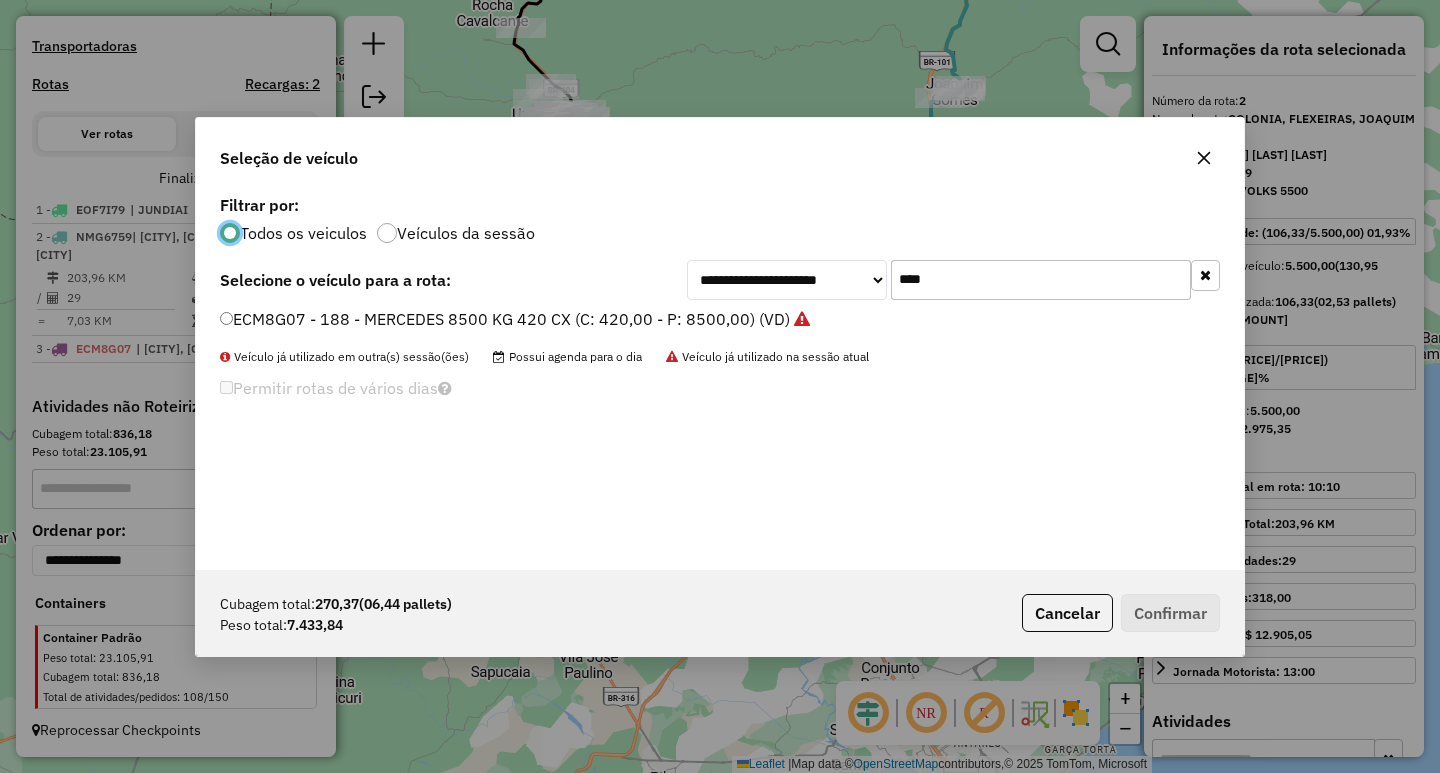scroll, scrollTop: 11, scrollLeft: 6, axis: both 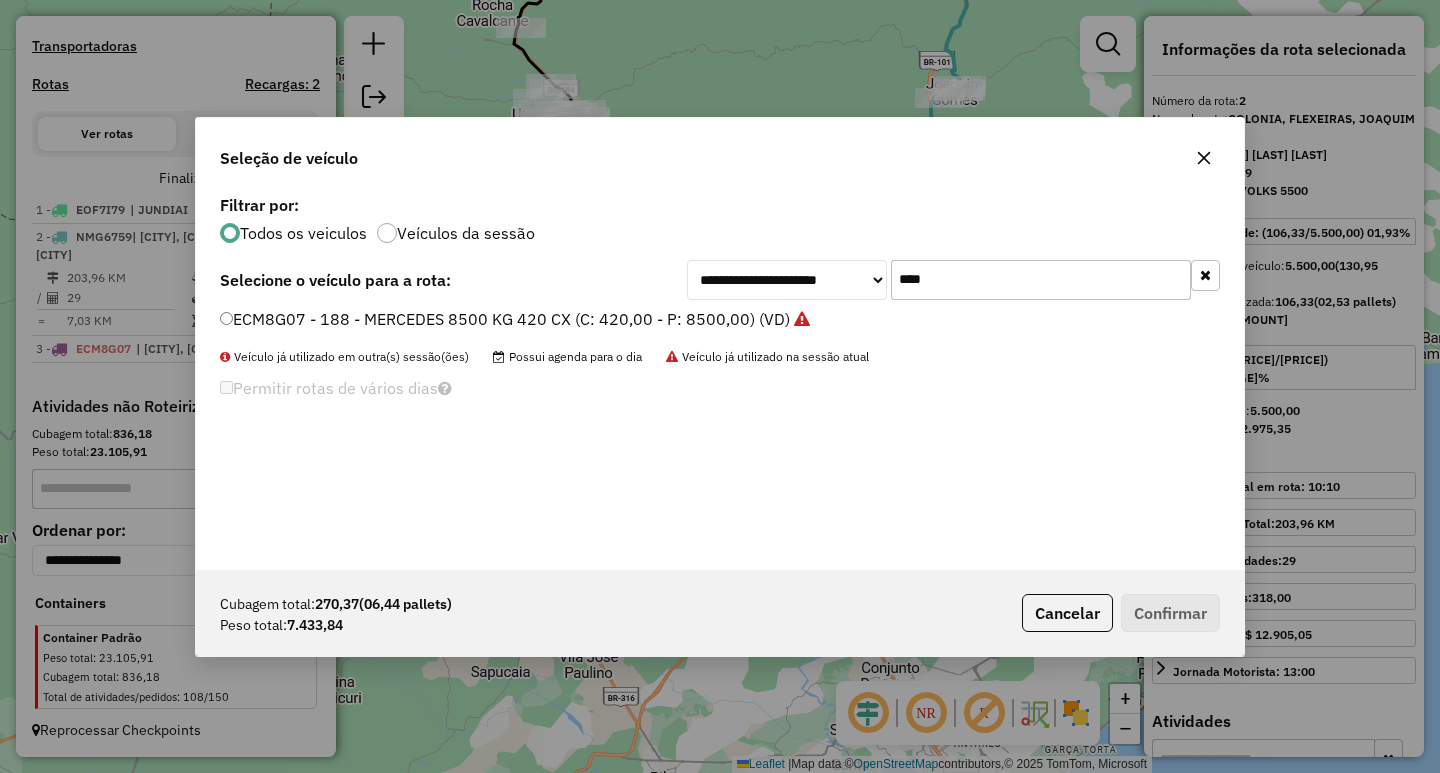 drag, startPoint x: 1021, startPoint y: 278, endPoint x: 541, endPoint y: 293, distance: 480.2343 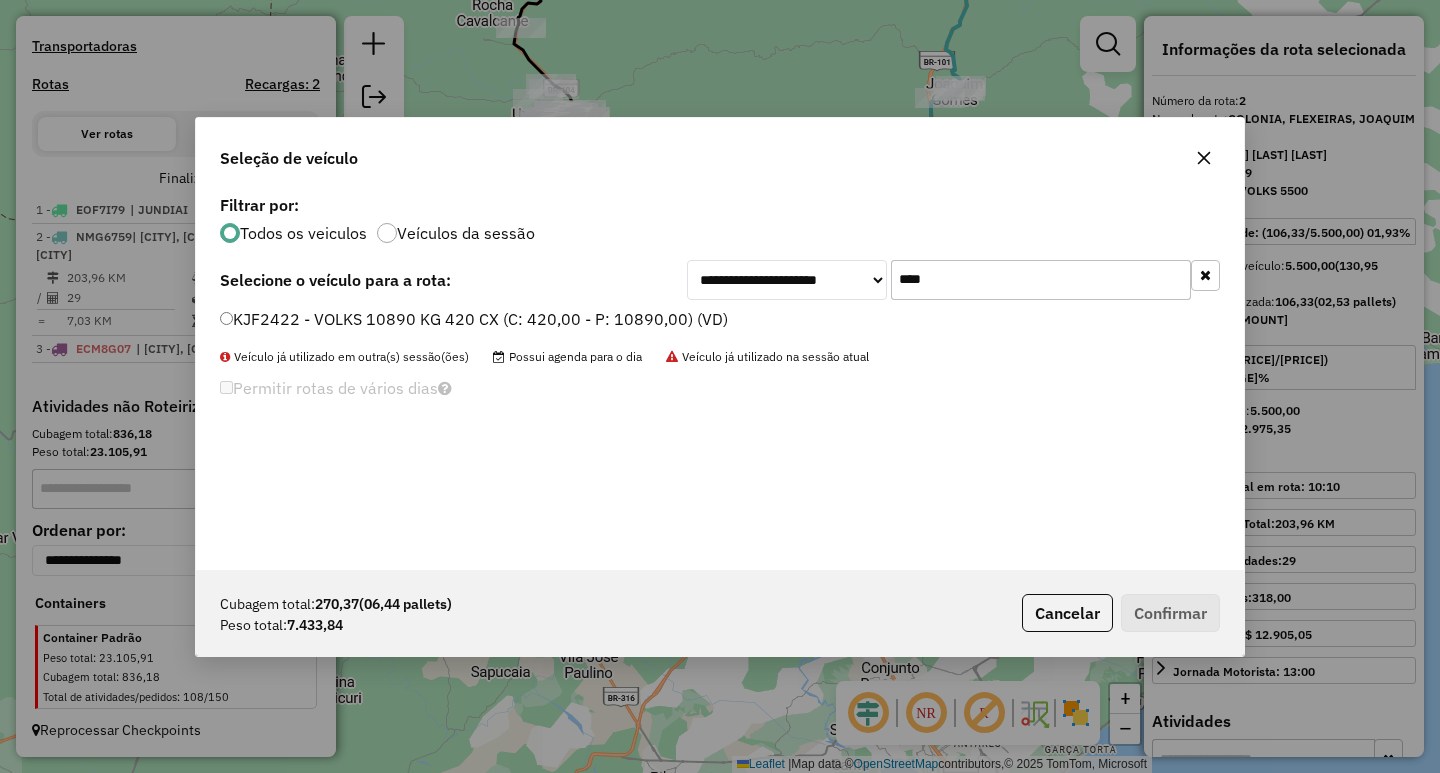 type on "****" 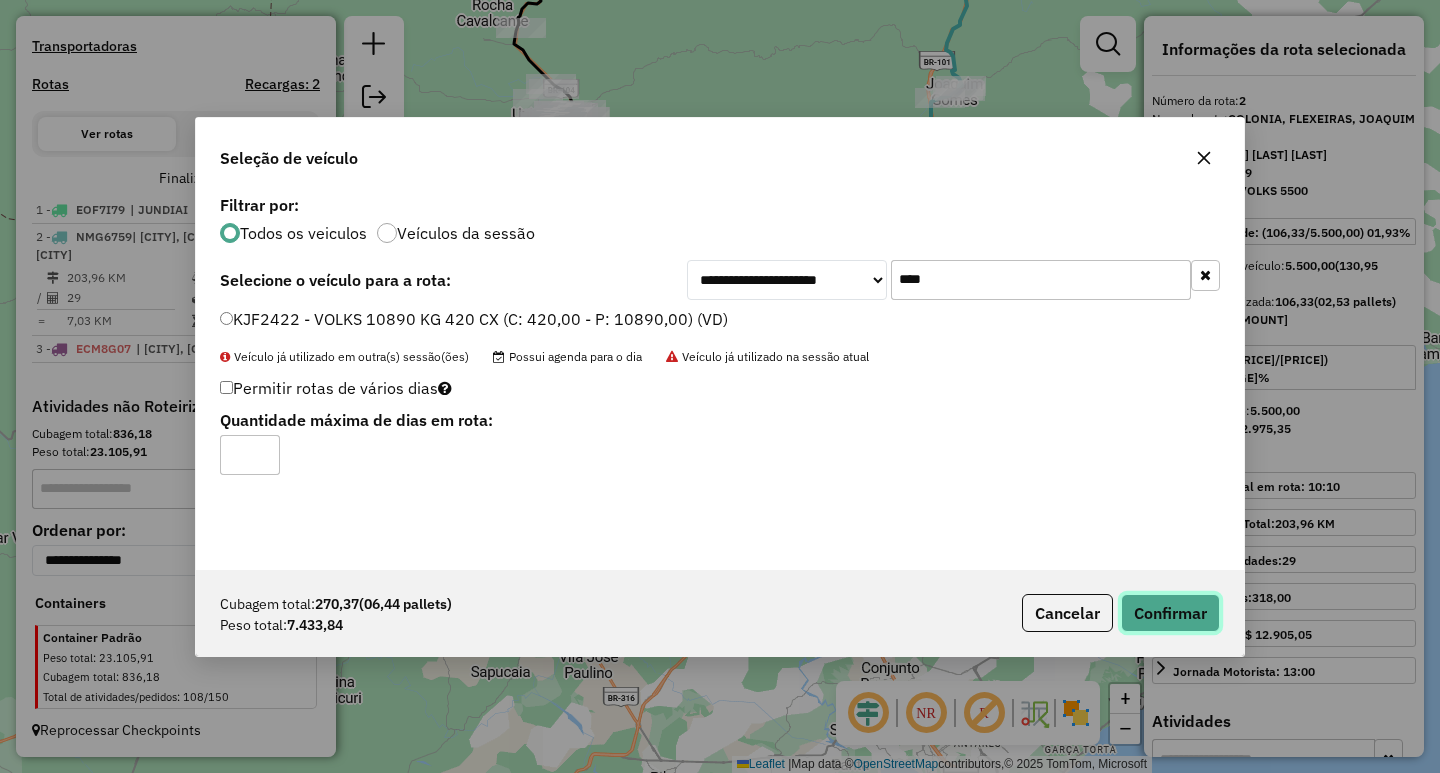 click on "Confirmar" 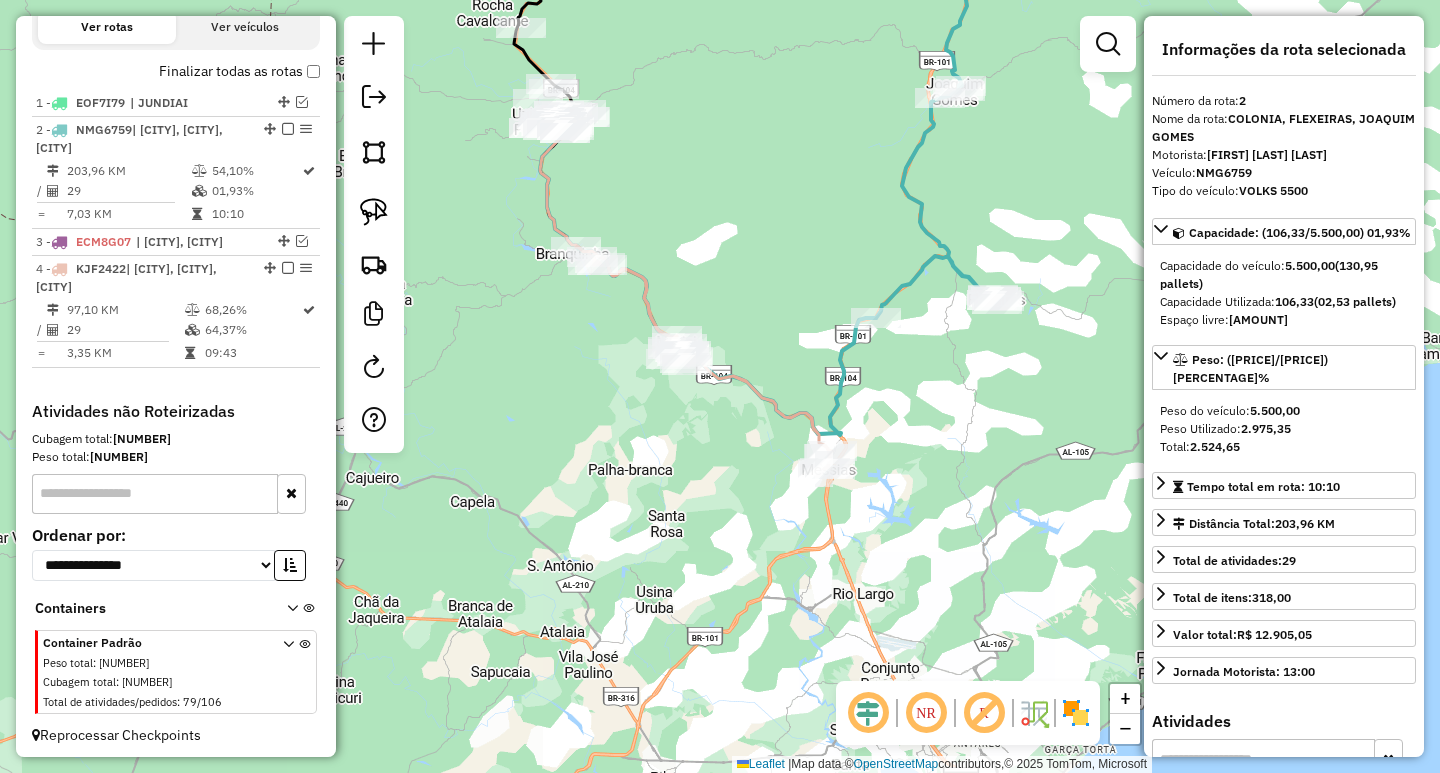scroll, scrollTop: 705, scrollLeft: 0, axis: vertical 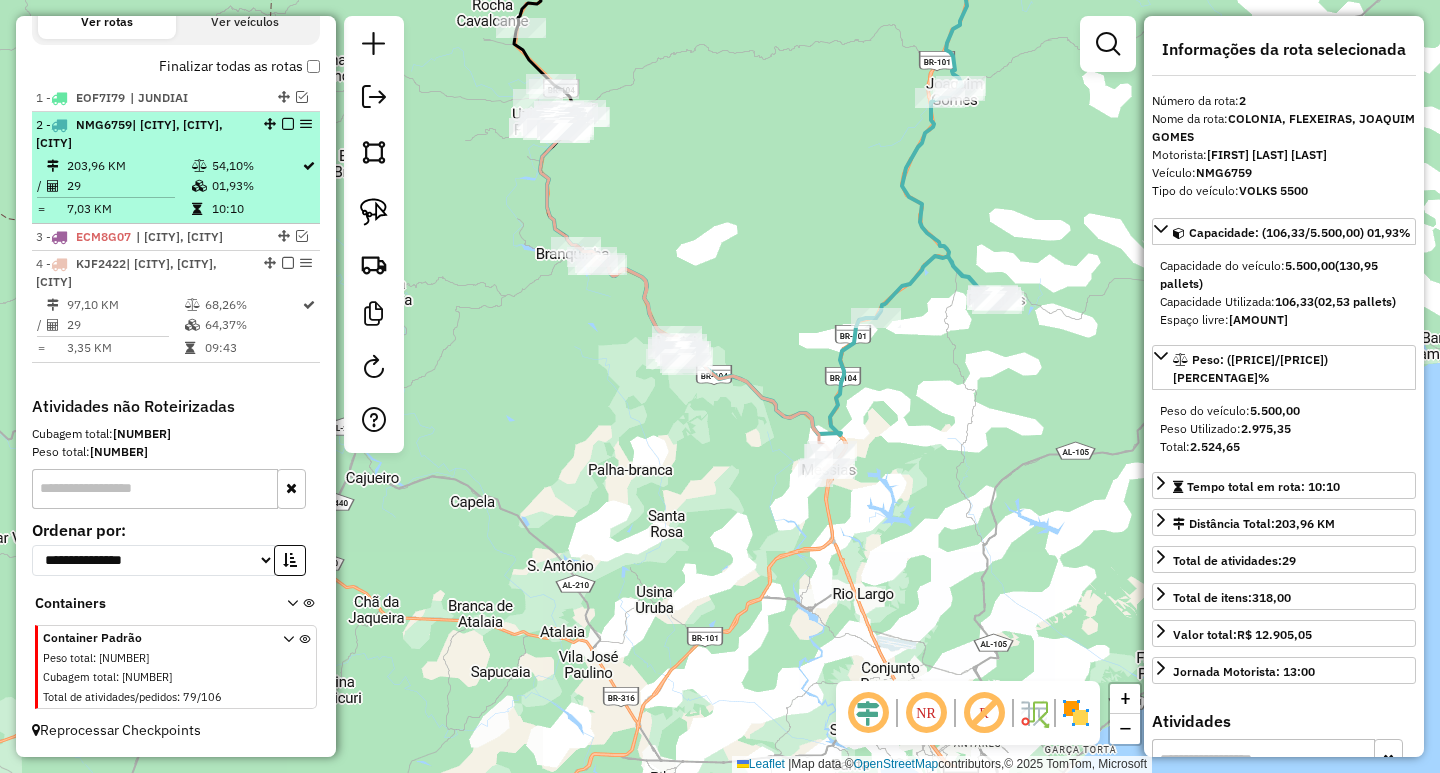 click at bounding box center (288, 124) 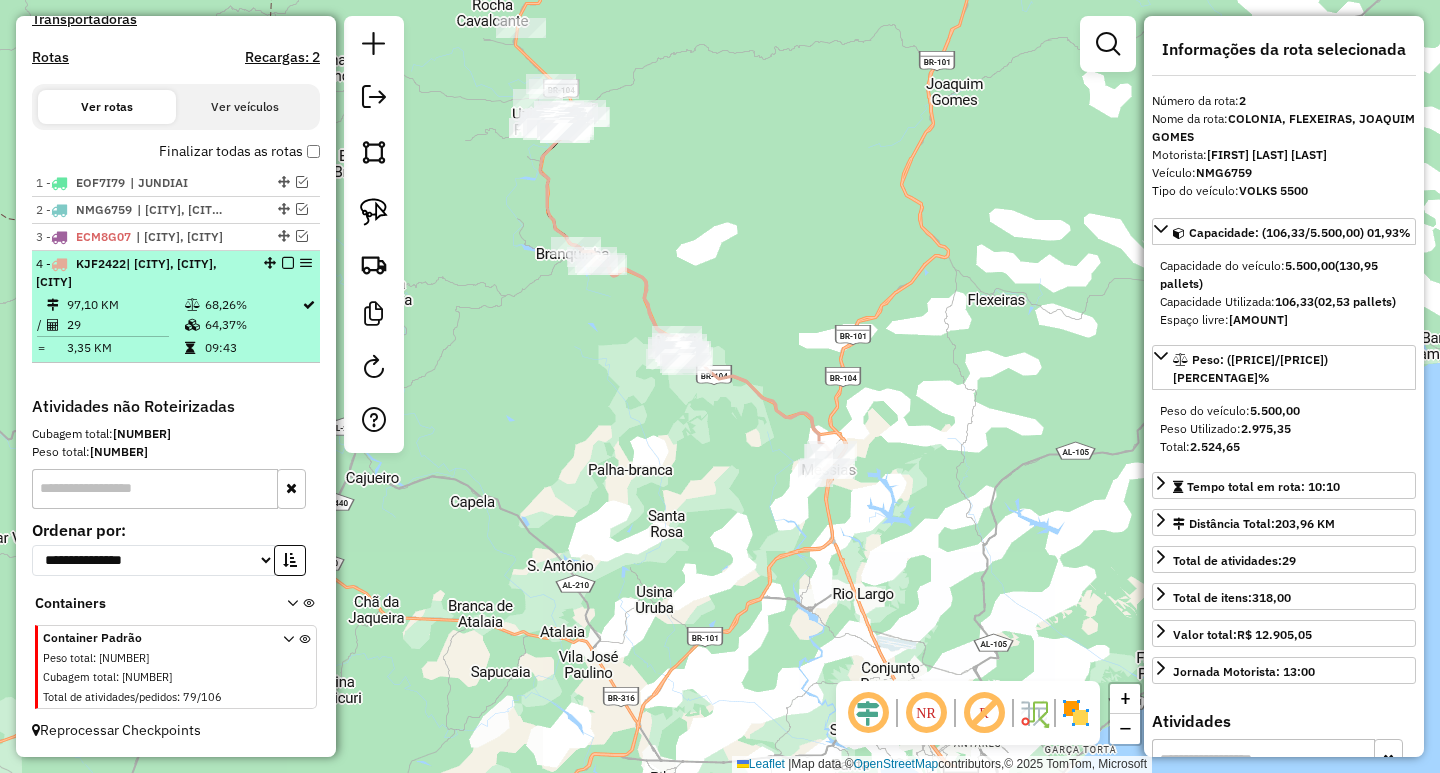 click at bounding box center (288, 263) 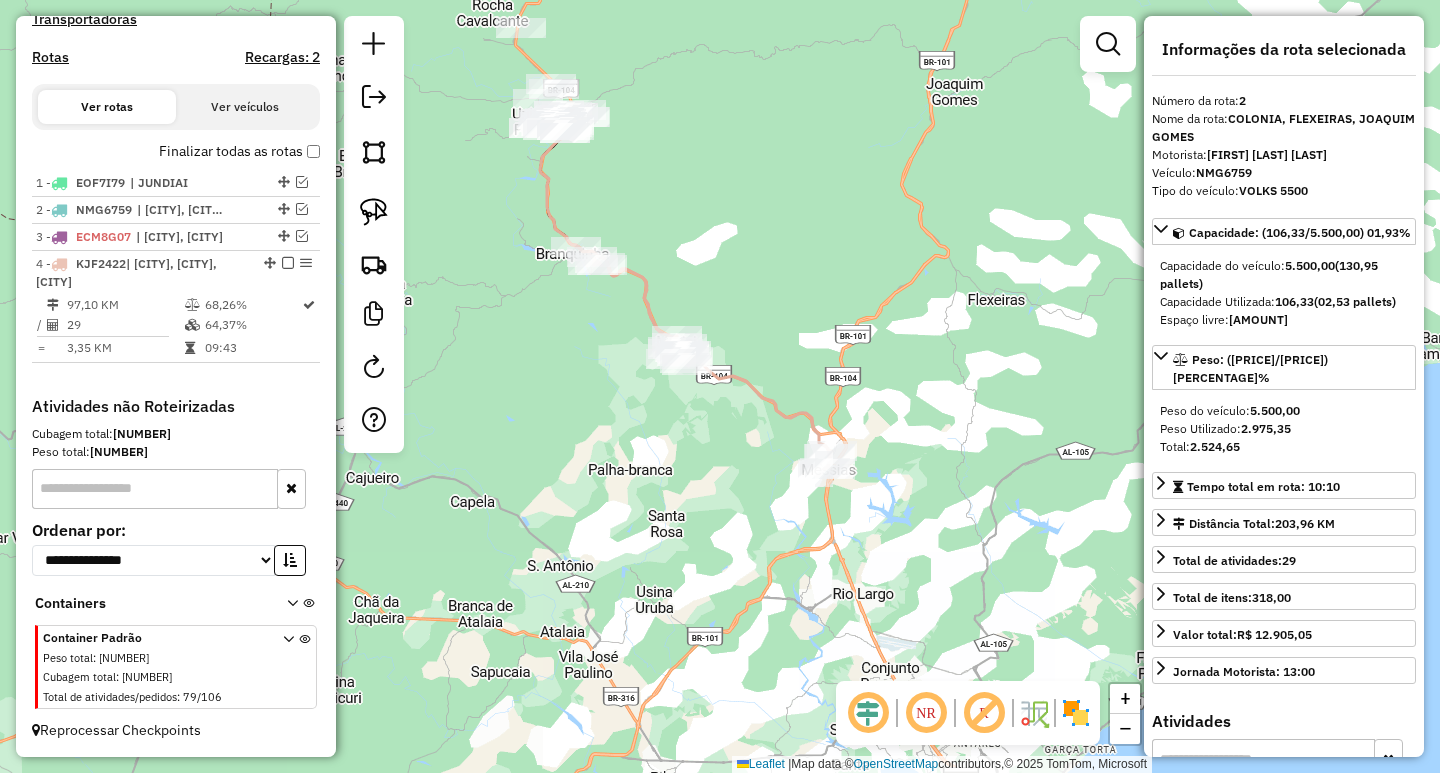 scroll, scrollTop: 535, scrollLeft: 0, axis: vertical 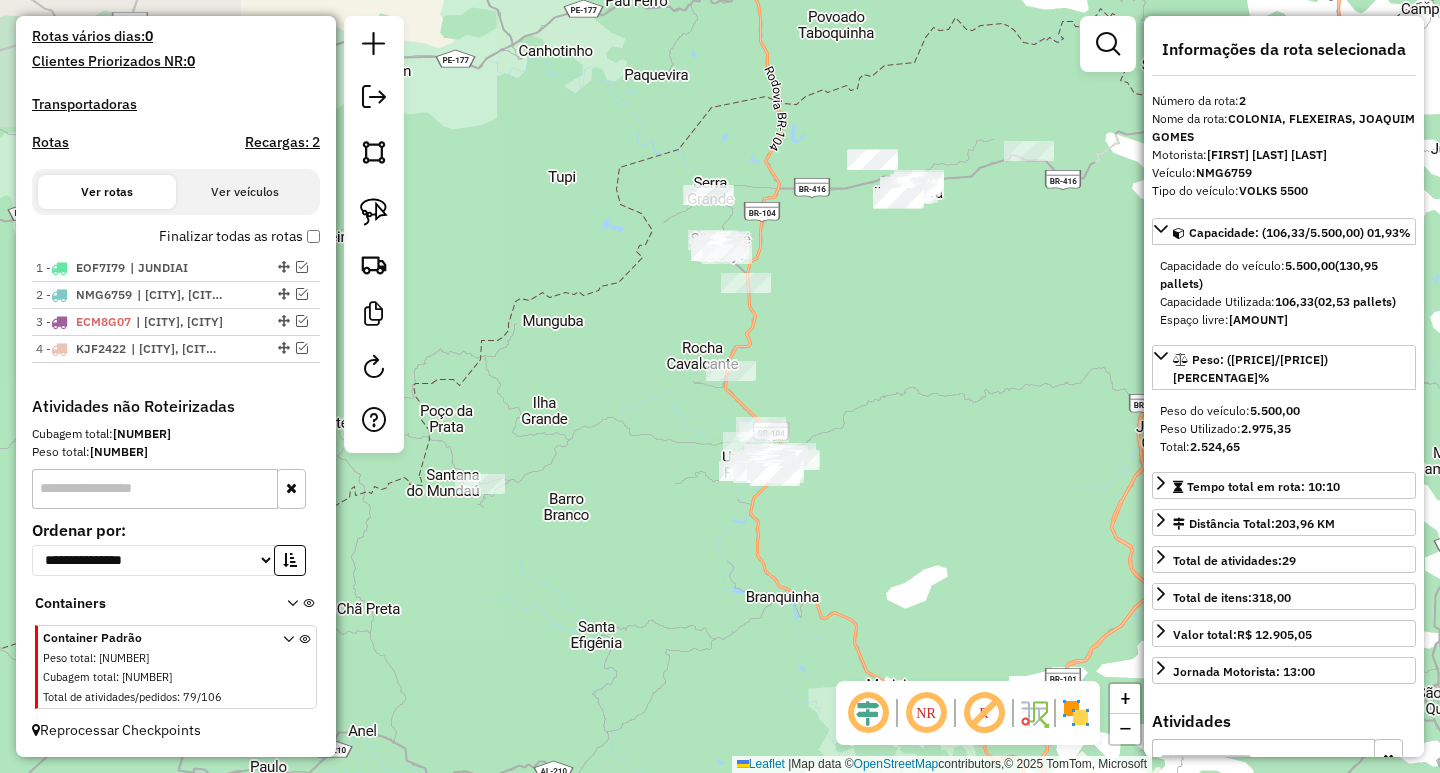 drag, startPoint x: 684, startPoint y: 333, endPoint x: 828, endPoint y: 614, distance: 315.74832 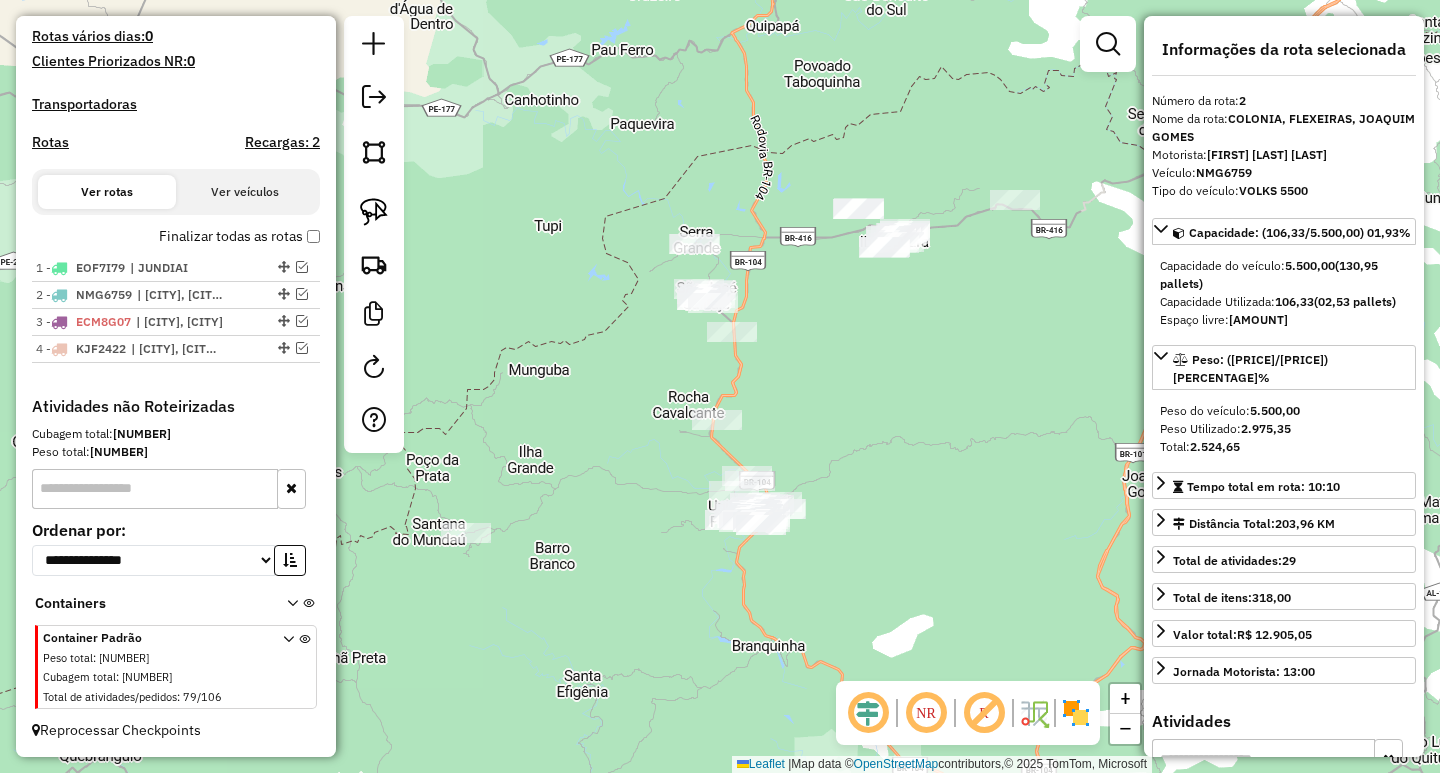 drag, startPoint x: 903, startPoint y: 418, endPoint x: 864, endPoint y: 519, distance: 108.26819 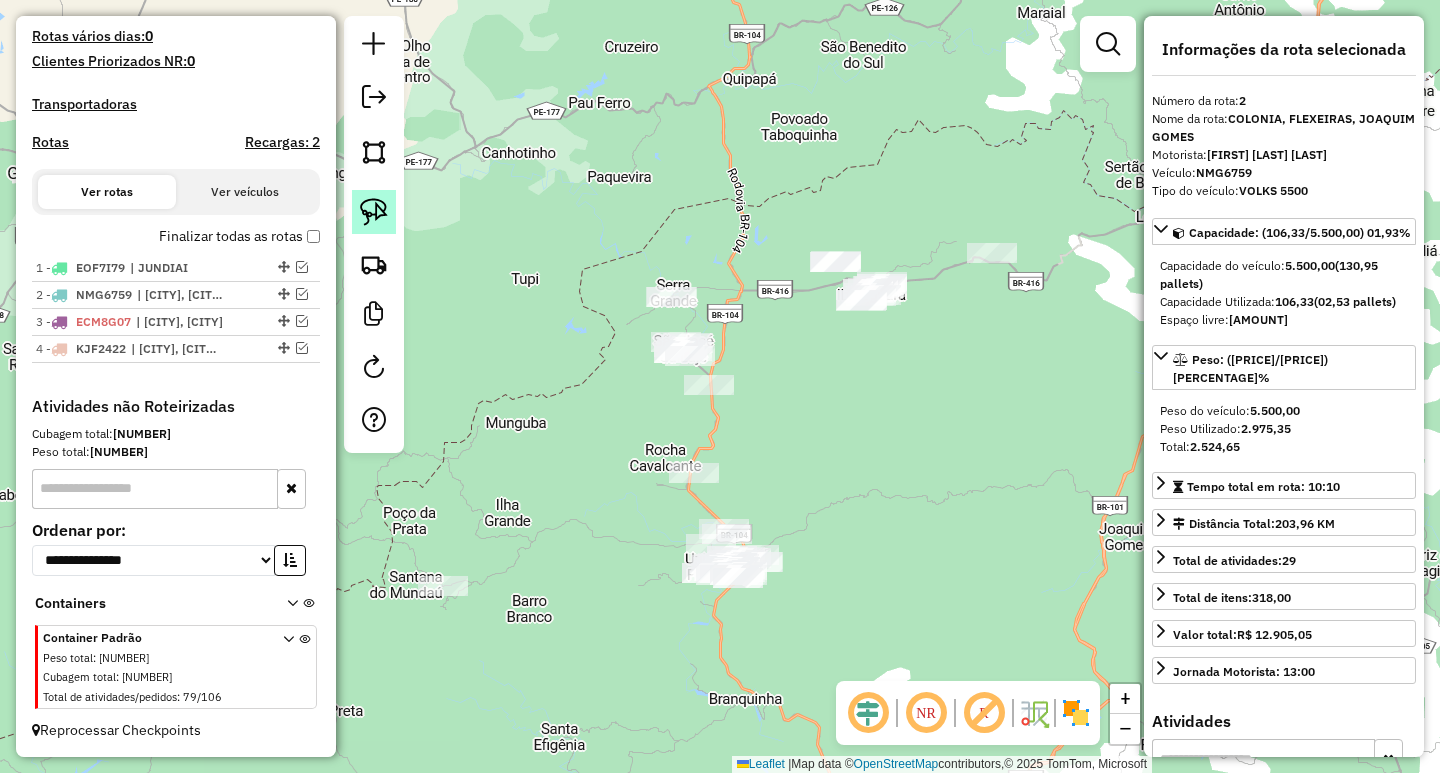 click 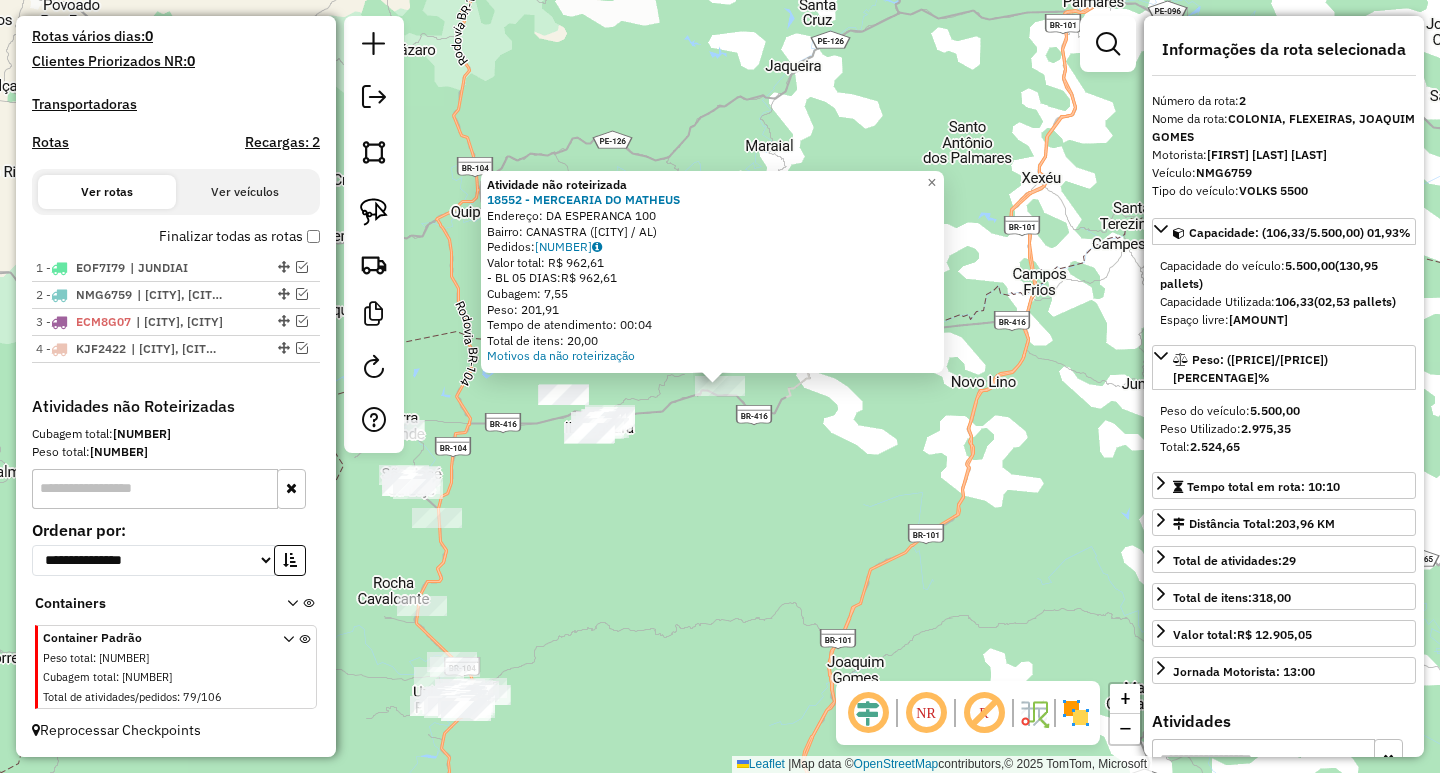 click on "Atividade não roteirizada [NUMBER] - [LAST] [LAST] Endereço: DA [LAST] [NUMBER] Bairro: [LAST] ([CITY] / [STATE]) Pedidos: [NUMBER] Valor total: R$ [PRICE] - BL [NUMBER] DIAS: R$ [PRICE] Cubagem: [NUMBER] Peso: [NUMBER] Tempo de atendimento: [TIME] Total de itens: [NUMBER] Motivos da não roteirização × Janela de atendimento Grade de atendimento Capacidade Transportadoras Veículos Cliente Pedidos Rotas Selecione os dias de semana para filtrar as janelas de atendimento Seg Ter Qua Qui Sex Sáb Dom Informe o período da janela de atendimento: De: Até: Filtrar exatamente a janela do cliente Considerar janela de atendimento padrão Selecione os dias de semana para filtrar as grades de atendimento Seg Ter Qua Qui Sex Sáb Dom Considerar clientes sem dia de atendimento cadastrado Clientes fora do dia de atendimento selecionado Filtrar as atividades entre os valores definidos abaixo: Peso mínimo: Peso máximo: Cubagem mínima: Cubagem máxima: De: Até: De:" 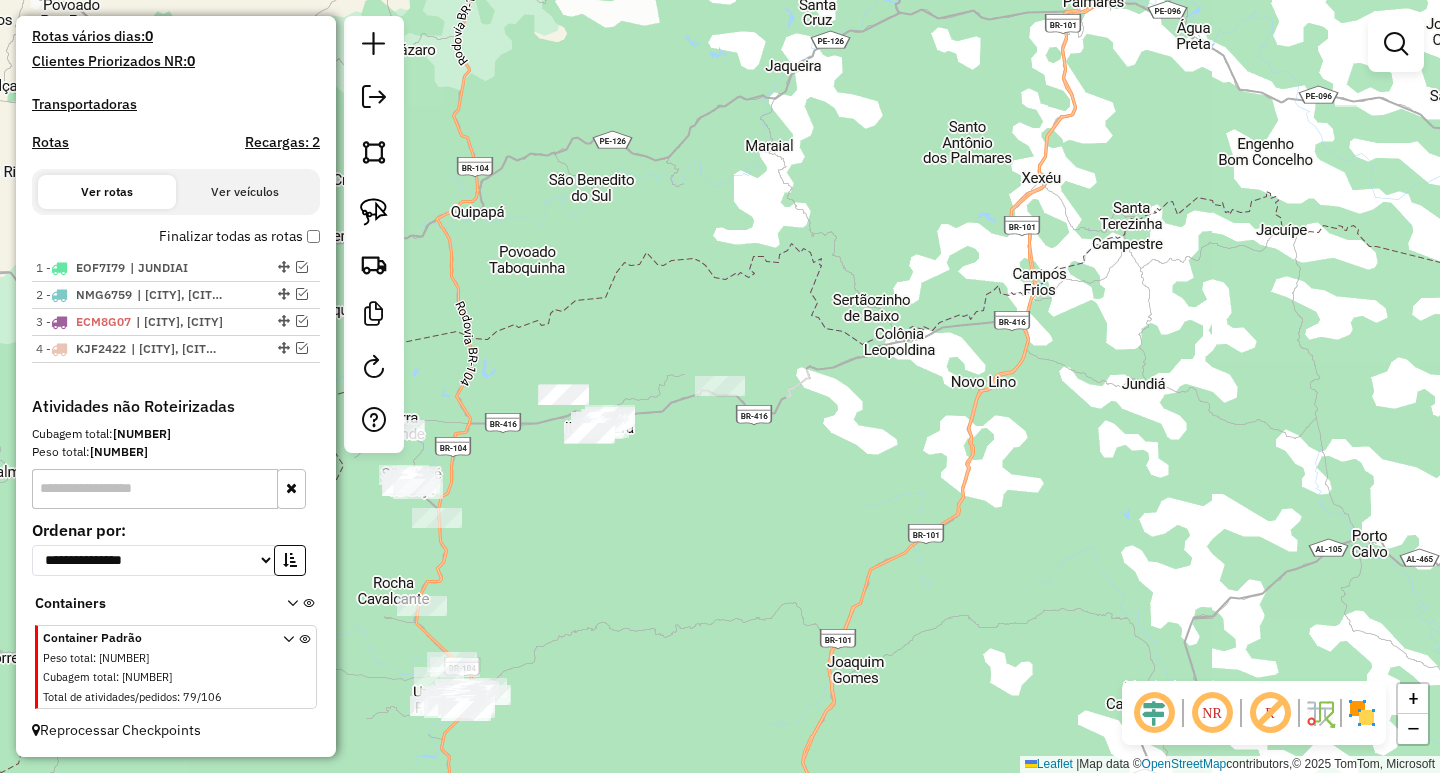 drag, startPoint x: 656, startPoint y: 477, endPoint x: 749, endPoint y: 413, distance: 112.89375 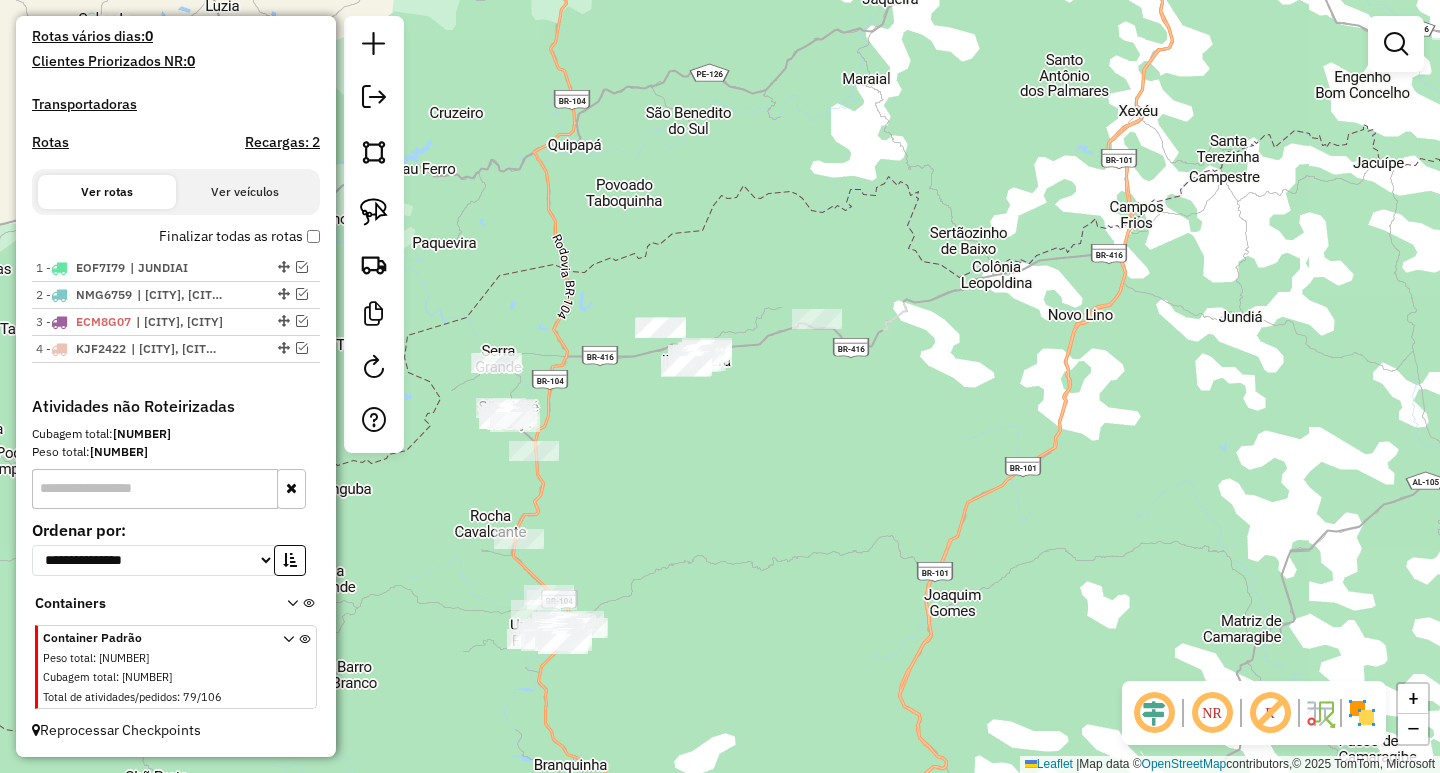 click 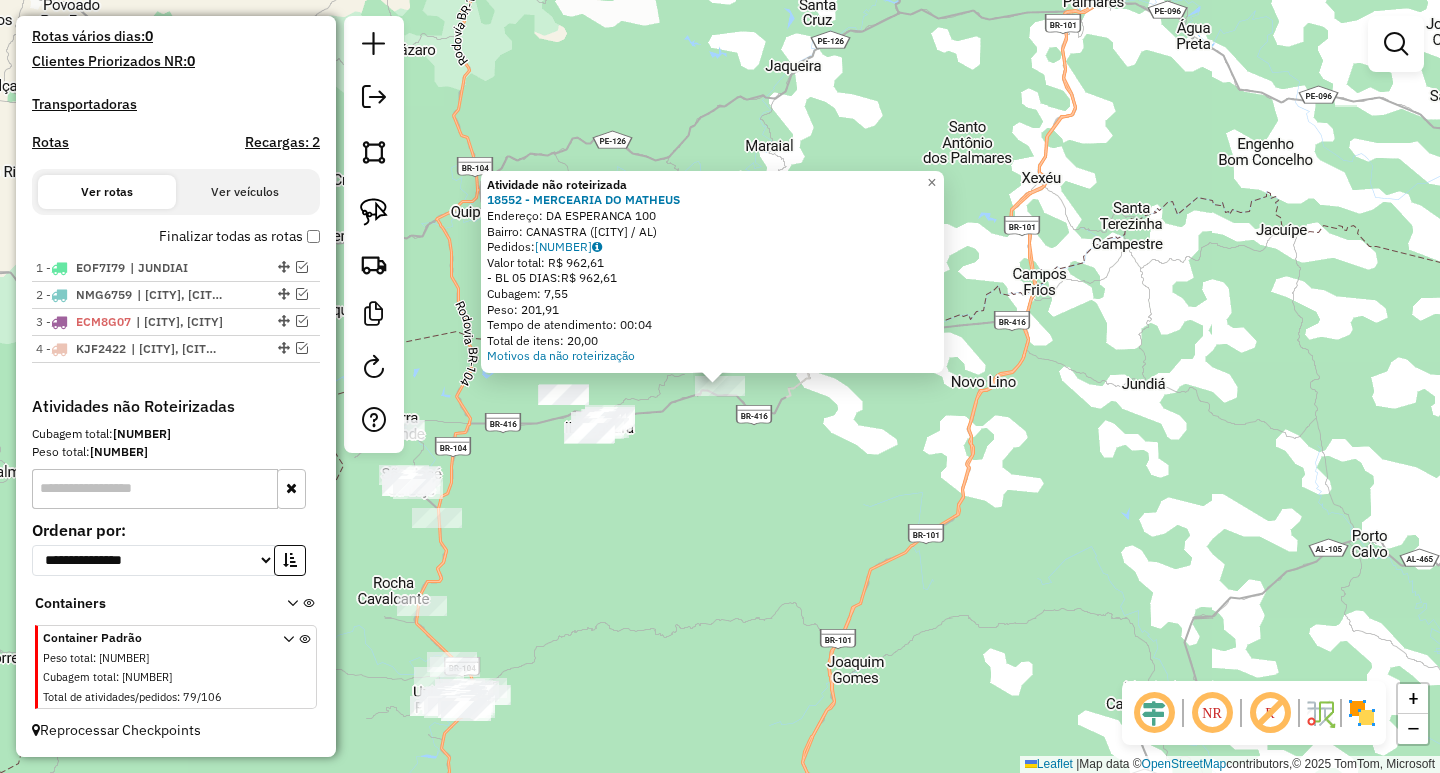 click on "Atividade não roteirizada [NUMBER] - [LAST] [LAST] Endereço: DA [LAST] [NUMBER] Bairro: [LAST] ([CITY] / [STATE]) Pedidos: [NUMBER] Valor total: R$ [PRICE] - BL [NUMBER] DIAS: R$ [PRICE] Cubagem: [NUMBER] Peso: [NUMBER] Tempo de atendimento: [TIME] Total de itens: [NUMBER] Motivos da não roteirização × Janela de atendimento Grade de atendimento Capacidade Transportadoras Veículos Cliente Pedidos Rotas Selecione os dias de semana para filtrar as janelas de atendimento Seg Ter Qua Qui Sex Sáb Dom Informe o período da janela de atendimento: De: Até: Filtrar exatamente a janela do cliente Considerar janela de atendimento padrão Selecione os dias de semana para filtrar as grades de atendimento Seg Ter Qua Qui Sex Sáb Dom Considerar clientes sem dia de atendimento cadastrado Clientes fora do dia de atendimento selecionado Filtrar as atividades entre os valores definidos abaixo: Peso mínimo: Peso máximo: Cubagem mínima: Cubagem máxima: De: Até: De:" 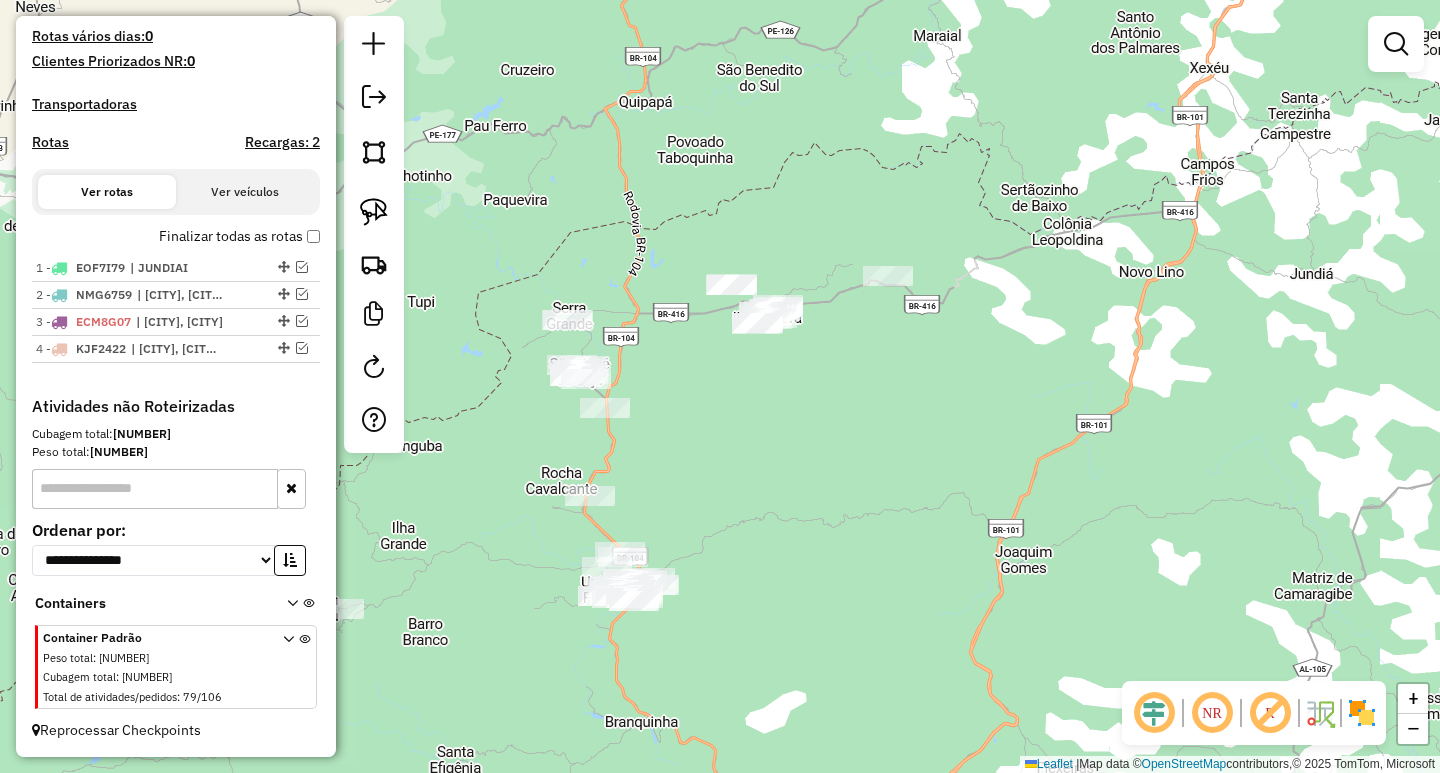 drag, startPoint x: 632, startPoint y: 548, endPoint x: 842, endPoint y: 411, distance: 250.73691 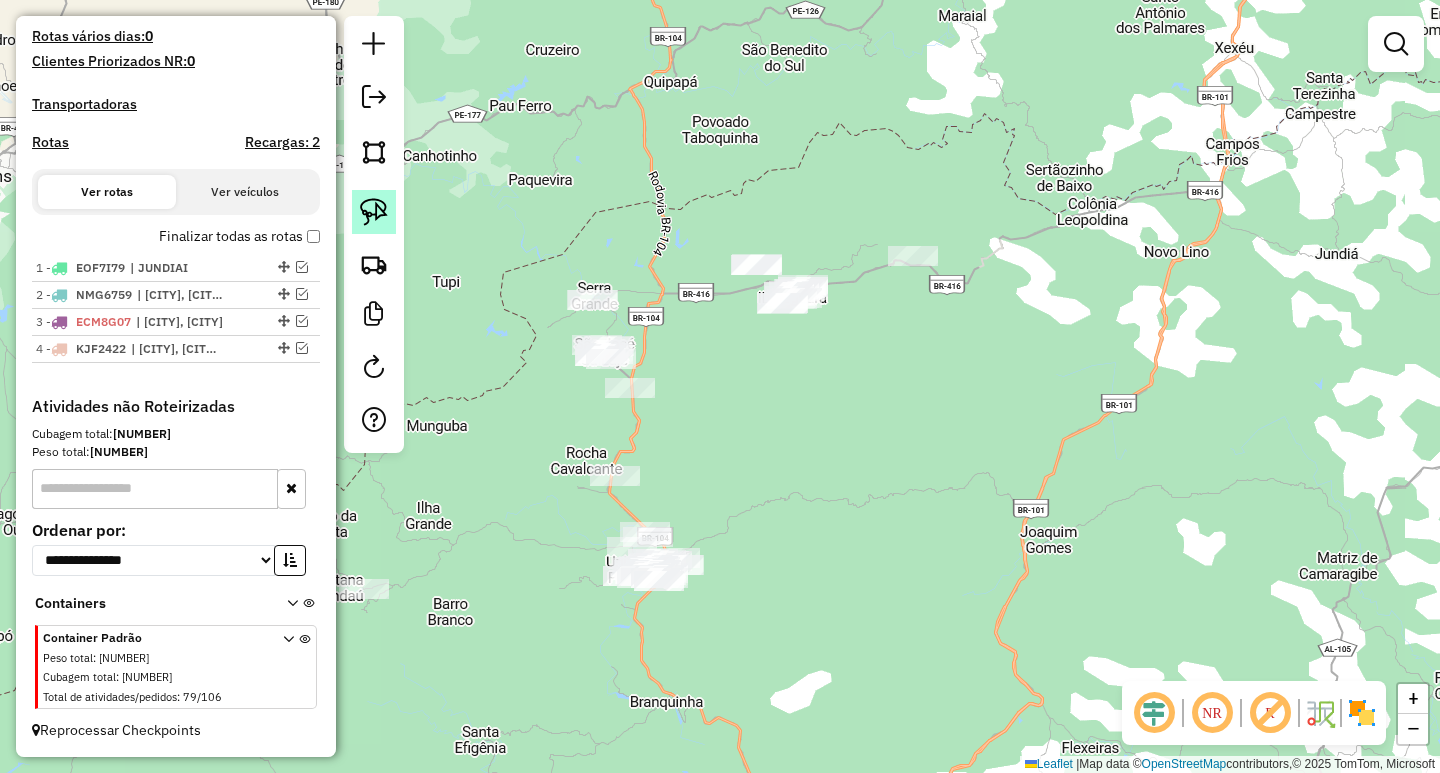 click 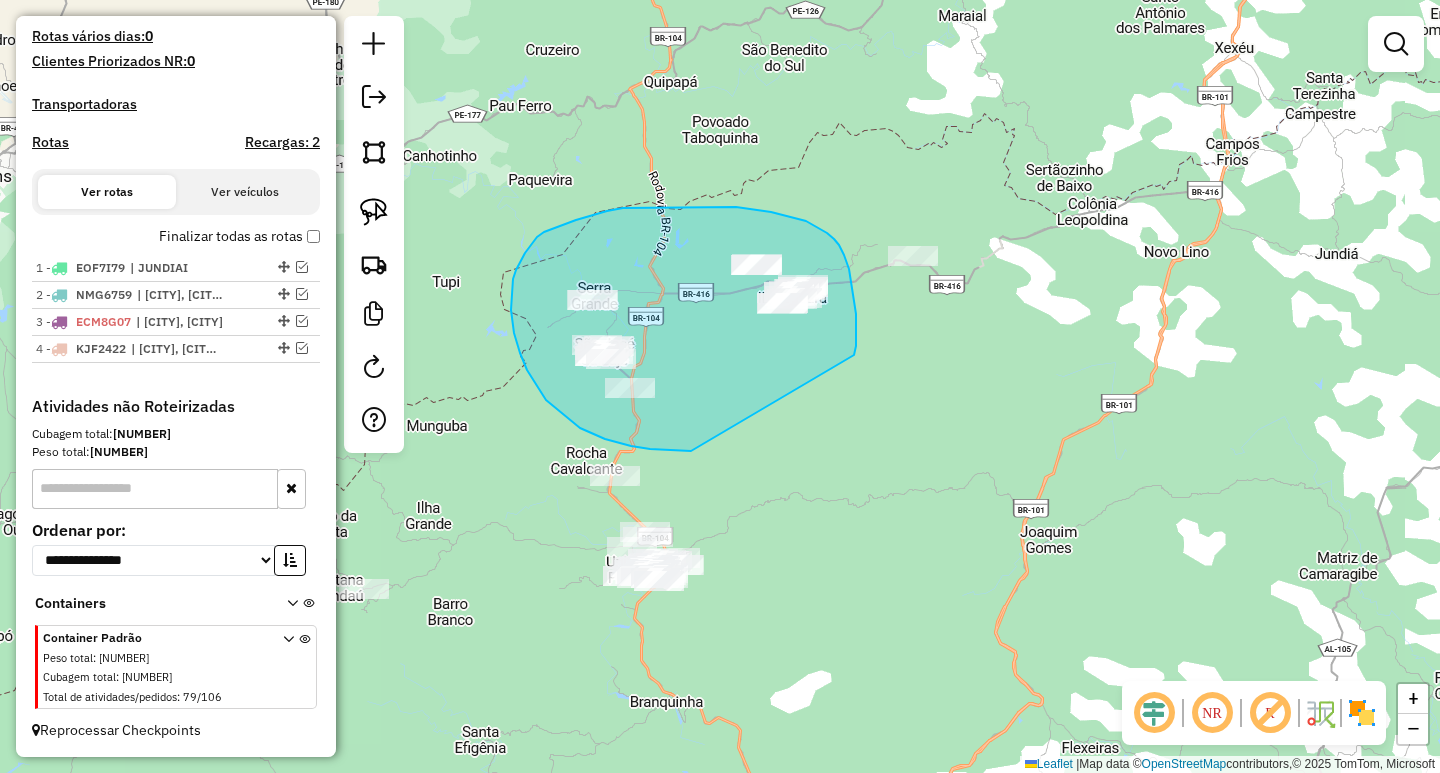 drag, startPoint x: 856, startPoint y: 340, endPoint x: 741, endPoint y: 434, distance: 148.52946 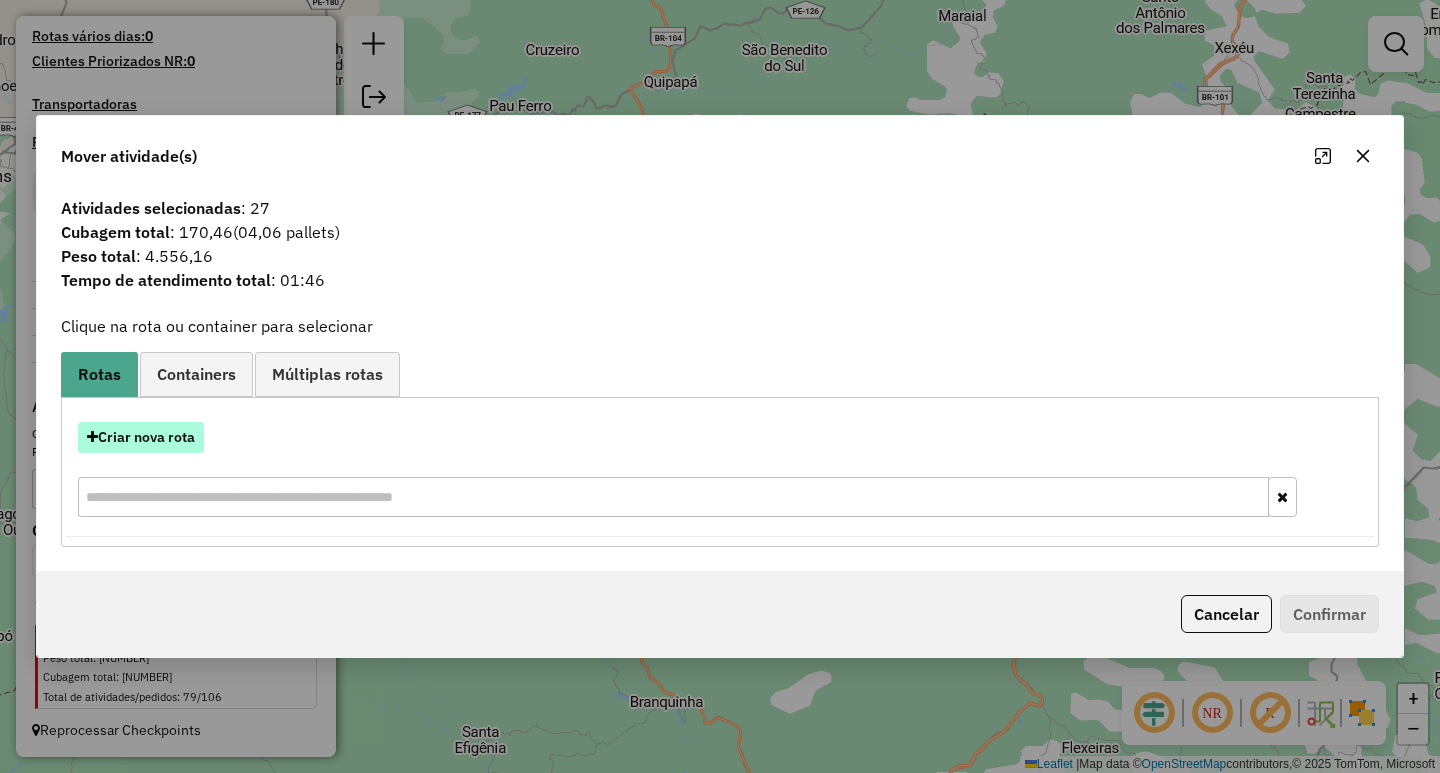 click on "Criar nova rota" at bounding box center [141, 437] 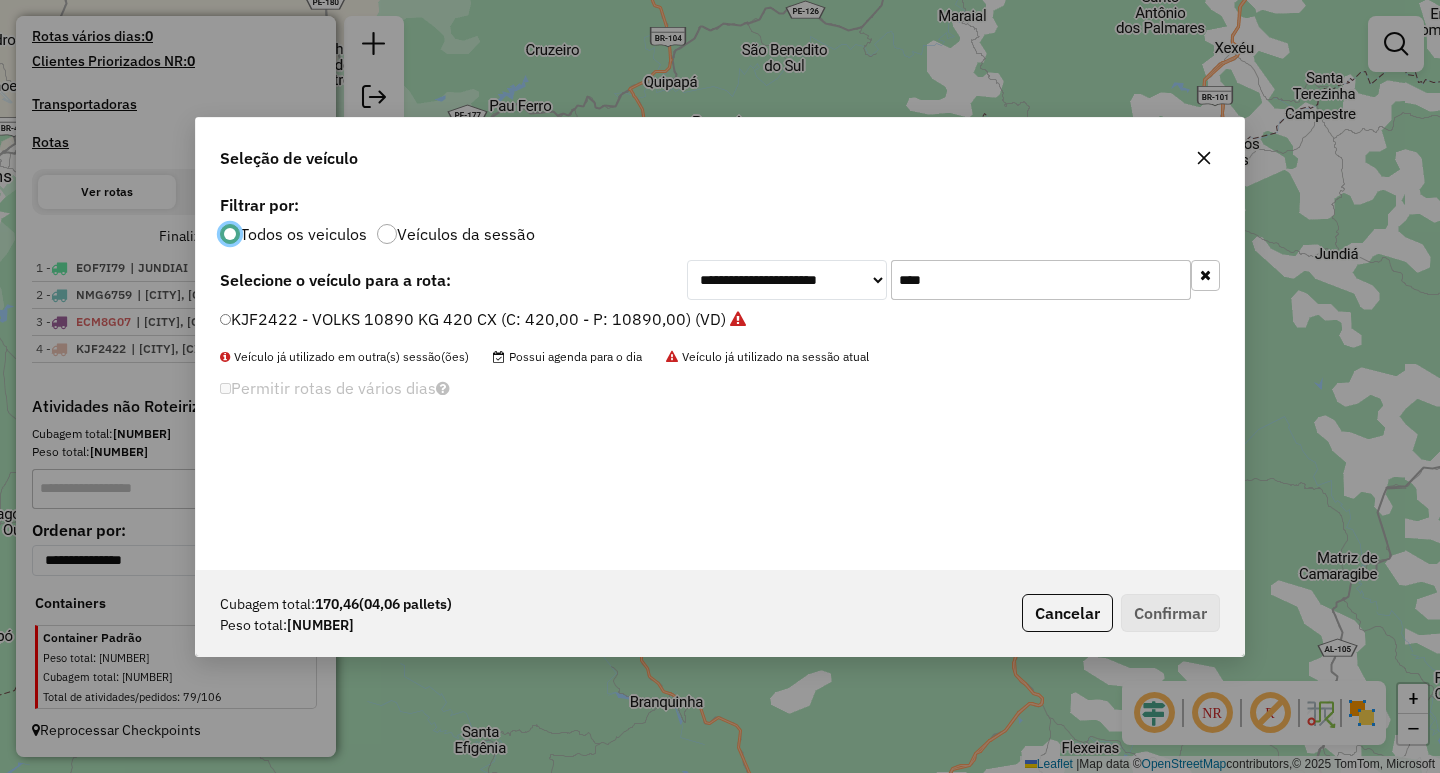 scroll, scrollTop: 11, scrollLeft: 6, axis: both 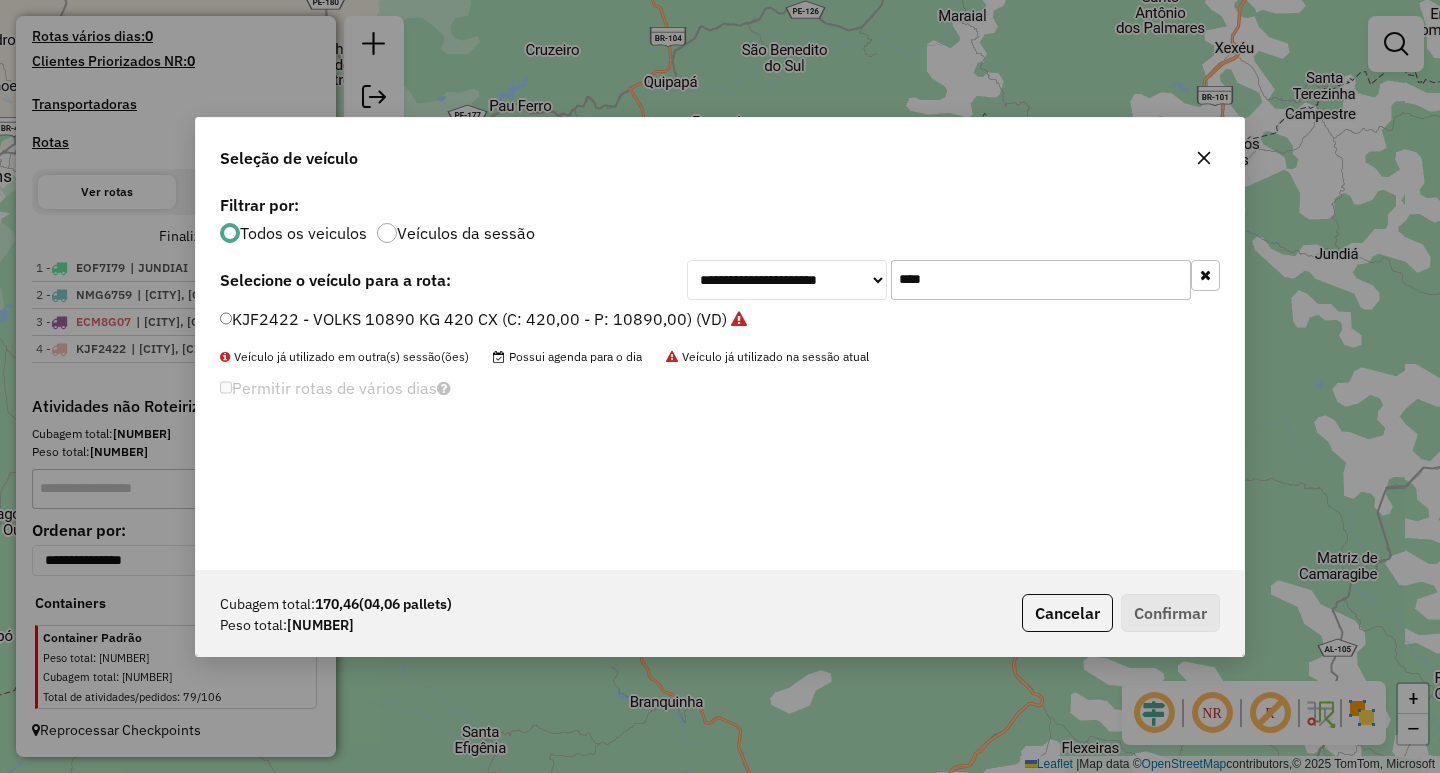 drag, startPoint x: 991, startPoint y: 273, endPoint x: 701, endPoint y: 295, distance: 290.83328 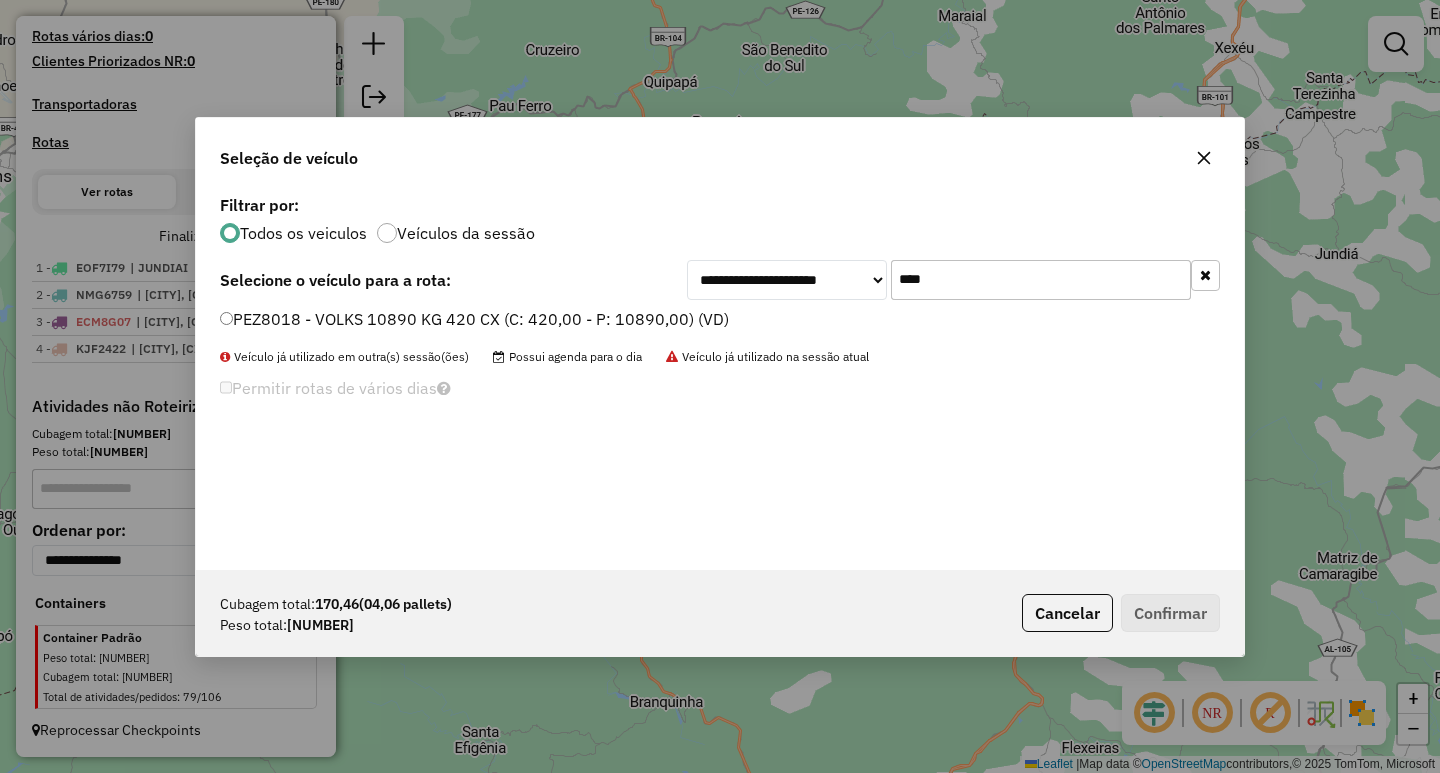 type on "****" 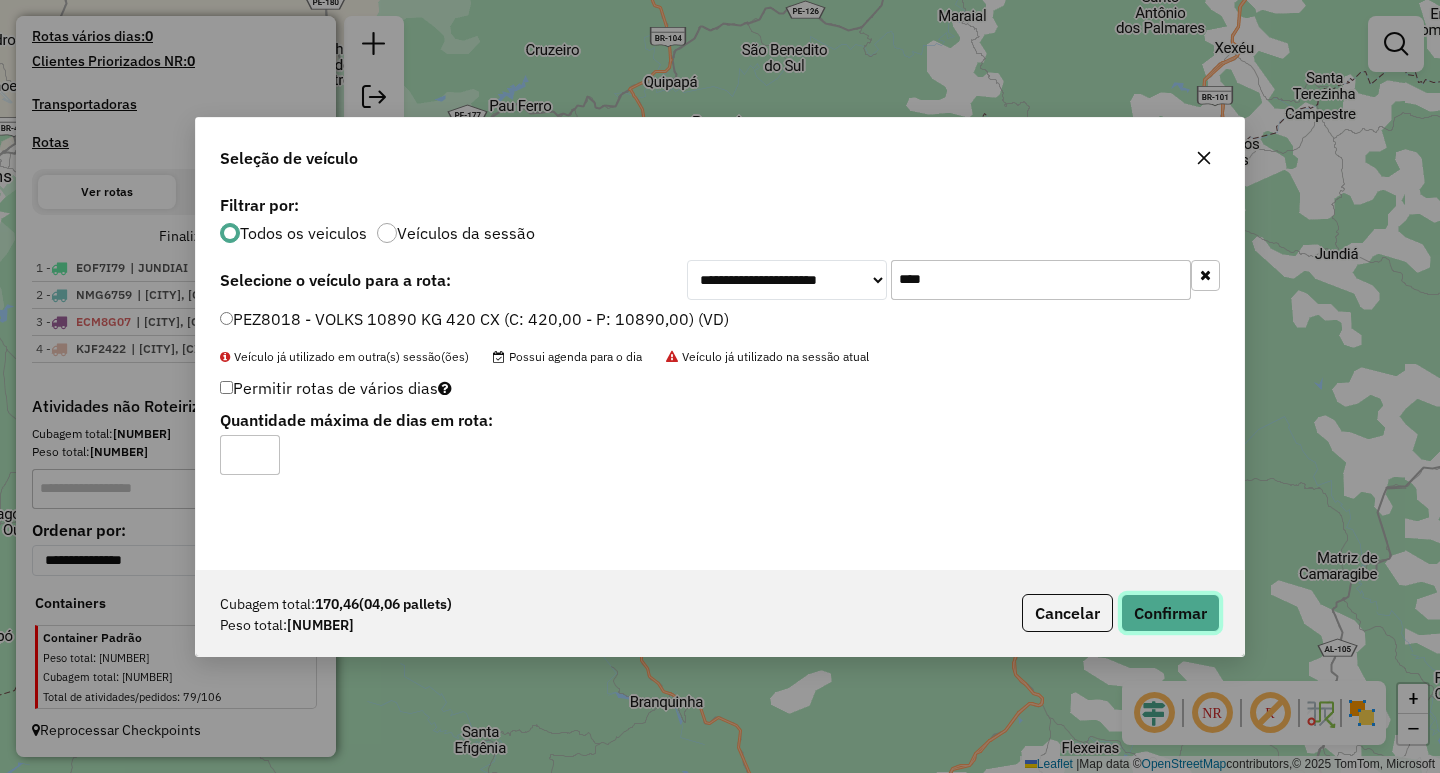 click on "Confirmar" 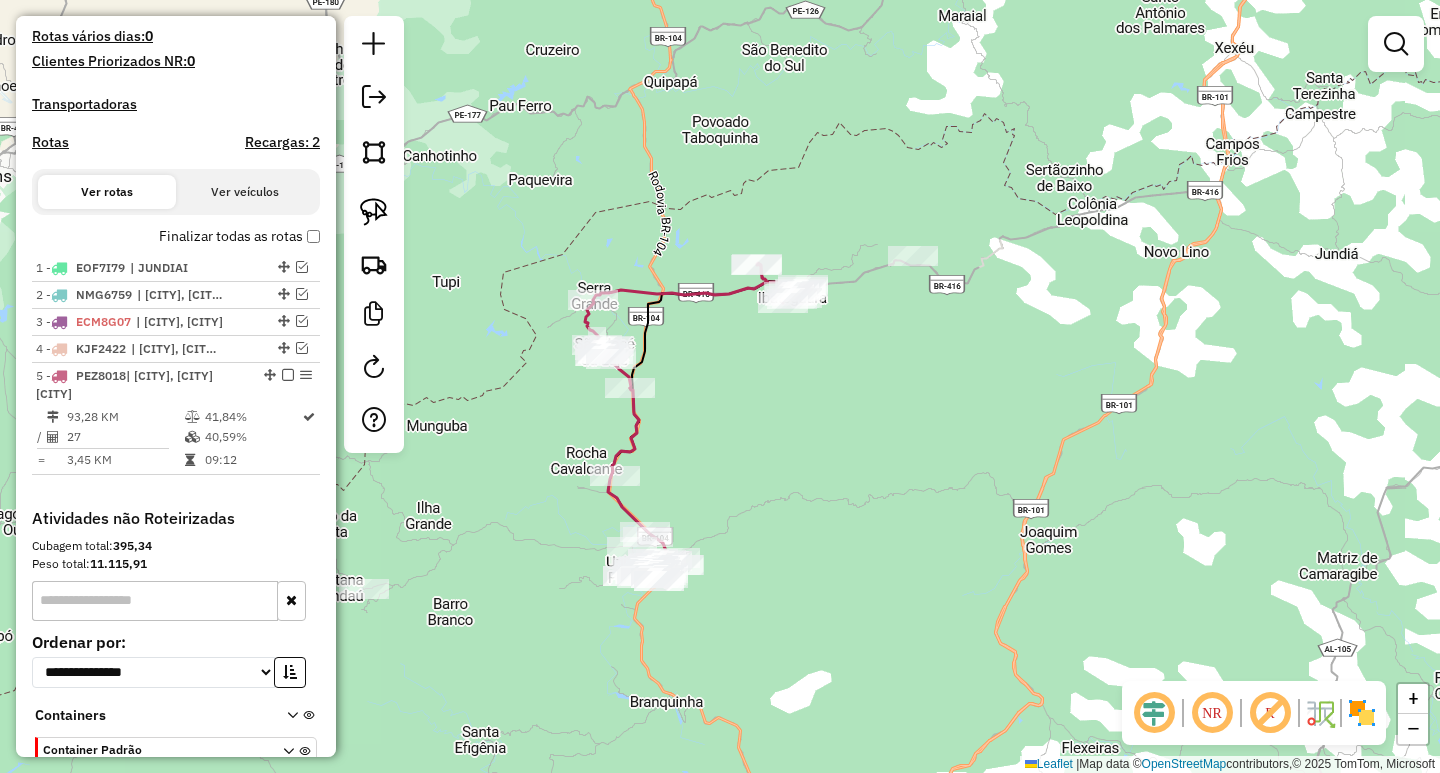 scroll, scrollTop: 647, scrollLeft: 0, axis: vertical 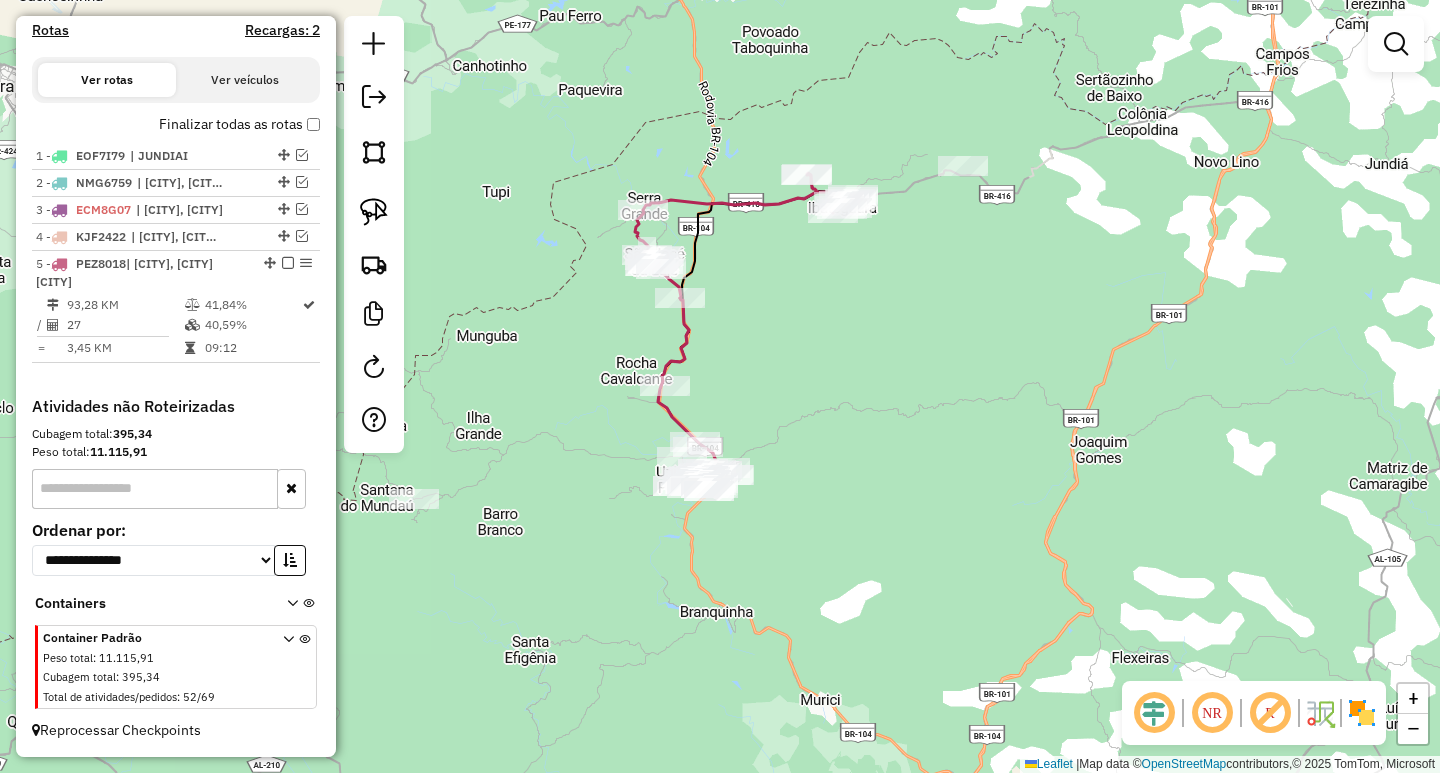 drag, startPoint x: 766, startPoint y: 437, endPoint x: 787, endPoint y: 368, distance: 72.12489 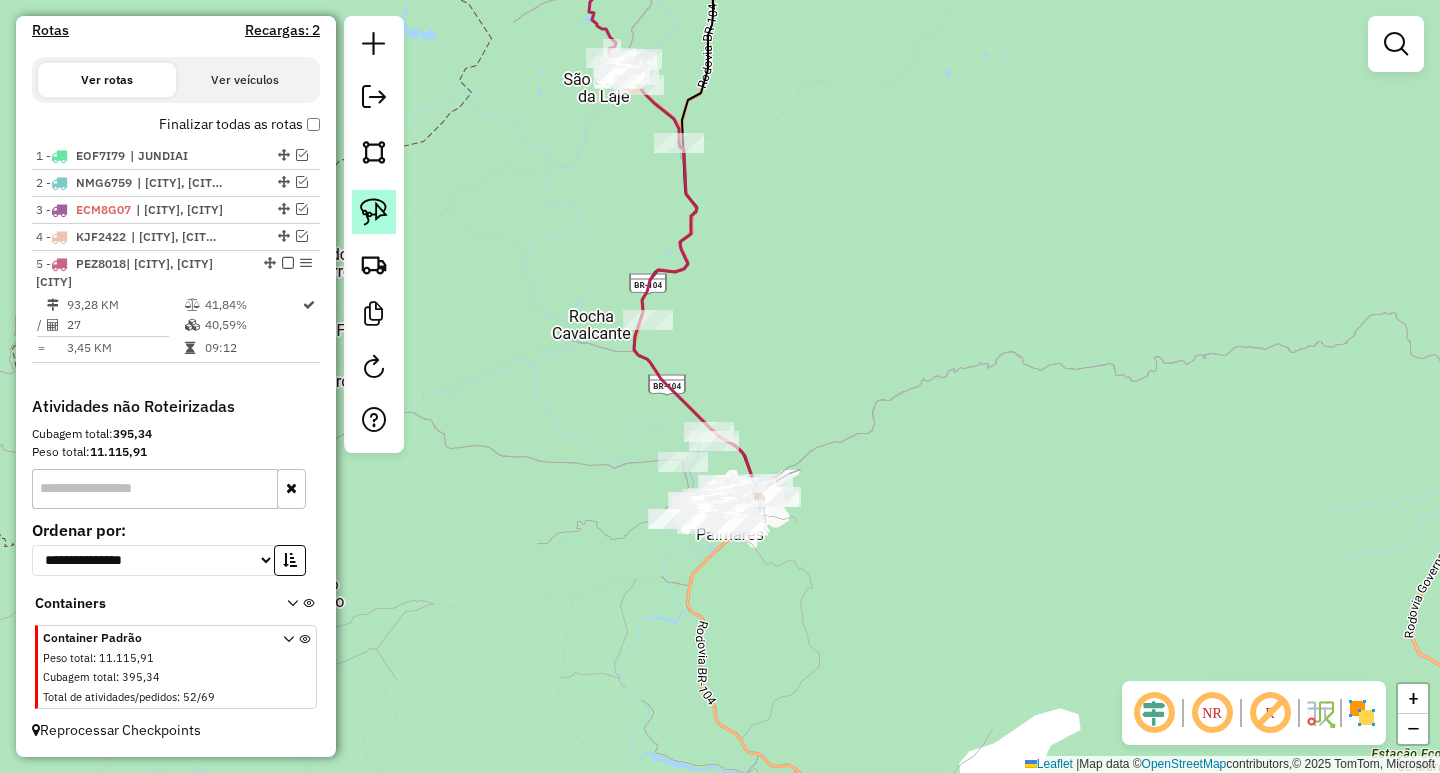 click 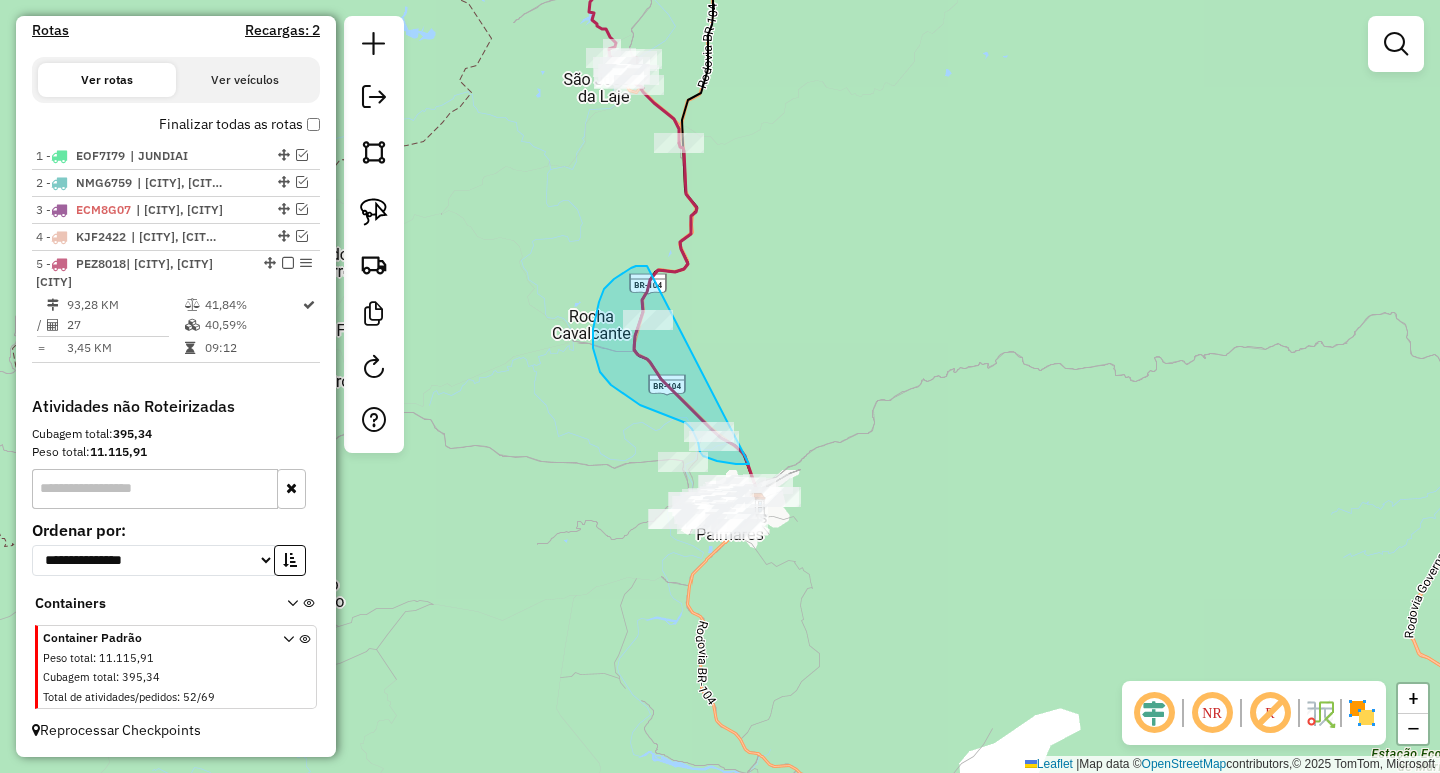 drag, startPoint x: 647, startPoint y: 266, endPoint x: 775, endPoint y: 375, distance: 168.12198 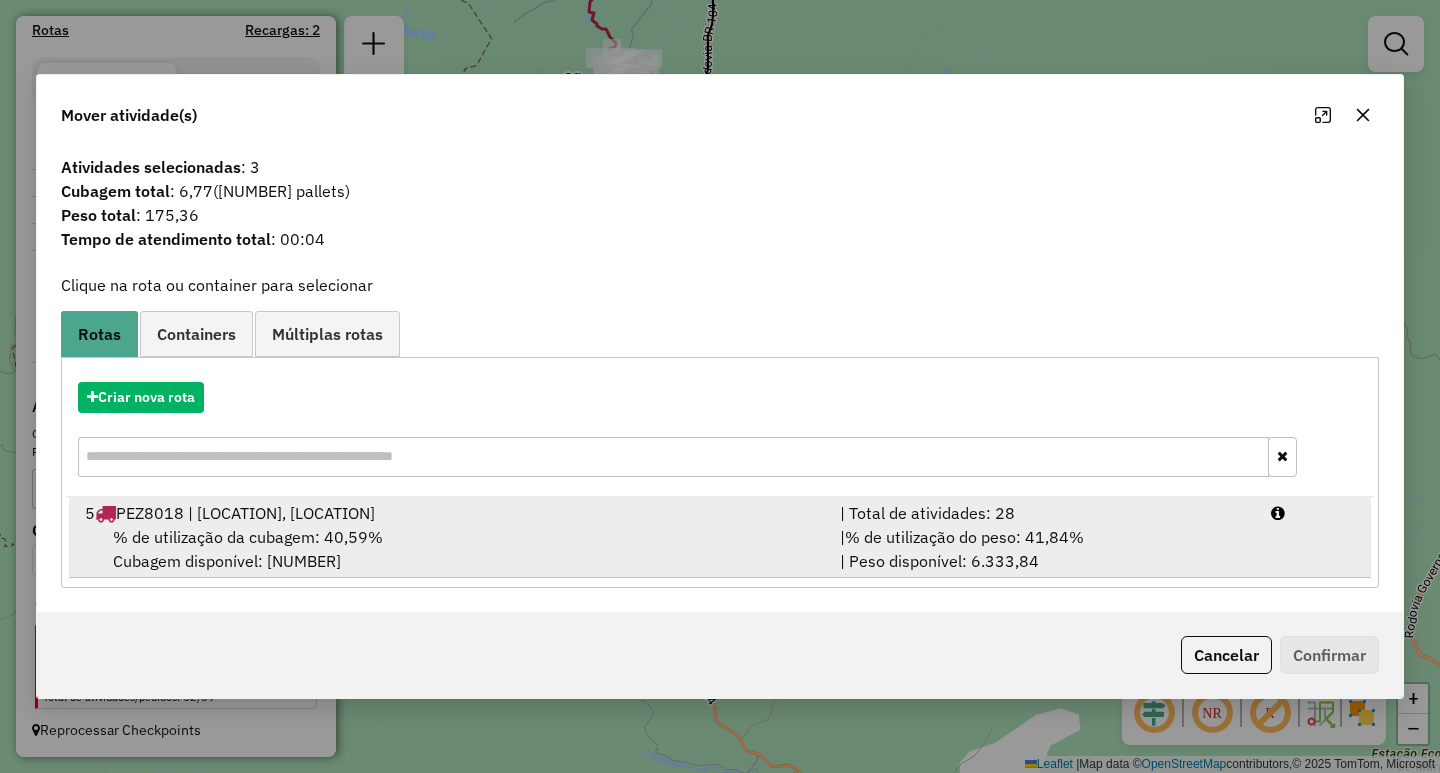 click on "% de utilização do peso: 41,84%" at bounding box center (964, 537) 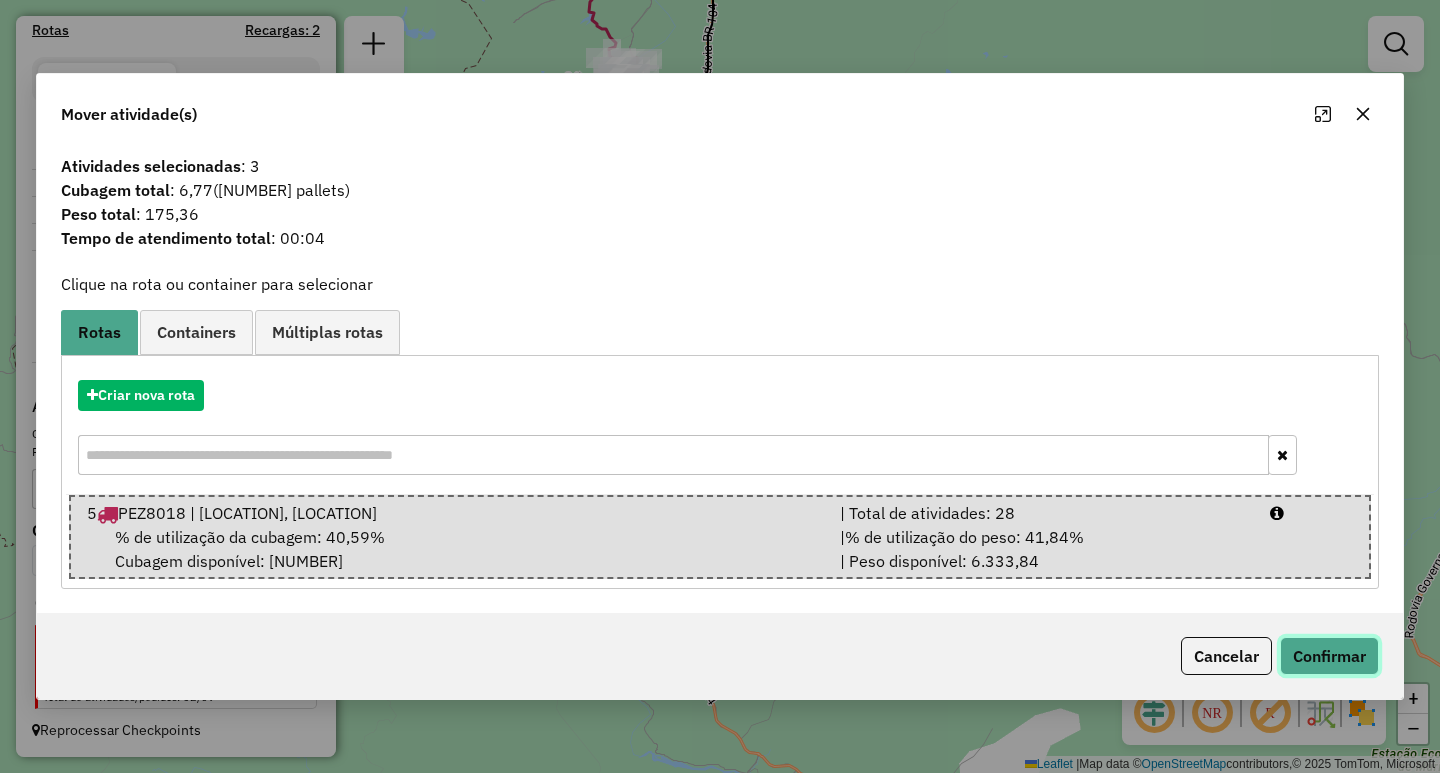 click on "Confirmar" 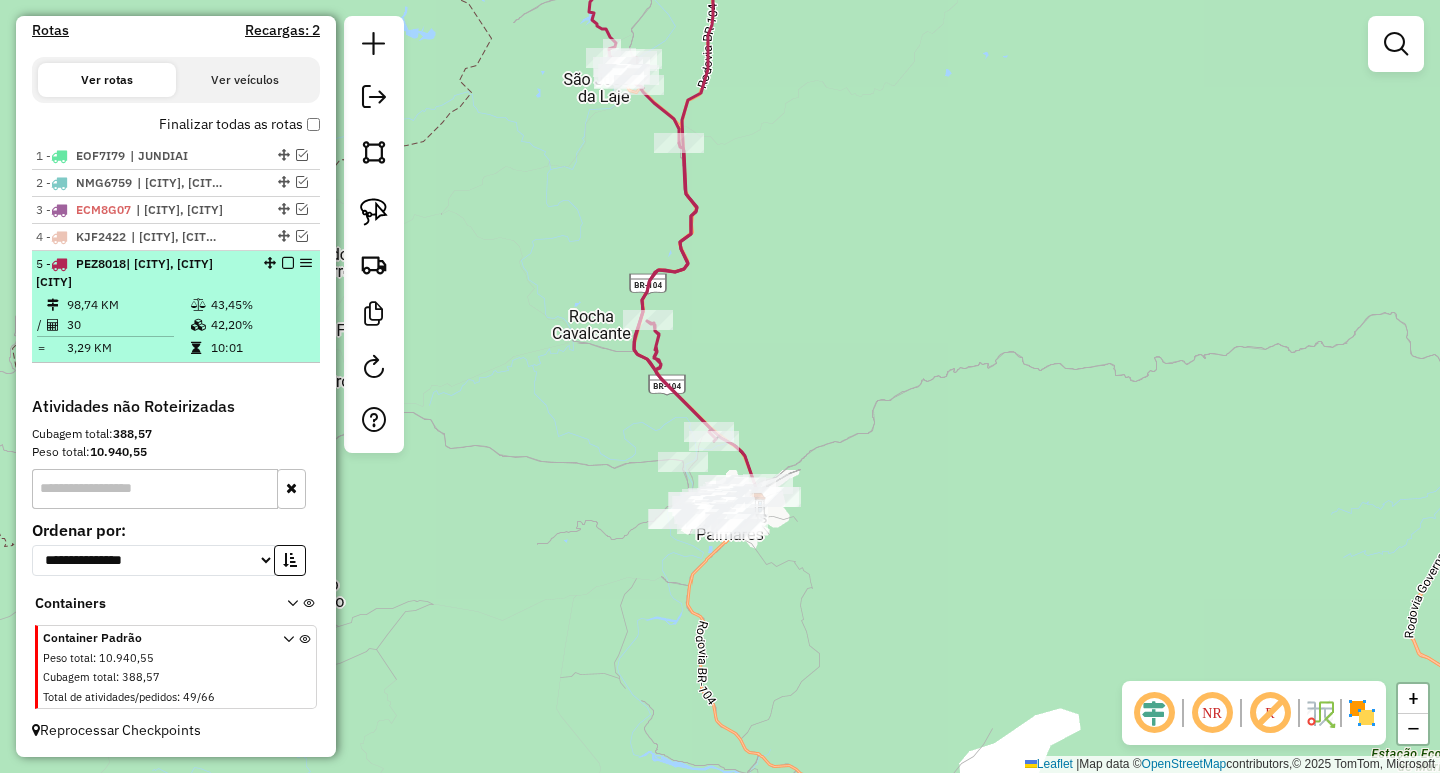 click at bounding box center [288, 263] 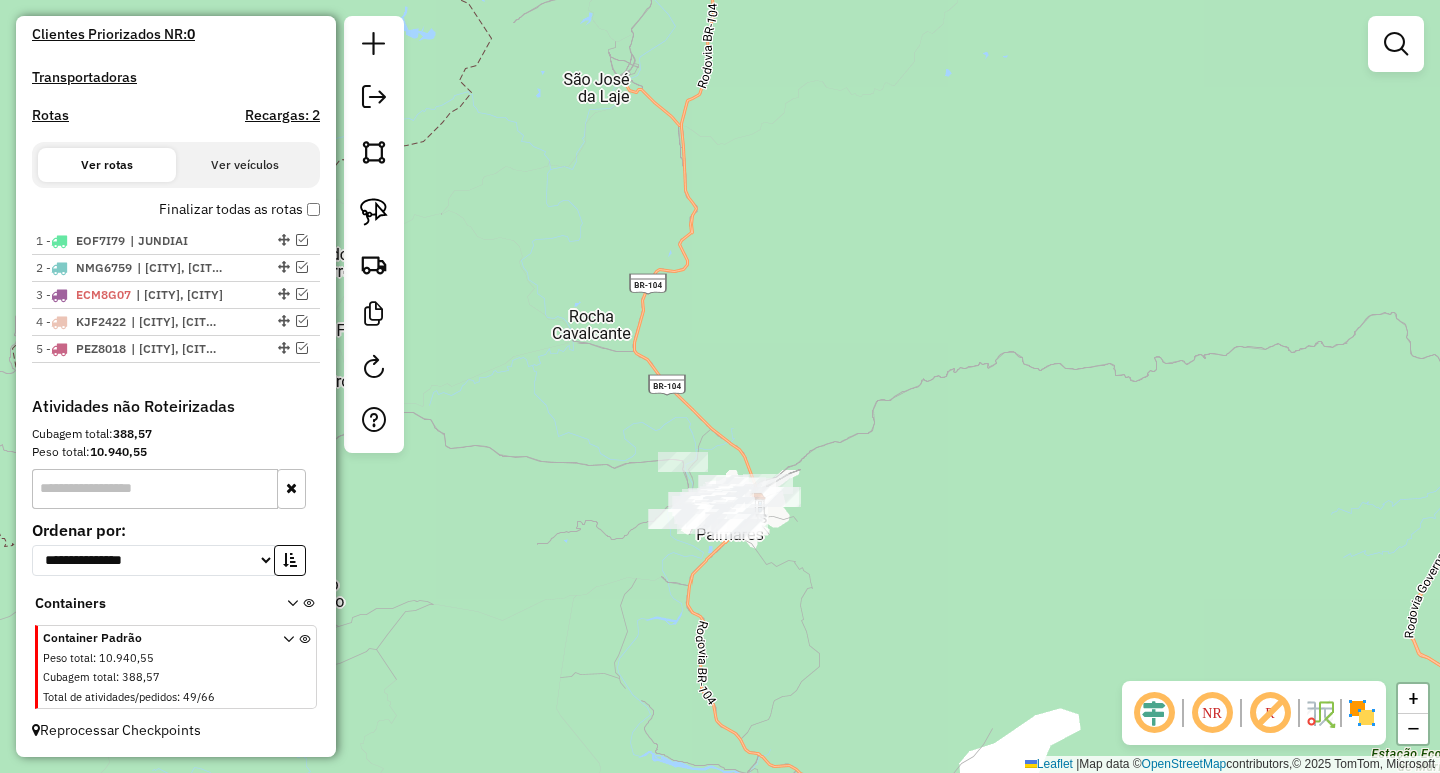 scroll, scrollTop: 562, scrollLeft: 0, axis: vertical 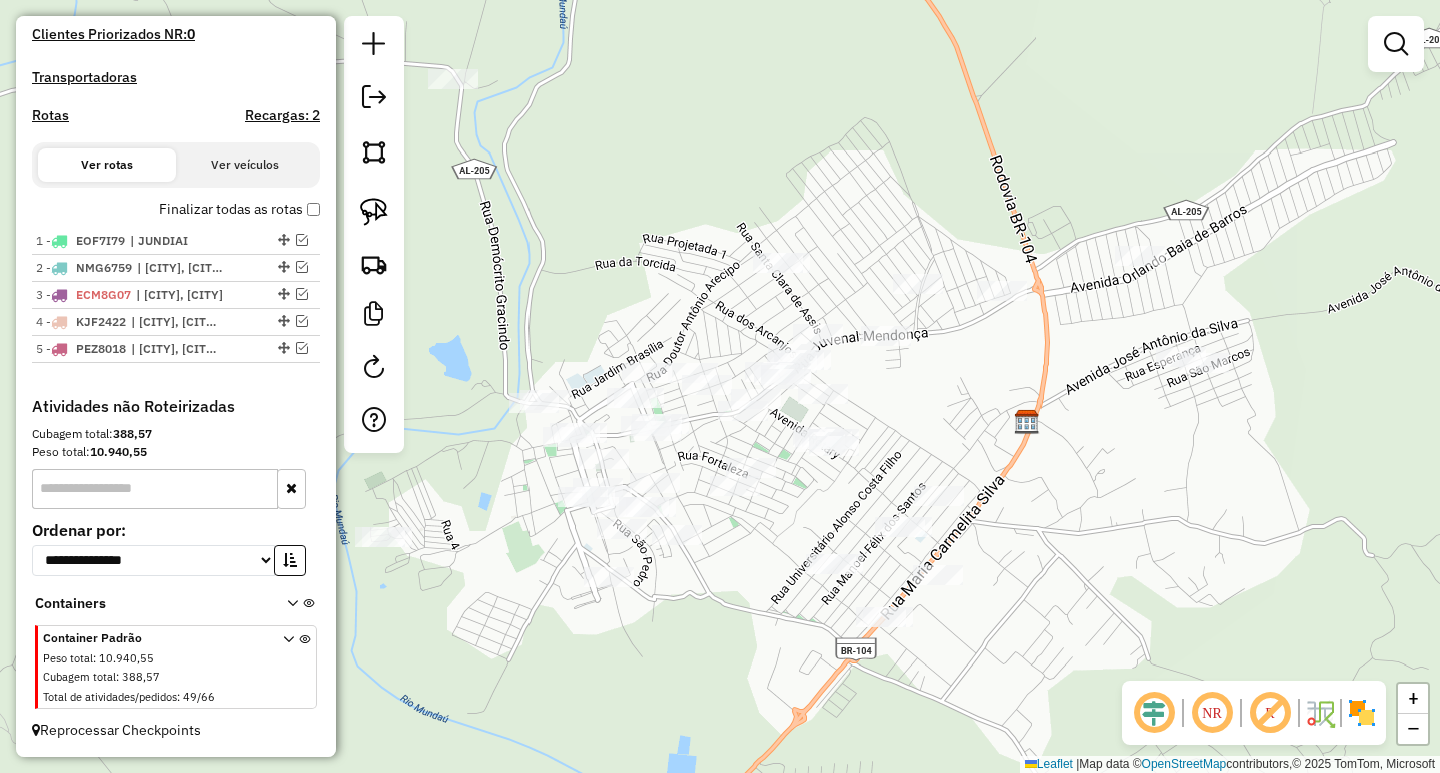 click on "Janela de atendimento Grade de atendimento Capacidade Transportadoras Veículos Cliente Pedidos  Rotas Selecione os dias de semana para filtrar as janelas de atendimento  Seg   Ter   Qua   Qui   Sex   Sáb   Dom  Informe o período da janela de atendimento: De: Até:  Filtrar exatamente a janela do cliente  Considerar janela de atendimento padrão  Selecione os dias de semana para filtrar as grades de atendimento  Seg   Ter   Qua   Qui   Sex   Sáb   Dom   Considerar clientes sem dia de atendimento cadastrado  Clientes fora do dia de atendimento selecionado Filtrar as atividades entre os valores definidos abaixo:  Peso mínimo:   Peso máximo:   Cubagem mínima:   Cubagem máxima:   De:   Até:  Filtrar as atividades entre o tempo de atendimento definido abaixo:  De:   Até:   Considerar capacidade total dos clientes não roteirizados Transportadora: Selecione um ou mais itens Tipo de veículo: Selecione um ou mais itens Veículo: Selecione um ou mais itens Motorista: Selecione um ou mais itens Nome: Rótulo:" 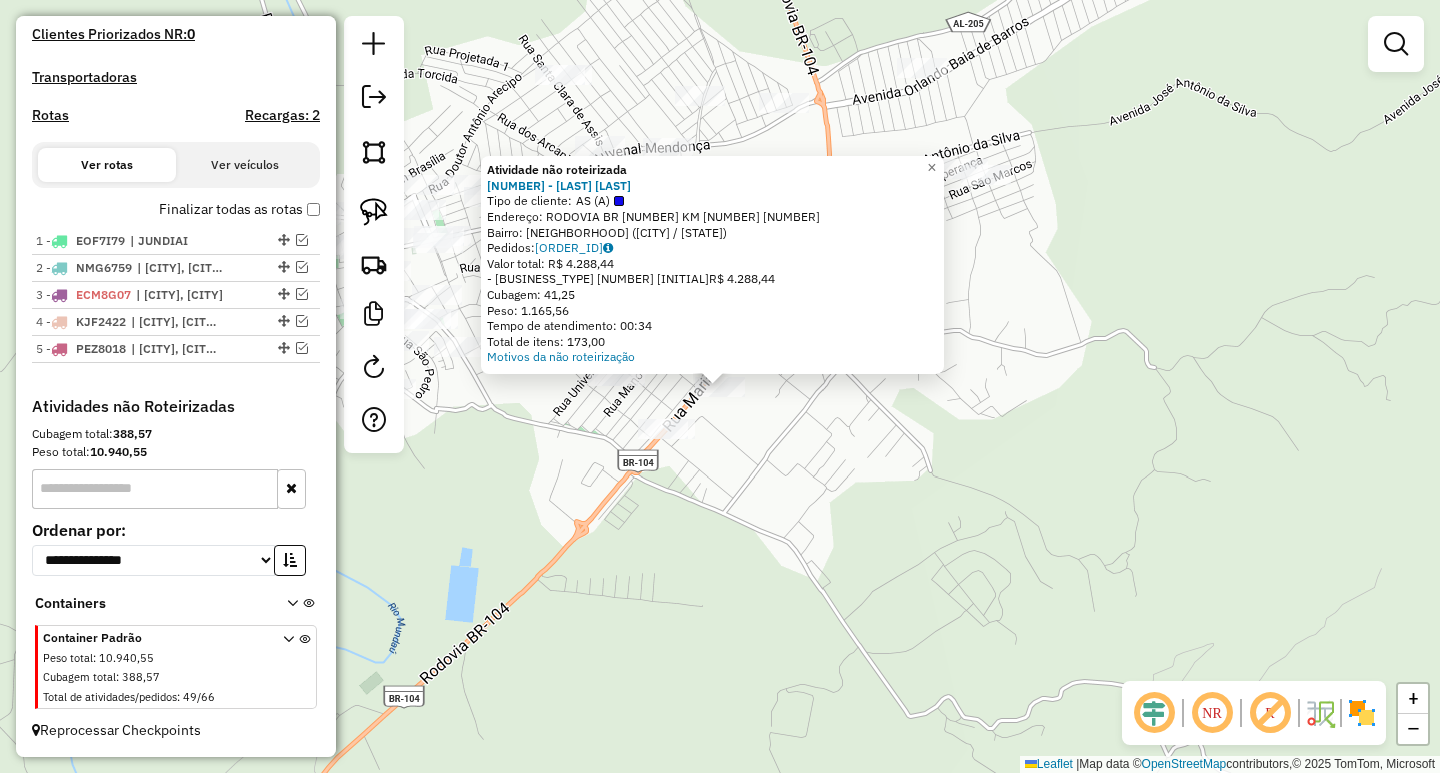 click on "Atividade não roteirizada [NUMBER] - [NAME] Tipo de cliente: AS (A) Endereço: [STREET] [NUMBER] Bairro: [NEIGHBORHOOD] ([CITY] / [STATE]) Pedidos: [ORDER_ID] Valor total: [CURRENCY] [PRICE] - BL 5 DIAS S/ADF: [CURRENCY] [PRICE] Cubagem: [WEIGHT] Peso: [WEIGHT] Tempo de atendimento: [TIME] Total de itens: [ITEMS] Motivos da não roteirização × Janela de atendimento Grade de atendimento Capacidade Transportadoras Veículos Cliente Pedidos Rotas Selecione os dias de semana para filtrar as janelas de atendimento Seg Ter Qua Qui Sex Sáb Dom Informe o período da janela de atendimento: De: [DATE] Até: [DATE] Filtrar exatamente a janela do cliente Considerar janela de atendimento padrão Selecione os dias de semana para filtrar as grades de atendimento Seg Ter Qua Qui Sex Sáb Dom Considerar clientes sem dia de atendimento cadastrado Clientes fora do dia de atendimento selecionado Filtrar as atividades entre os valores definidos abaixo: Peso mínimo: Peso máximo:" 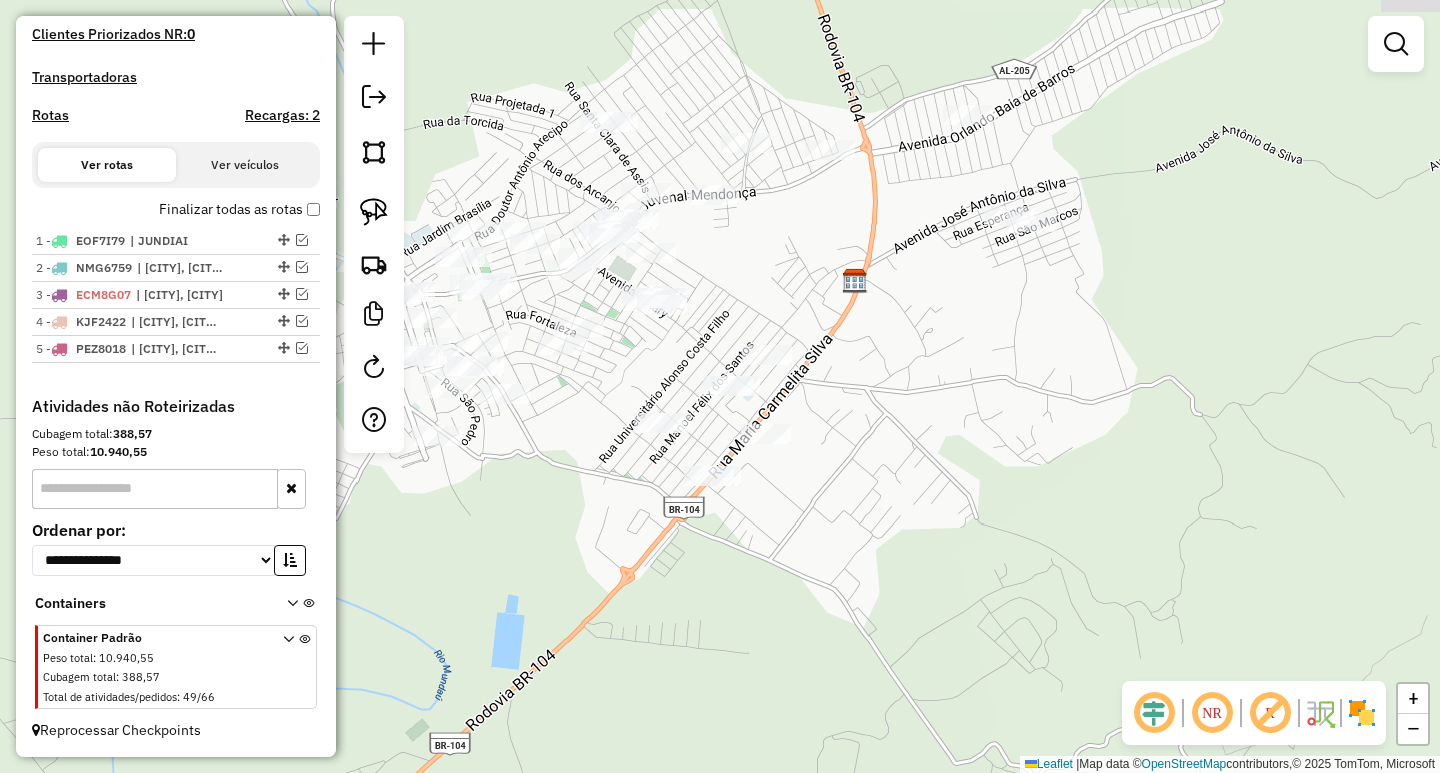 drag, startPoint x: 488, startPoint y: 476, endPoint x: 644, endPoint y: 574, distance: 184.22812 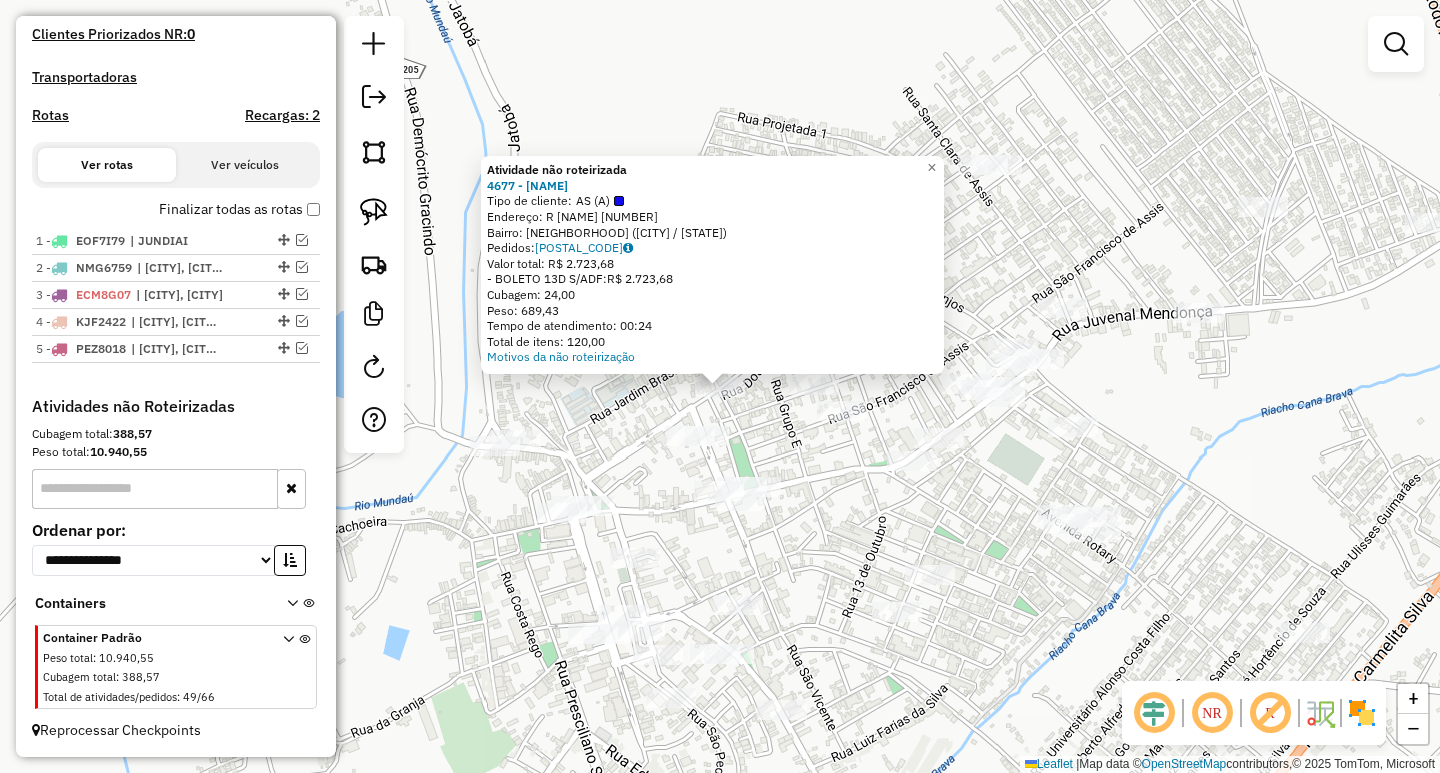 click on "Atividade não roteirizada 4677 - [BRAND] 02  Tipo de cliente:   AS (A)   Endereço:  R ANTONIO ARECIPO 350   Bairro: CENTRO ([CITY] / AL)   Pedidos:  05412804   Valor total: R$ 2.723,68   - BOLETO 13D S/ADF:  R$ 2.723,68   Cubagem: 24,00   Peso: 689,43   Tempo de atendimento: 00:24   Total de itens: 120,00  Motivos da não roteirização × Janela de atendimento Grade de atendimento Capacidade Transportadoras Veículos Cliente Pedidos  Rotas Selecione os dias de semana para filtrar as janelas de atendimento  Seg   Ter   Qua   Qui   Sex   Sáb   Dom  Informe o período da janela de atendimento: De: Até:  Filtrar exatamente a janela do cliente  Considerar janela de atendimento padrão  Selecione os dias de semana para filtrar as grades de atendimento  Seg   Ter   Qua   Qui   Sex   Sáb   Dom   Considerar clientes sem dia de atendimento cadastrado  Clientes fora do dia de atendimento selecionado Filtrar as atividades entre os valores definidos abaixo:  Peso mínimo:   Peso máximo:   De:  +" 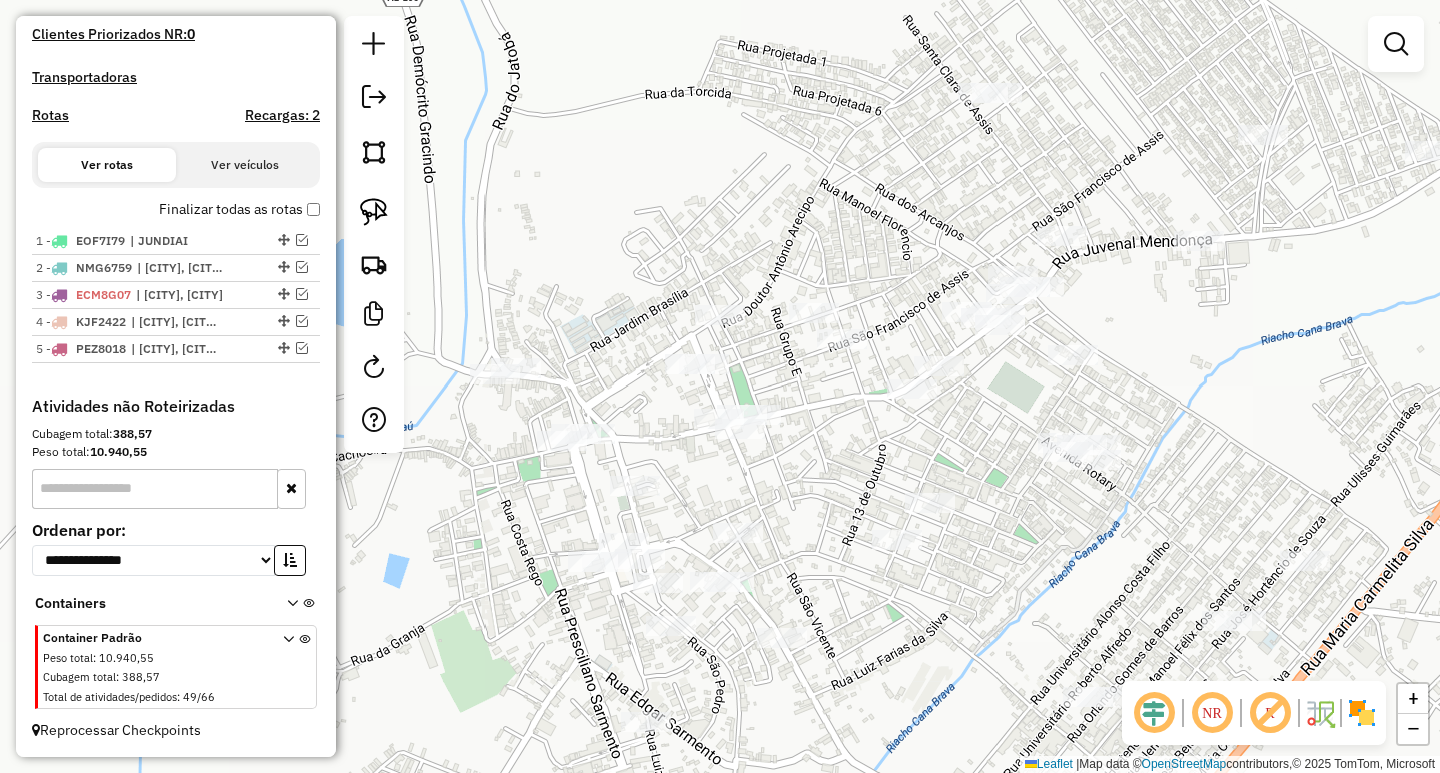 drag, startPoint x: 619, startPoint y: 459, endPoint x: 628, endPoint y: 343, distance: 116.34862 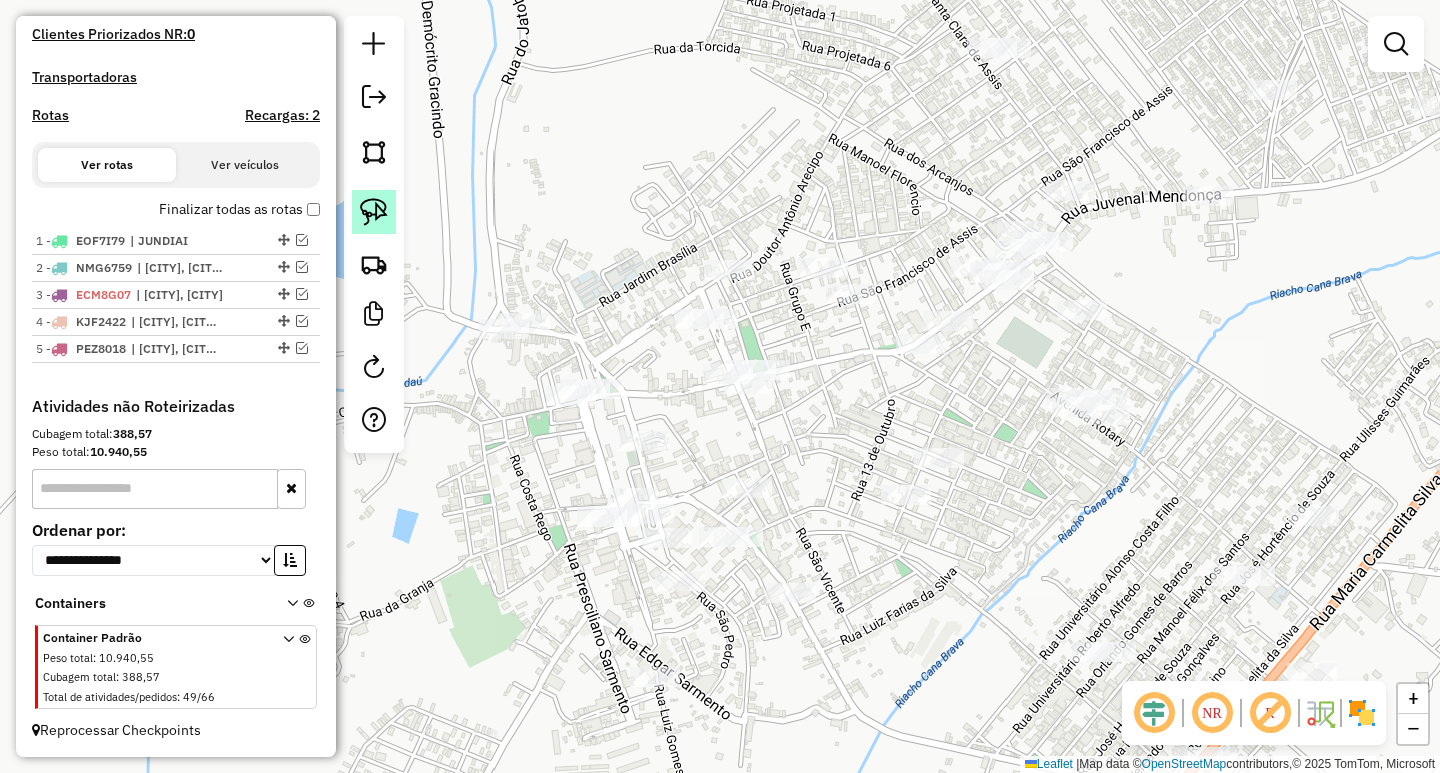 click 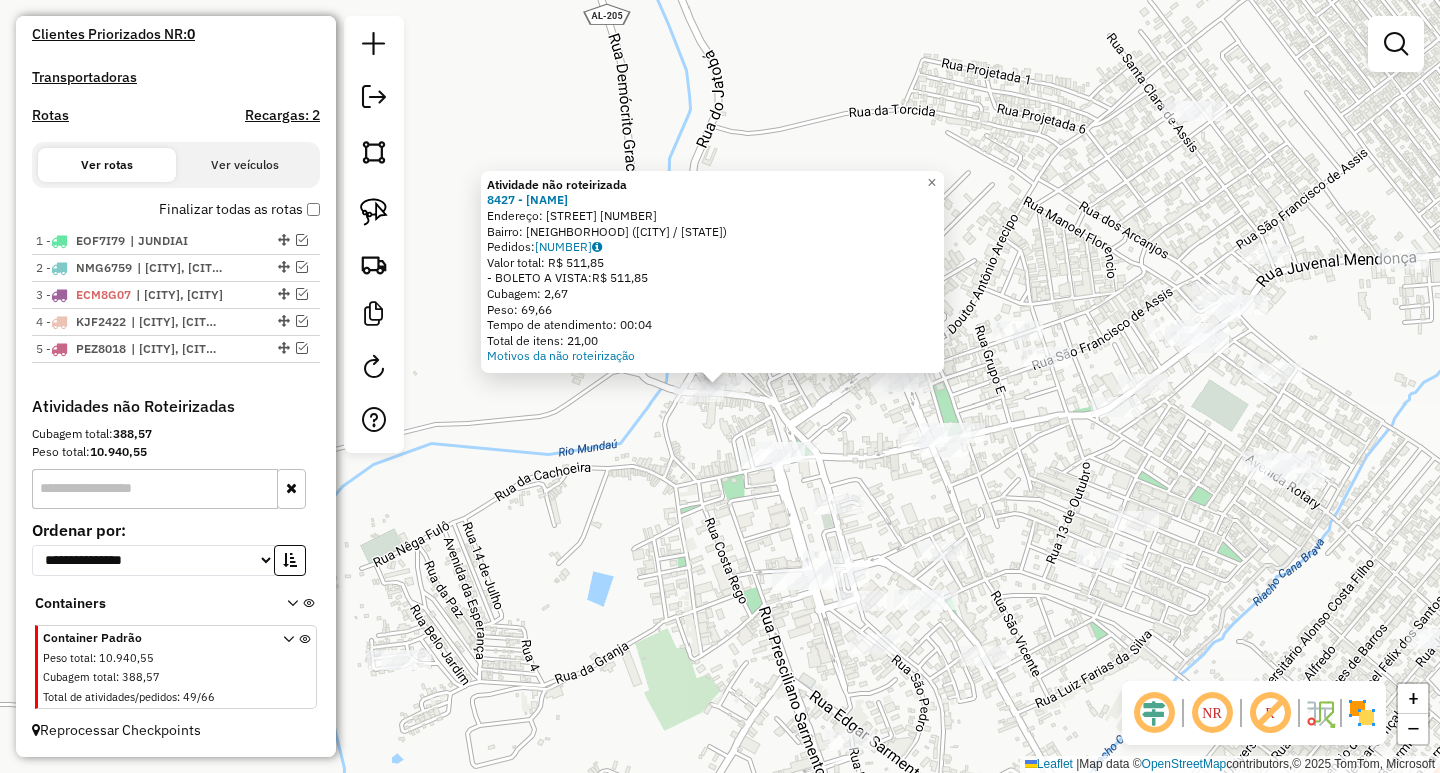 click on "Atividade não roteirizada [NUMBER] - [FIRST] [LAST] [LAST]  Endereço: [STREET] [NUMBER]   Bairro: [NEIGHBORHOOD] ([CITY] / [STATE])   Pedidos:  [ID]   Valor total: [CURRENCY] [AMOUNT]   - [PAYMENT_METHOD]:  [CURRENCY] [AMOUNT]   Cubagem: [AMOUNT]   Peso: [AMOUNT]   Tempo de atendimento: [TIME]   Total de itens: [NUMBER]  Motivos da não roteirização × Janela de atendimento Grade de atendimento Capacidade Transportadoras Veículos Cliente Pedidos  Rotas Selecione os dias de semana para filtrar as janelas de atendimento  Seg   Ter   Qua   Qui   Sex   Sáb   Dom  Informe o período da janela de atendimento: De: Até:  Filtrar exatamente a janela do cliente  Considerar janela de atendimento padrão  Selecione os dias de semana para filtrar as grades de atendimento  Seg   Ter   Qua   Qui   Sex   Sáb   Dom   Considerar clientes sem dia de atendimento cadastrado  Clientes fora do dia de atendimento selecionado Filtrar as atividades entre os valores definidos abaixo:  Peso mínimo:   Peso máximo:   Cubagem mínima:   De:   Até:" 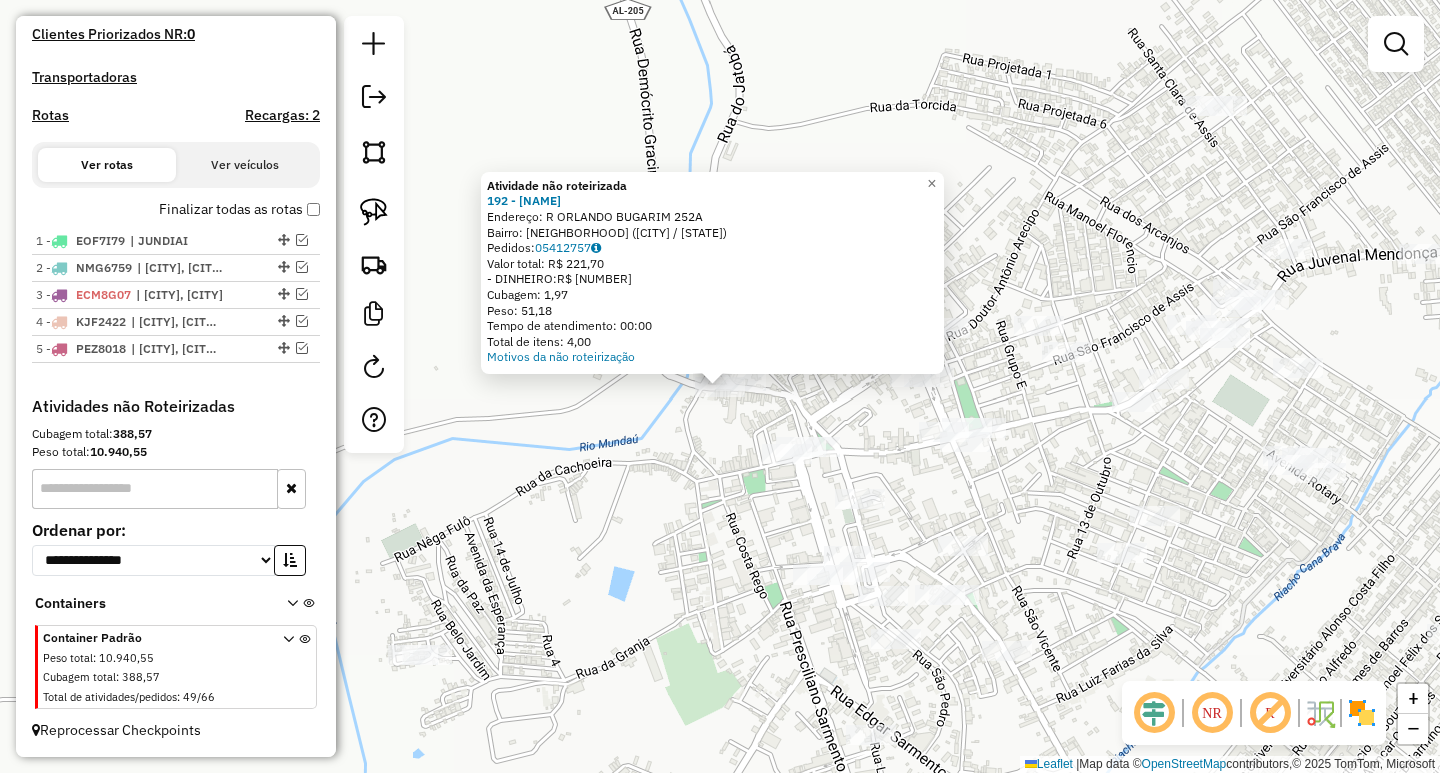 click on "Atividade não roteirizada 192 - [FIRST] [LAST]  Endereço: R   ORLANDO BUGARIM                252A   Bairro: CENTRO ([CITY] / AL)   Pedidos:  05412757   Valor total: R$ 221,70   - DINHEIRO:  R$ 221,70   Cubagem: 1,97   Peso: 51,18   Tempo de atendimento: 00:00   Total de itens: 4,00  Motivos da não roteirização × Janela de atendimento Grade de atendimento Capacidade Transportadoras Veículos Cliente Pedidos  Rotas Selecione os dias de semana para filtrar as janelas de atendimento  Seg   Ter   Qua   Qui   Sex   Sáb   Dom  Informe o período da janela de atendimento: De: Até:  Filtrar exatamente a janela do cliente  Considerar janela de atendimento padrão  Selecione os dias de semana para filtrar as grades de atendimento  Seg   Ter   Qua   Qui   Sex   Sáb   Dom   Considerar clientes sem dia de atendimento cadastrado  Clientes fora do dia de atendimento selecionado Filtrar as atividades entre os valores definidos abaixo:  Peso mínimo:   Peso máximo:   Cubagem mínima:   De:   Até:" 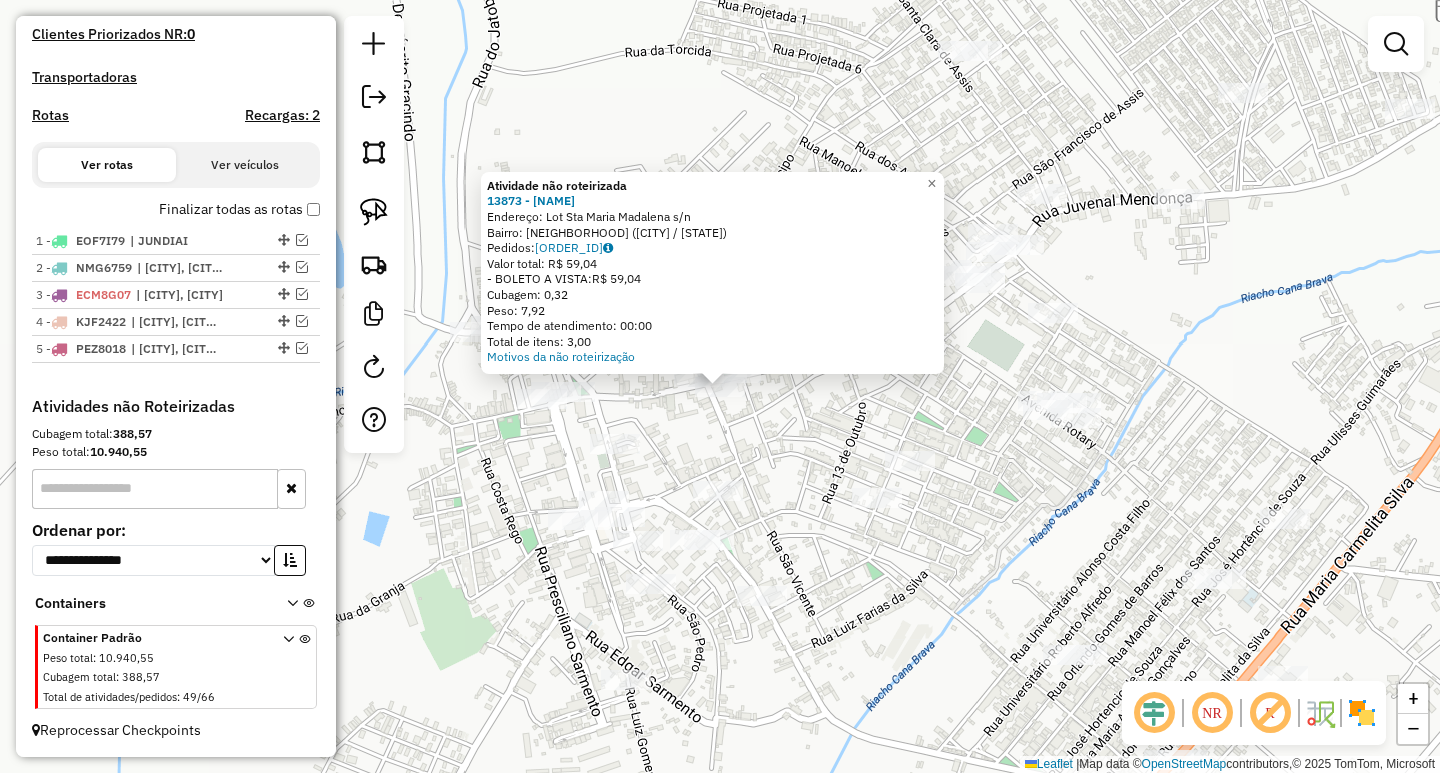 click on "Atividade não roteirizada 13873 - [NAME] Endereço: Lot Sta Maria Madalena s/n Bairro: CENTRO ([LOCATION] / AL) Pedidos: 05412740 Valor total: R$ 59,04 - BOLETO A VISTA: R$ 59,04 Cubagem: 0,32 Peso: 7,92 Tempo de atendimento: 00:00 Total de itens: 3,00 Motivos da não roteirização × Janela de atendimento Grade de atendimento Capacidade Transportadoras Veículos Cliente Pedidos Rotas Selecione os dias de semana para filtrar as janelas de atendimento Seg Ter Qua Qui Sex Sáb Dom Informe o período da janela de atendimento: De: Até: Filtrar exatamente a janela do cliente Considerar janela de atendimento padrão Selecione os dias de semana para filtrar as grades de atendimento Seg Ter Qua Qui Sex Sáb Dom Considerar clientes sem dia de atendimento cadastrado Clientes fora do dia de atendimento selecionado Filtrar as atividades entre os valores definidos abaixo: Peso mínimo: Peso máximo: Cubagem mínima: Cubagem máxima: +" 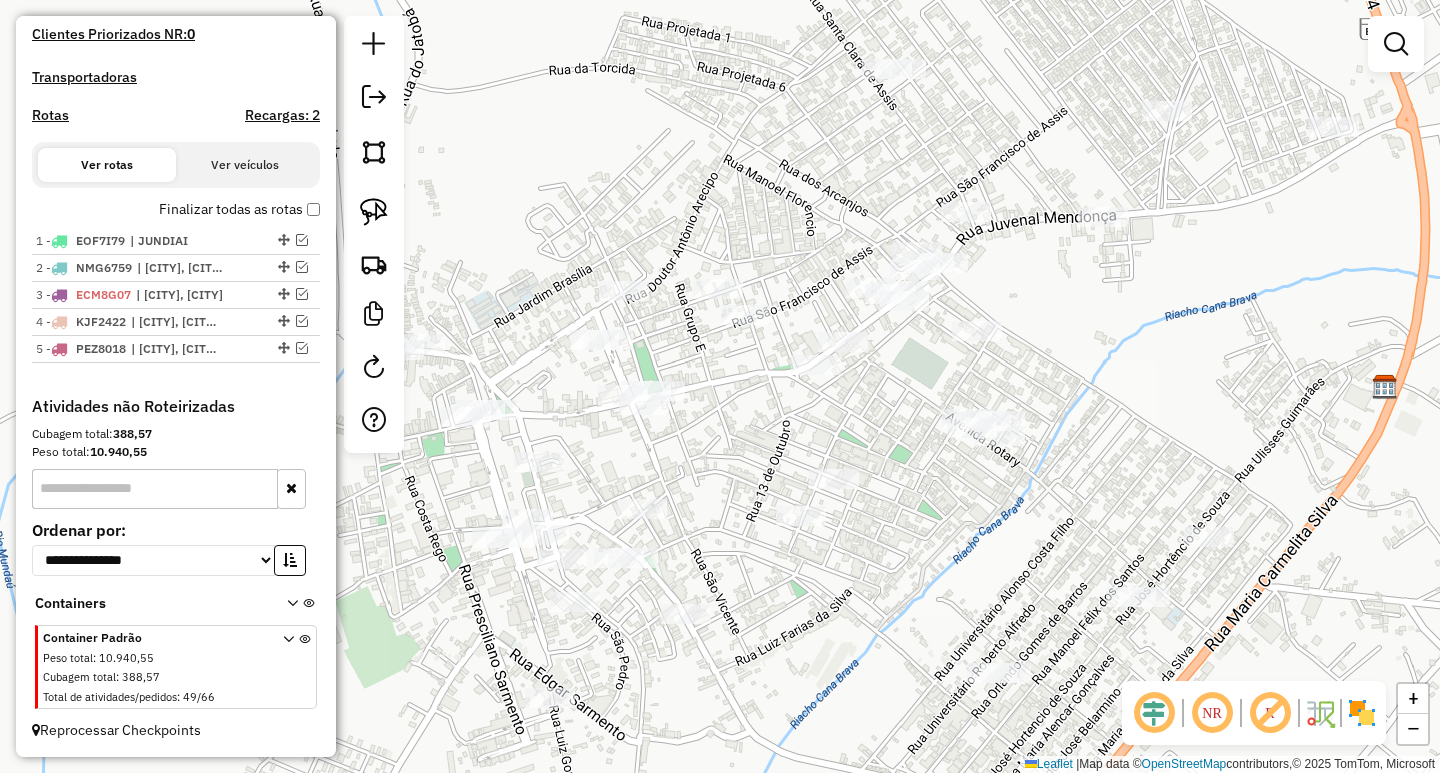 drag, startPoint x: 721, startPoint y: 245, endPoint x: 651, endPoint y: 266, distance: 73.082146 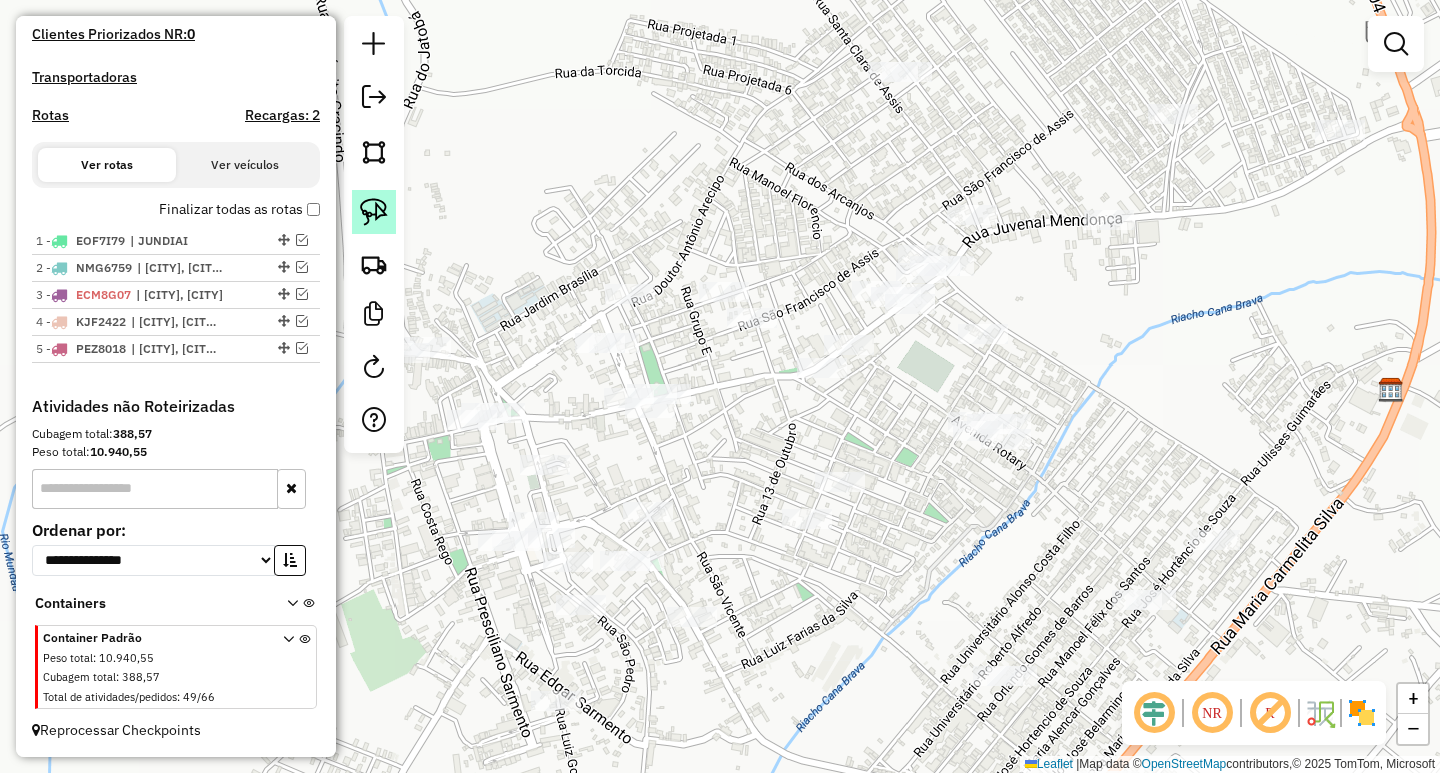 click 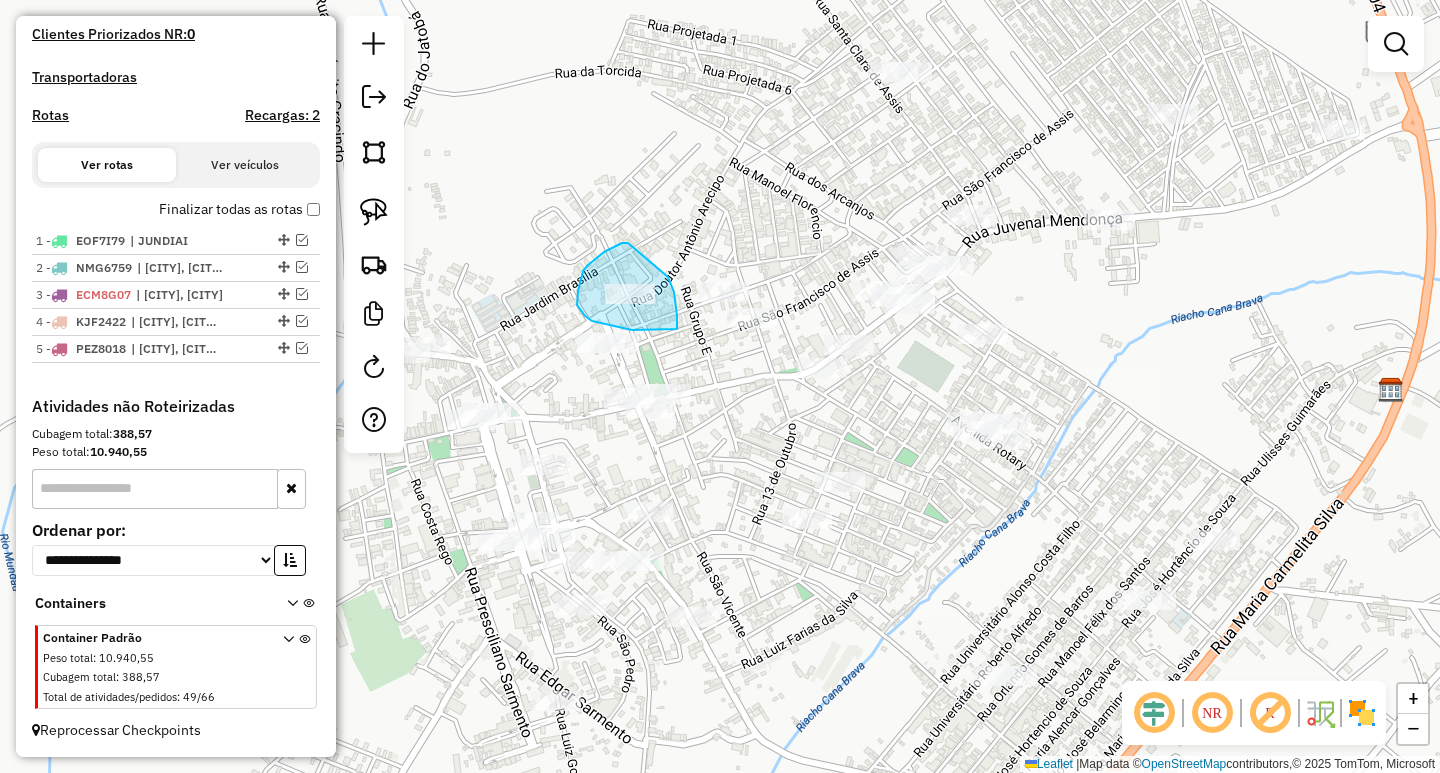 drag, startPoint x: 628, startPoint y: 243, endPoint x: 668, endPoint y: 277, distance: 52.49762 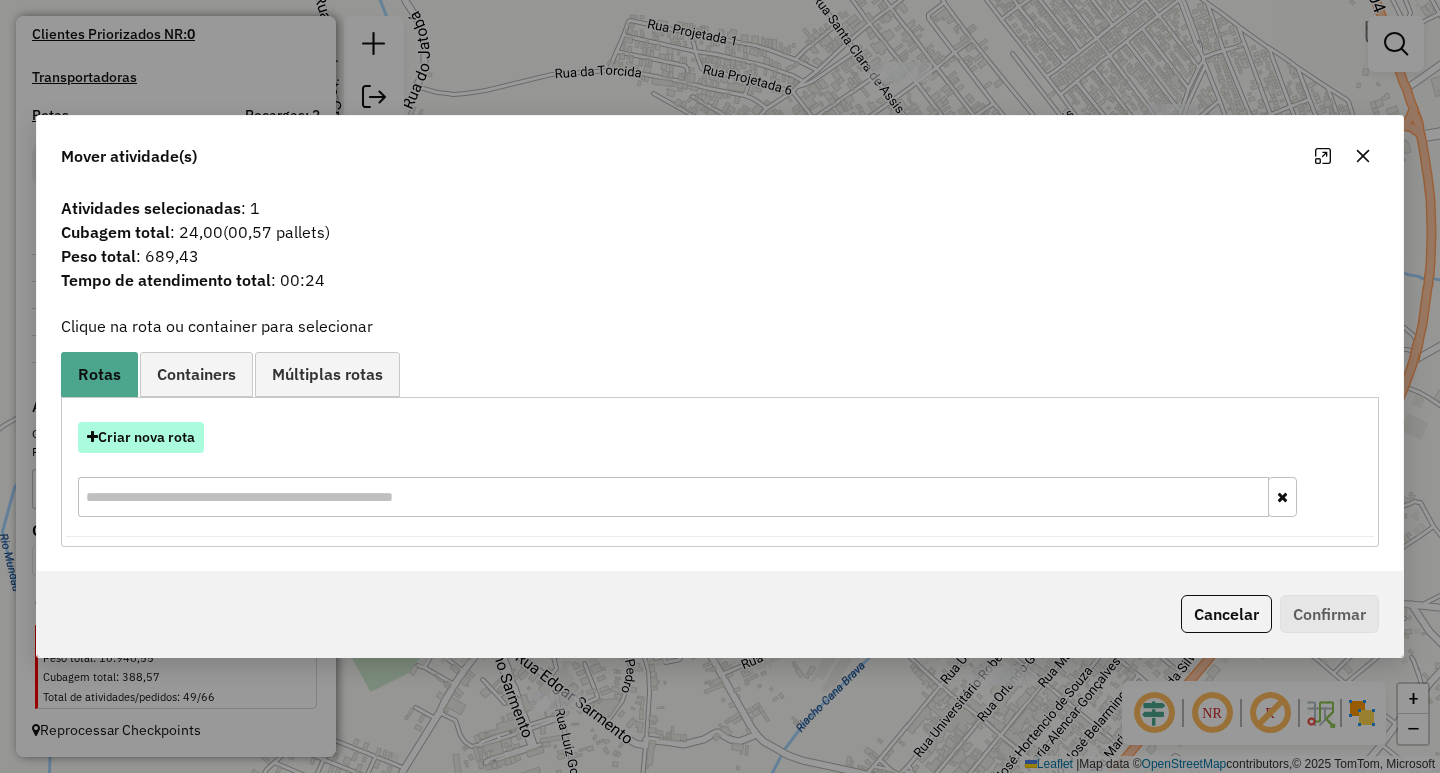 click on "Criar nova rota" at bounding box center (141, 437) 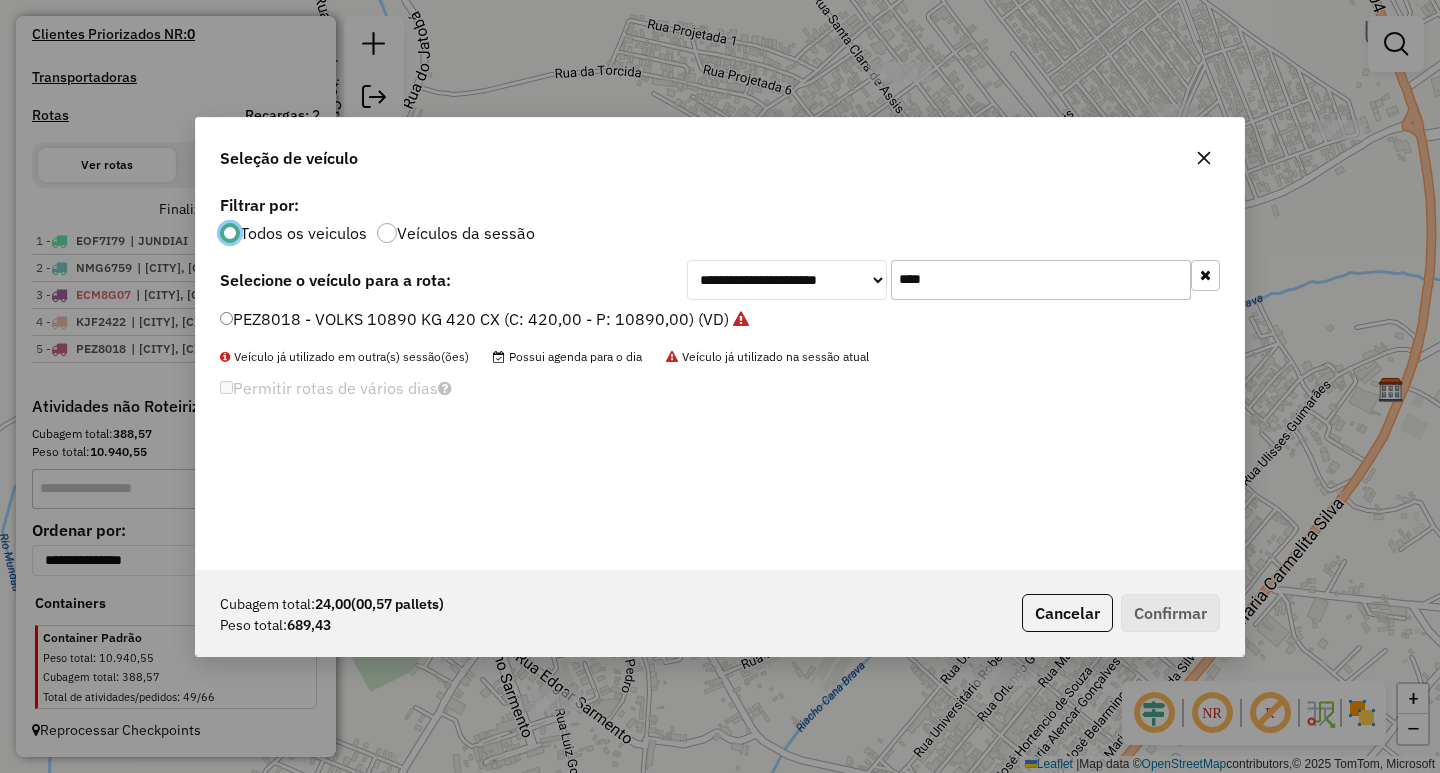 scroll, scrollTop: 11, scrollLeft: 6, axis: both 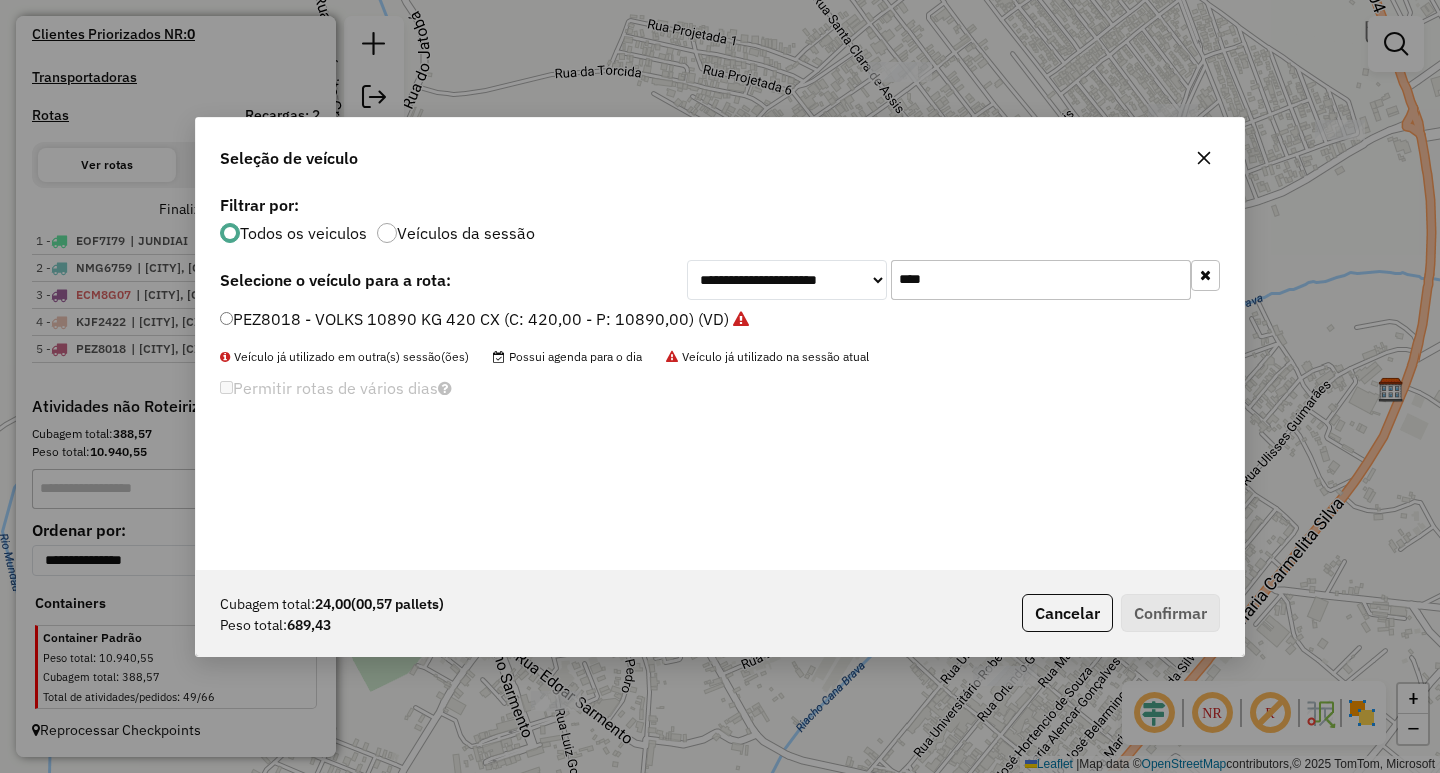 drag, startPoint x: 987, startPoint y: 284, endPoint x: 608, endPoint y: 276, distance: 379.0844 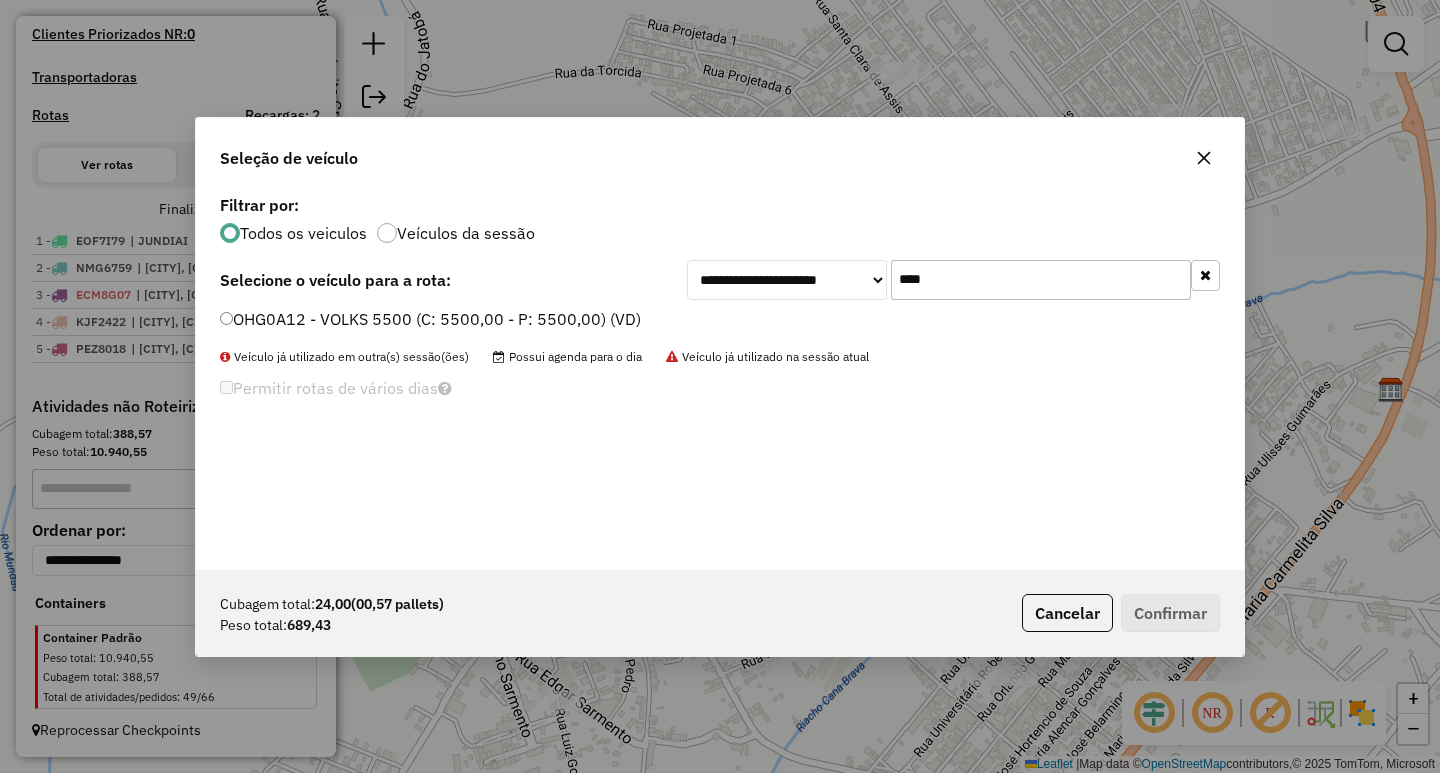 type on "****" 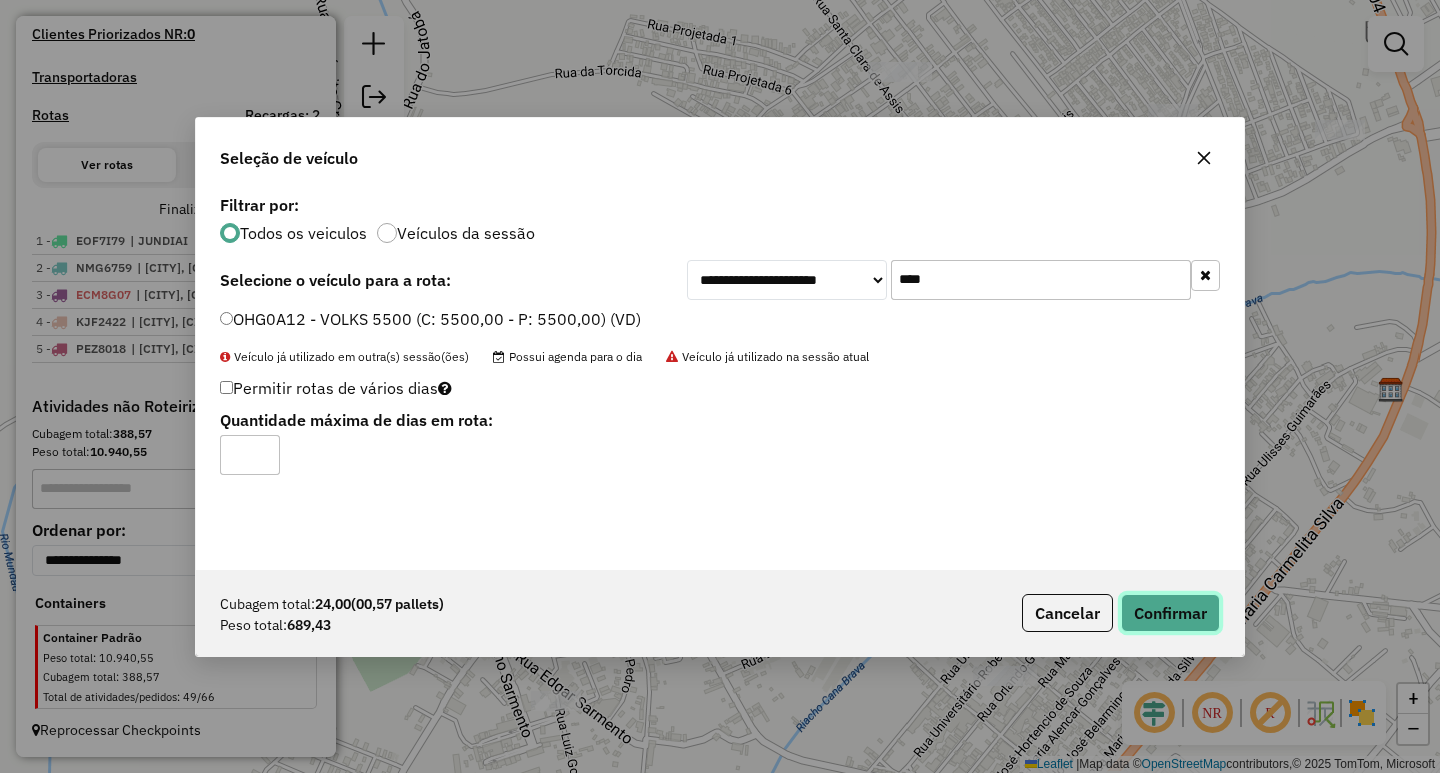 click on "Confirmar" 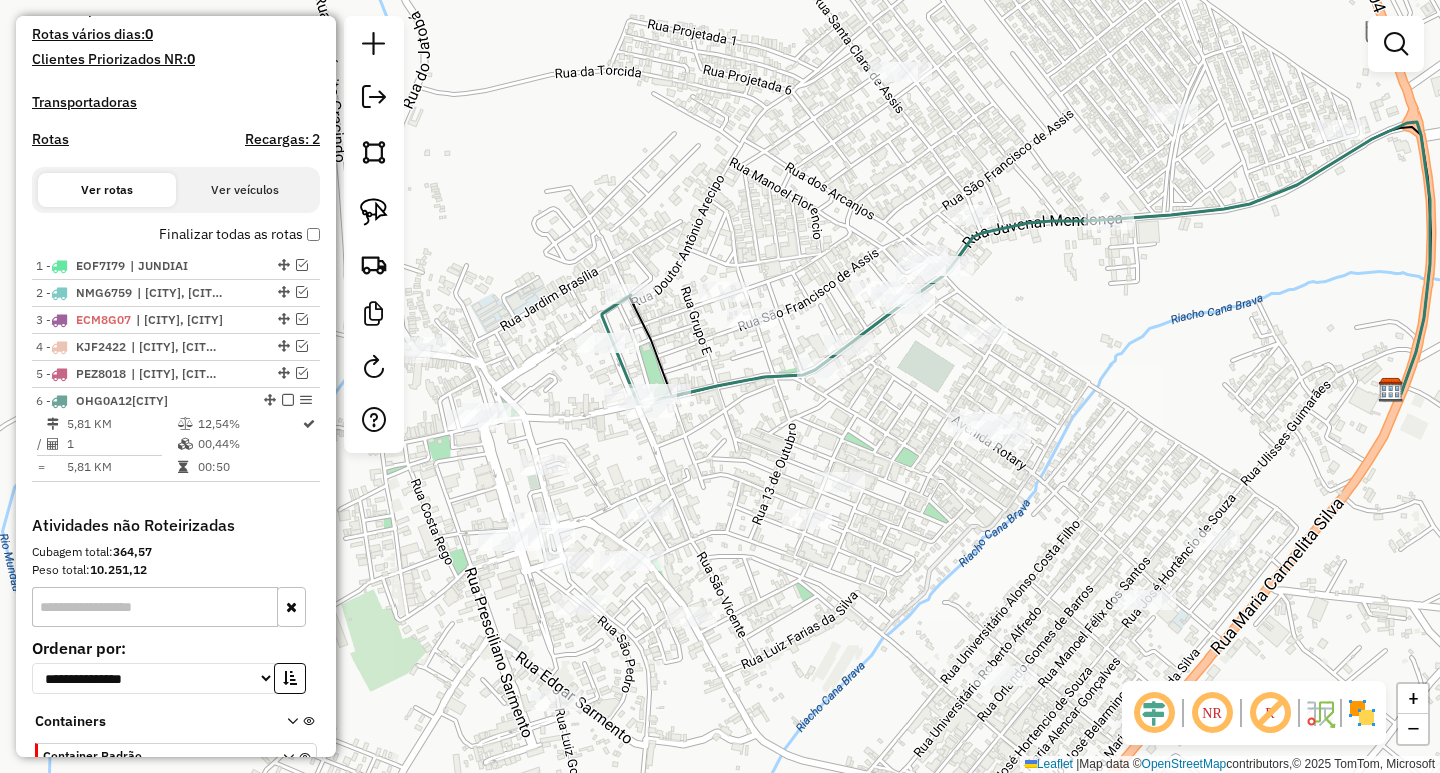 scroll, scrollTop: 699, scrollLeft: 0, axis: vertical 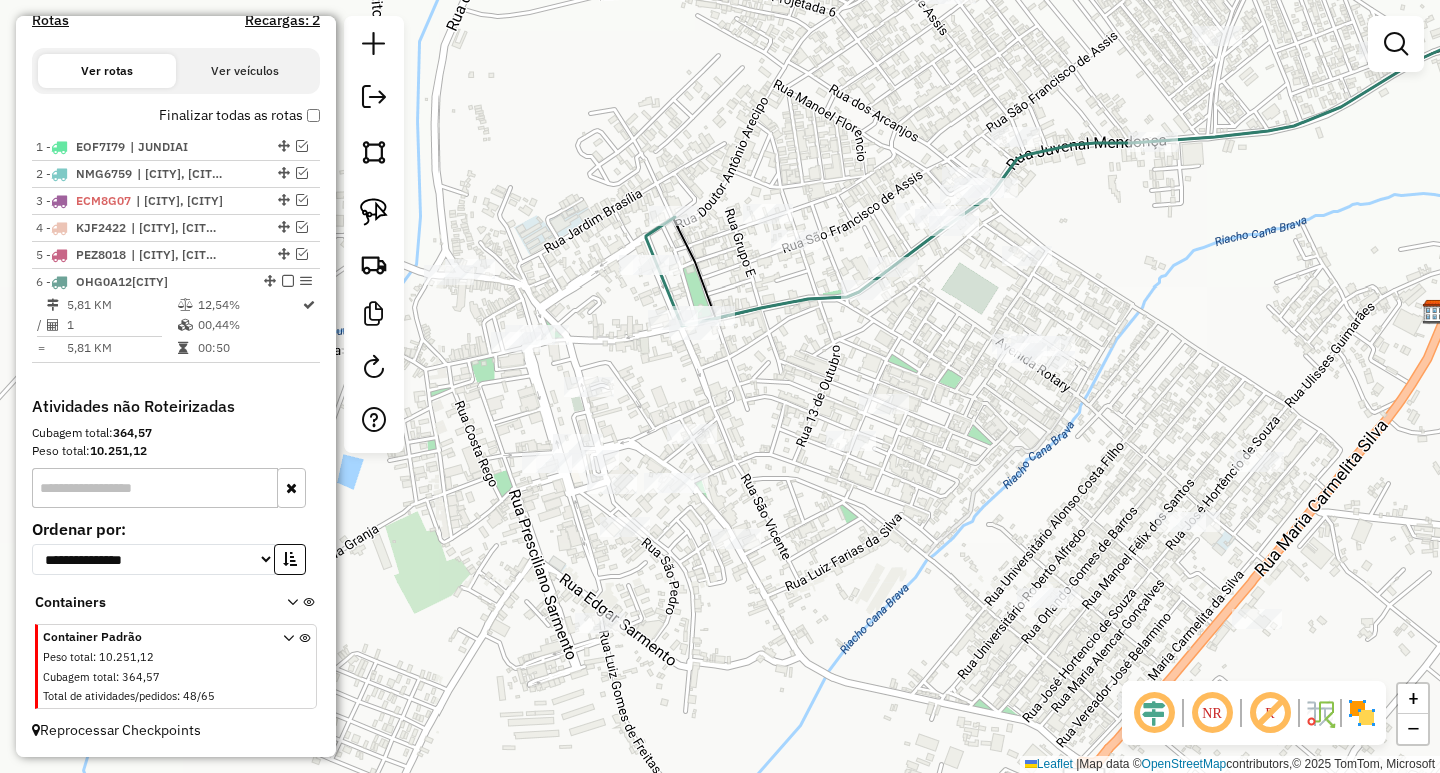 drag, startPoint x: 854, startPoint y: 706, endPoint x: 844, endPoint y: 535, distance: 171.29214 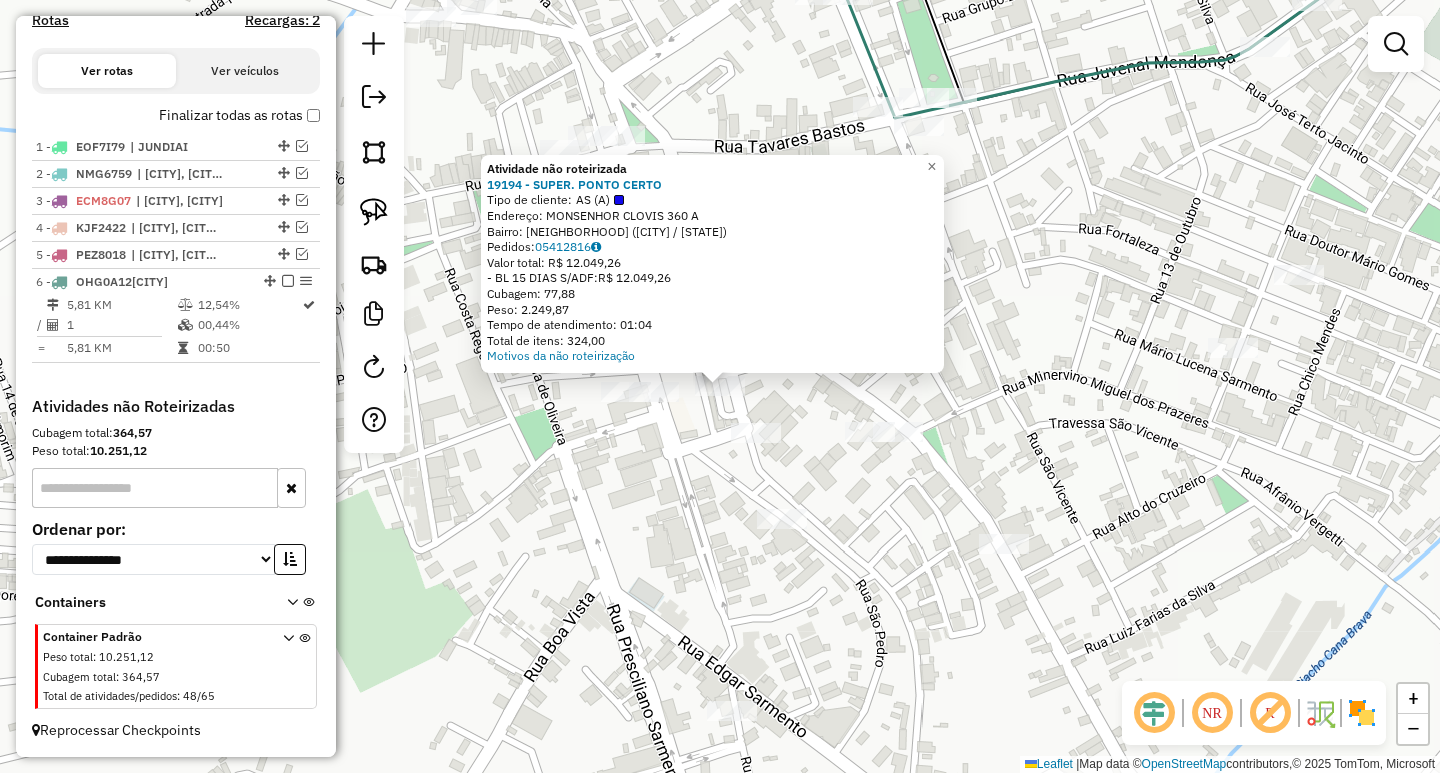 click on "Atividade não roteirizada [NUMBER] - [NAME] Tipo de cliente: AS (A) Endereço: [STREET] [NUMBER] Bairro: [NEIGHBORHOOD] ([CITY] / [STATE]) Pedidos: [ORDER_ID] Valor total: [CURRENCY] [PRICE] - BL 15 DIAS S/ADF: [CURRENCY] [PRICE] Cubagem: [WEIGHT] Peso: [WEIGHT] Tempo de atendimento: [TIME] Total de itens: [ITEMS] Motivos da não roteirização × Janela de atendimento Grade de atendimento Capacidade Transportadoras Veículos Cliente Pedidos Rotas Selecione os dias de semana para filtrar as janelas de atendimento Seg Ter Qua Qui Sex Sáb Dom Informe o período da janela de atendimento: De: [DATE] Até: [DATE] Filtrar exatamente a janela do cliente Considerar janela de atendimento padrão Selecione os dias de semana para filtrar as grades de atendimento Seg Ter Qua Qui Sex Sáb Dom Considerar clientes sem dia de atendimento cadastrado Clientes fora do dia de atendimento selecionado Filtrar as atividades entre os valores definidos abaixo: Peso mínimo: Peso máximo: +" 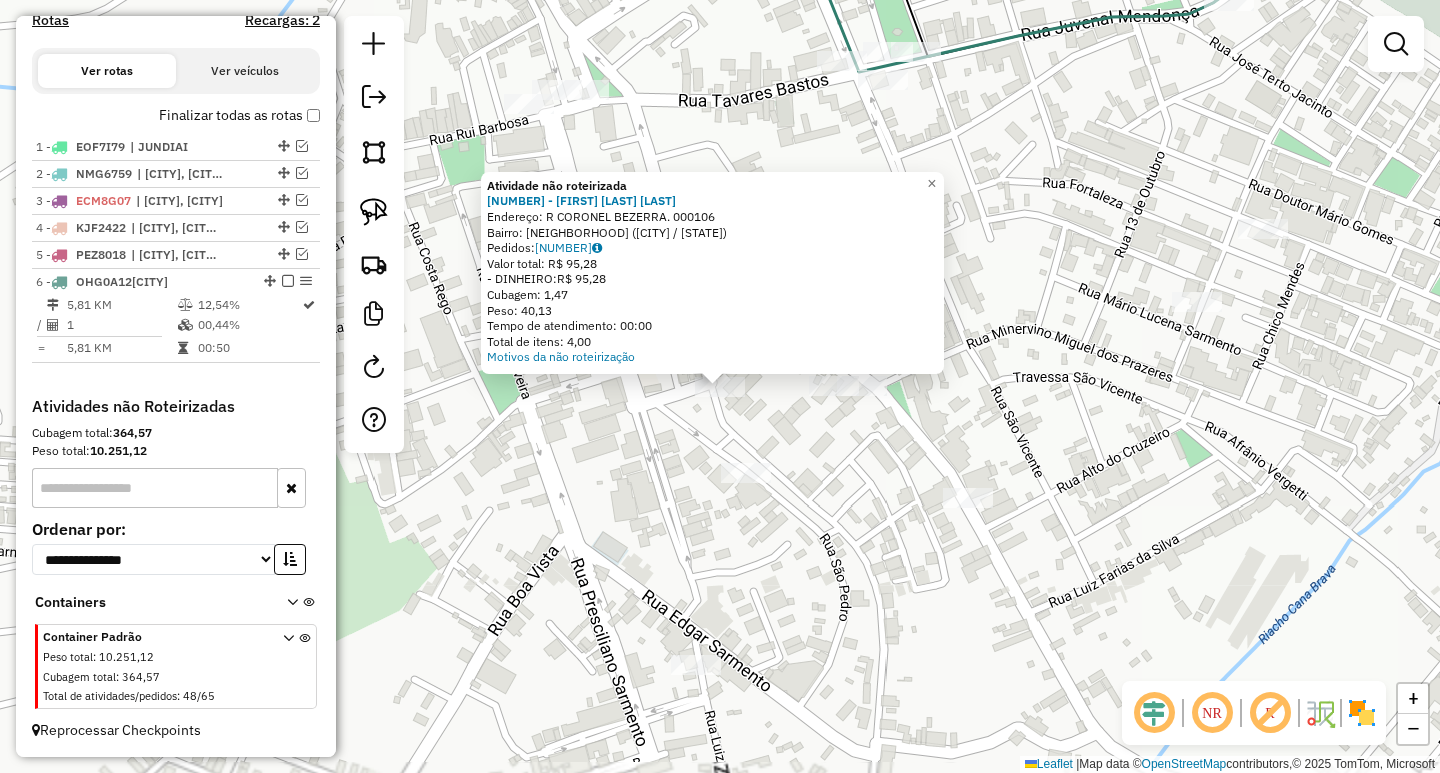 click on "Atividade não roteirizada [NUMBER] - [FIRST] [LAST]  Endereço: [STREET] [NUMBER]   Bairro: [NEIGHBORHOOD] ([CITY] / [STATE])   Pedidos:  [ID]   Valor total: [CURRENCY] [AMOUNT]   - [PAYMENT_METHOD]:  [CURRENCY] [AMOUNT]   Cubagem: [AMOUNT]   Peso: [AMOUNT]   Tempo de atendimento: [TIME]   Total de itens: [NUMBER]  Motivos da não roteirização × Janela de atendimento Grade de atendimento Capacidade Transportadoras Veículos Cliente Pedidos  Rotas Selecione os dias de semana para filtrar as janelas de atendimento  Seg   Ter   Qua   Qui   Sex   Sáb   Dom  Informe o período da janela de atendimento: De: Até:  Filtrar exatamente a janela do cliente  Considerar janela de atendimento padrão  Selecione os dias de semana para filtrar as grades de atendimento  Seg   Ter   Qua   Qui   Sex   Sáb   Dom   Considerar clientes sem dia de atendimento cadastrado  Clientes fora do dia de atendimento selecionado Filtrar as atividades entre os valores definidos abaixo:  Peso mínimo:   Peso máximo:   Cubagem mínima:   De:   Até:" 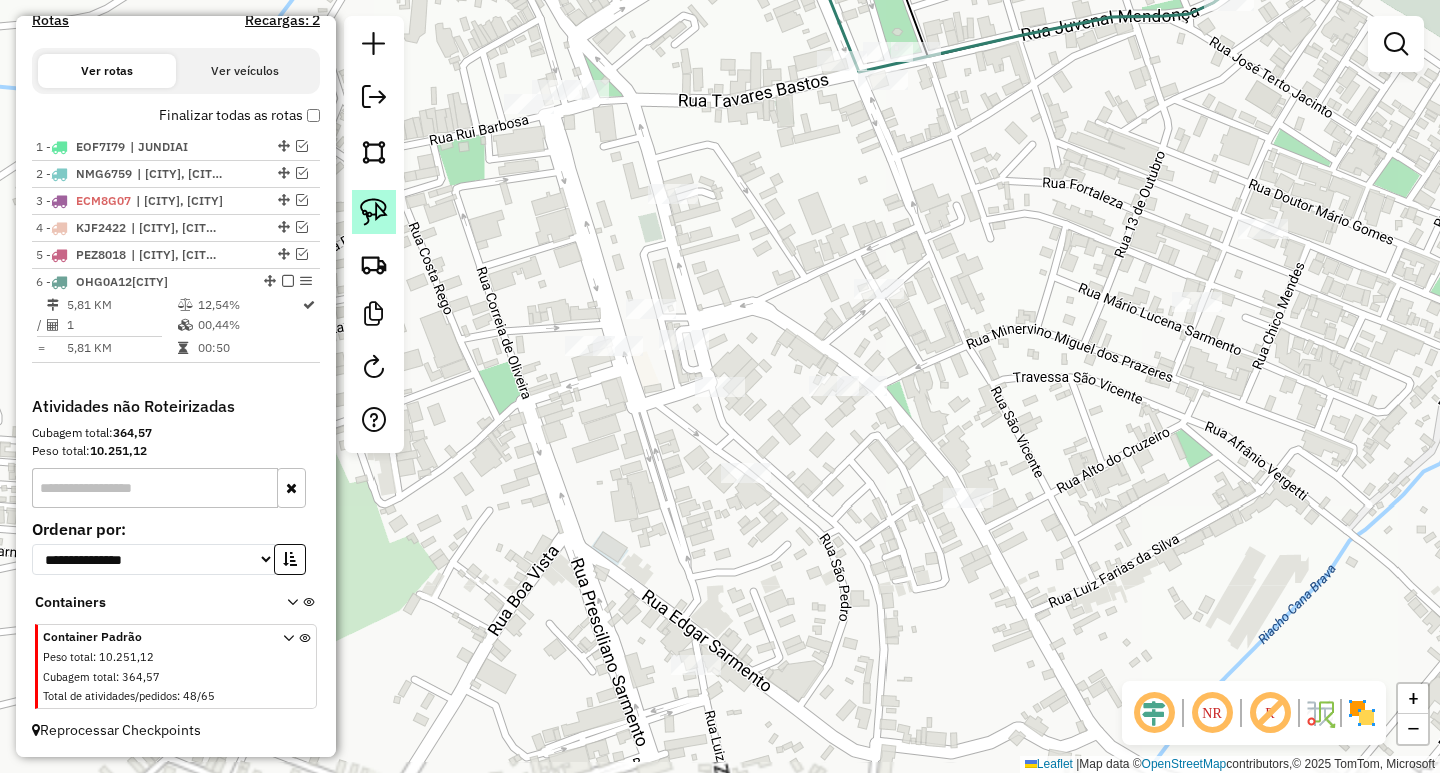 click 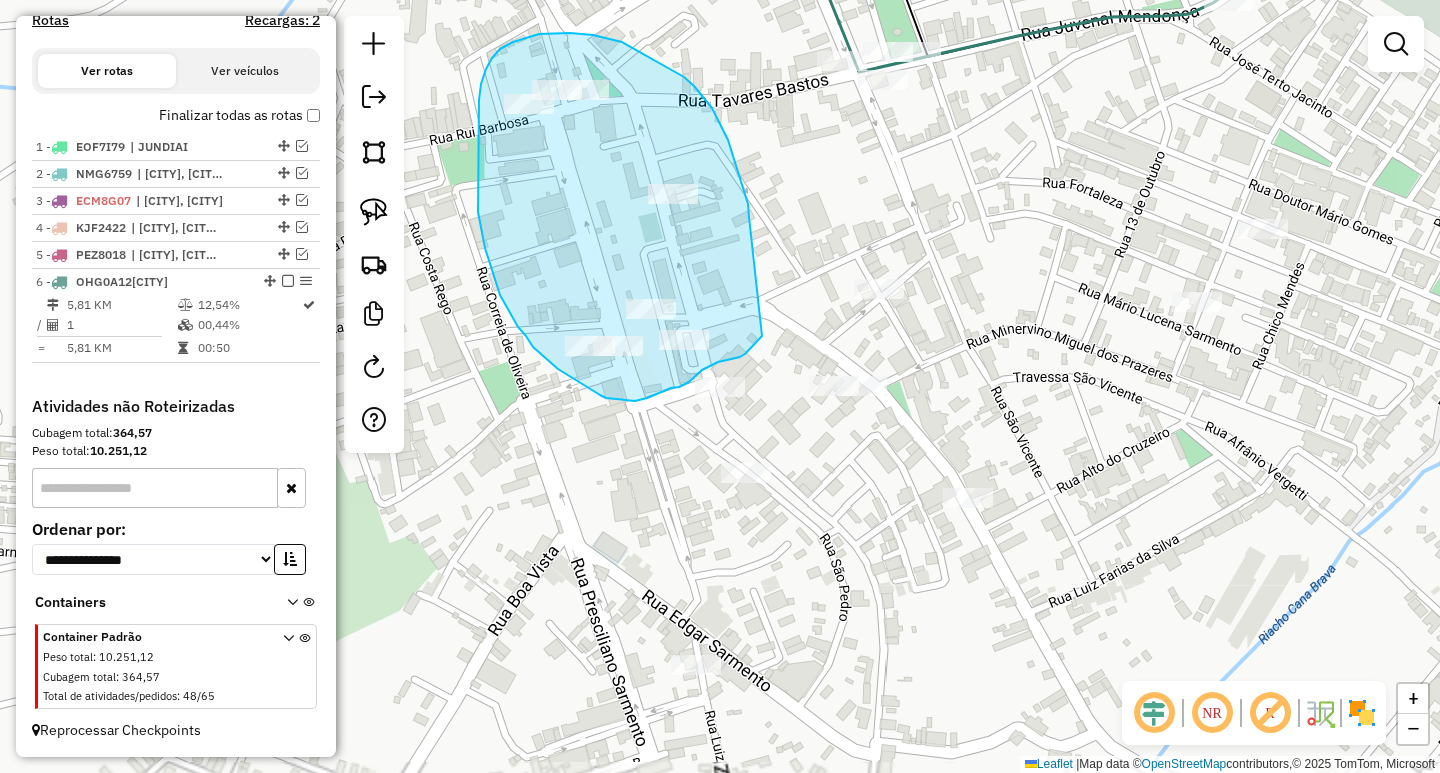 drag, startPoint x: 748, startPoint y: 204, endPoint x: 762, endPoint y: 336, distance: 132.74034 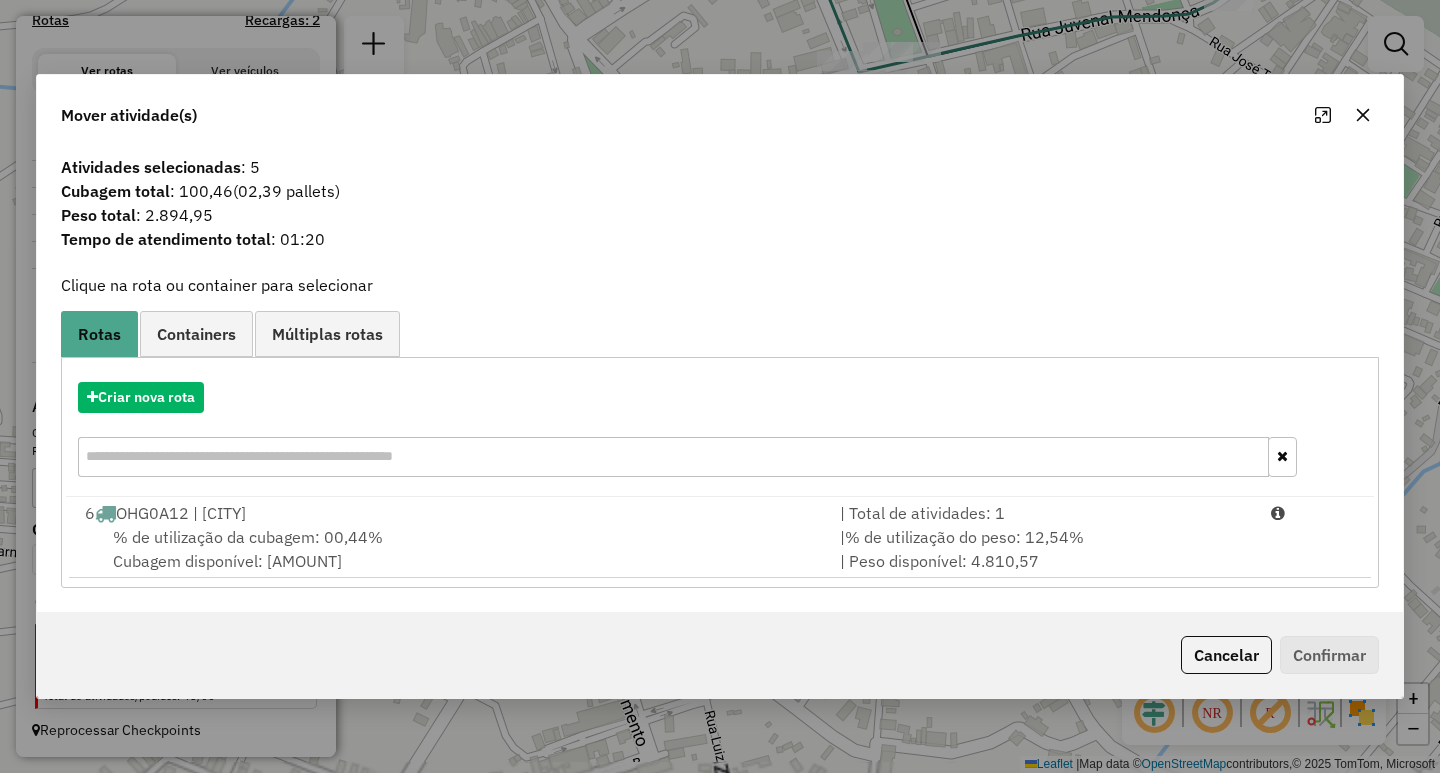 click on "|  % de utilização do peso: 12,54%  | Peso disponível: 4.810,57" at bounding box center (1043, 549) 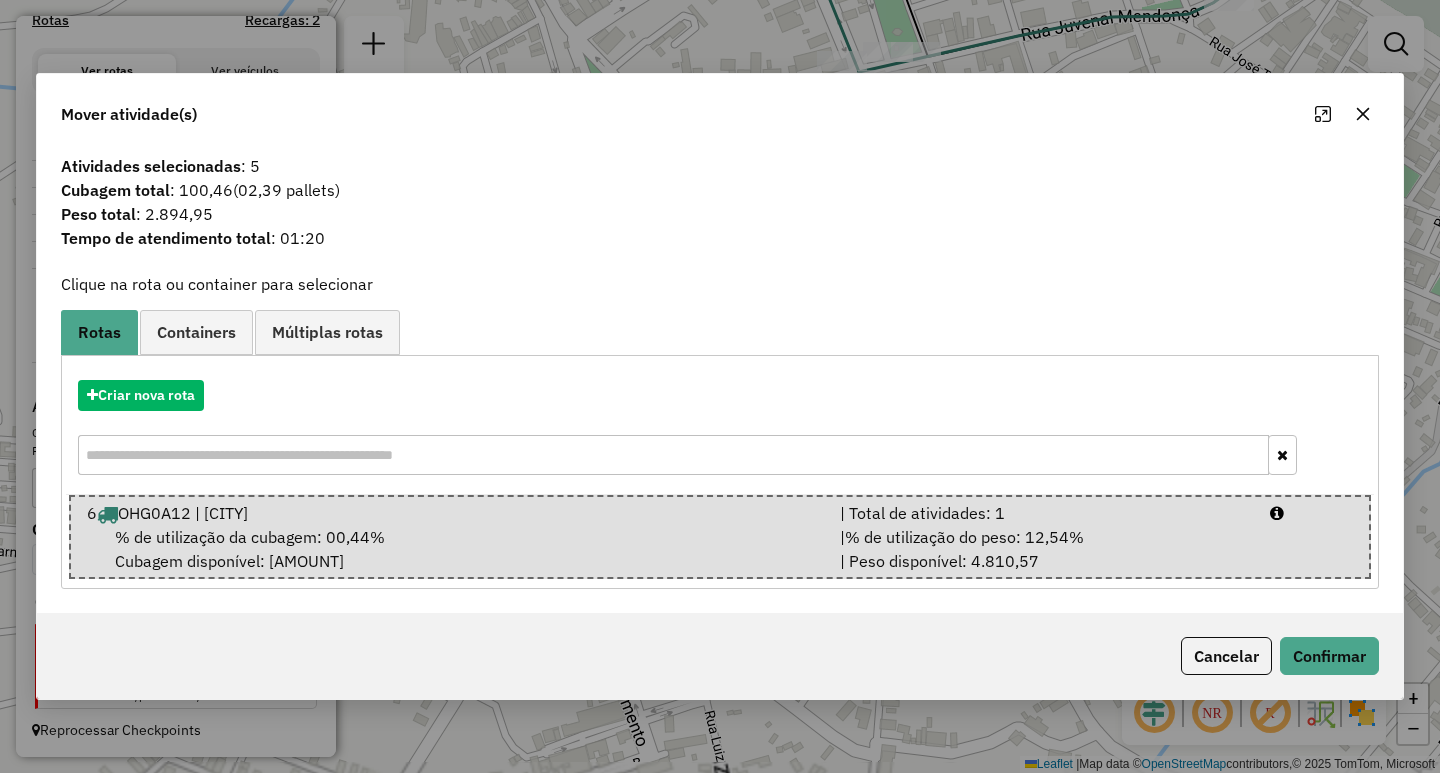 click on "Cancelar   Confirmar" 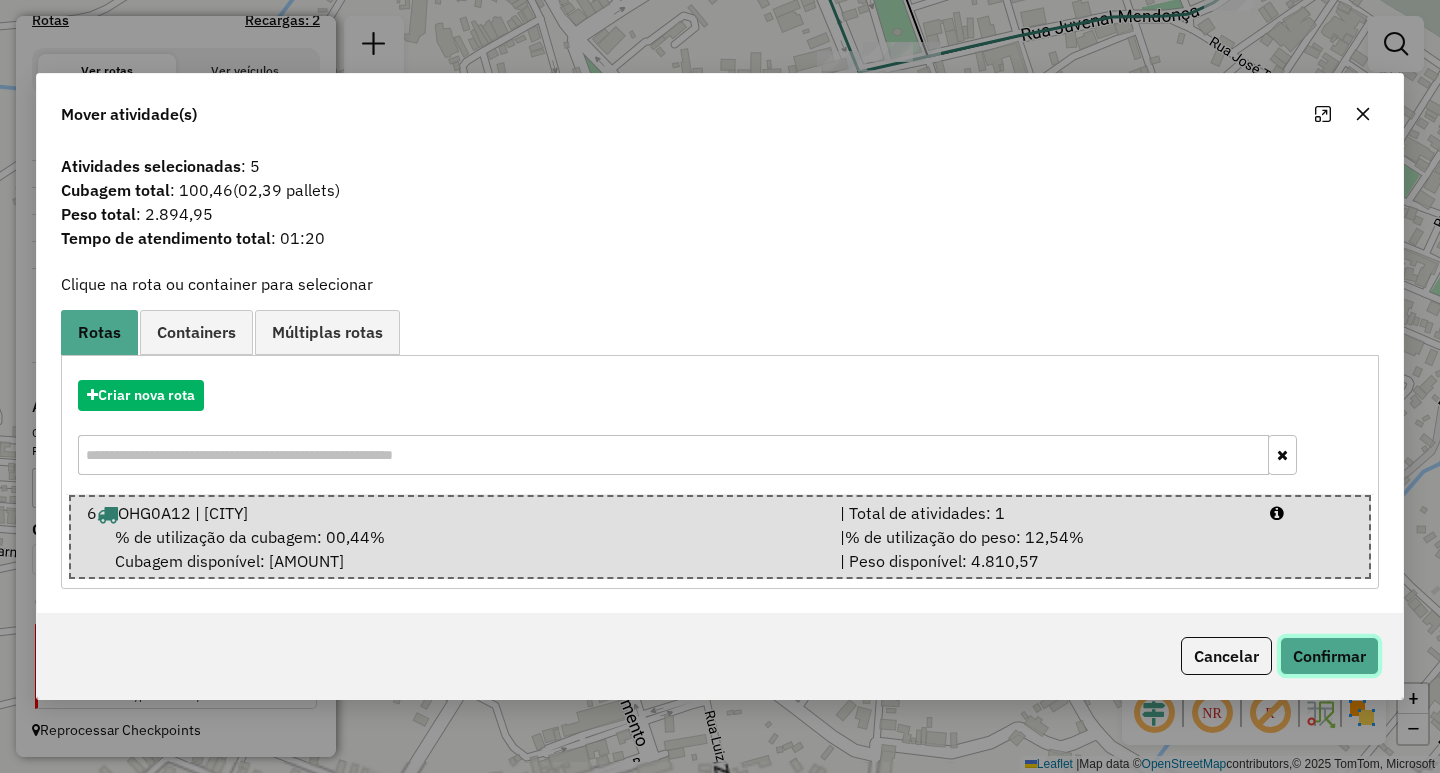 click on "Confirmar" 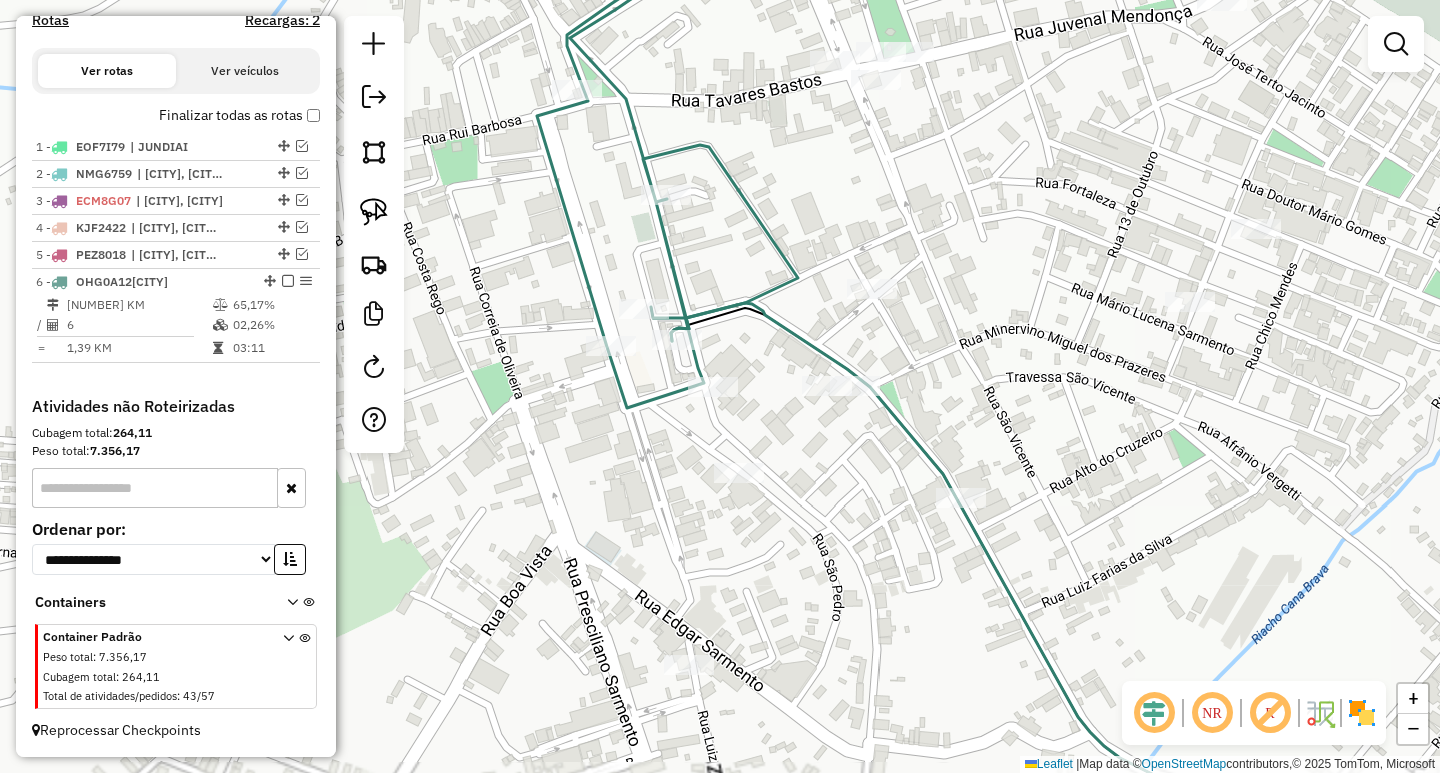 drag, startPoint x: 958, startPoint y: 623, endPoint x: 696, endPoint y: 304, distance: 412.8014 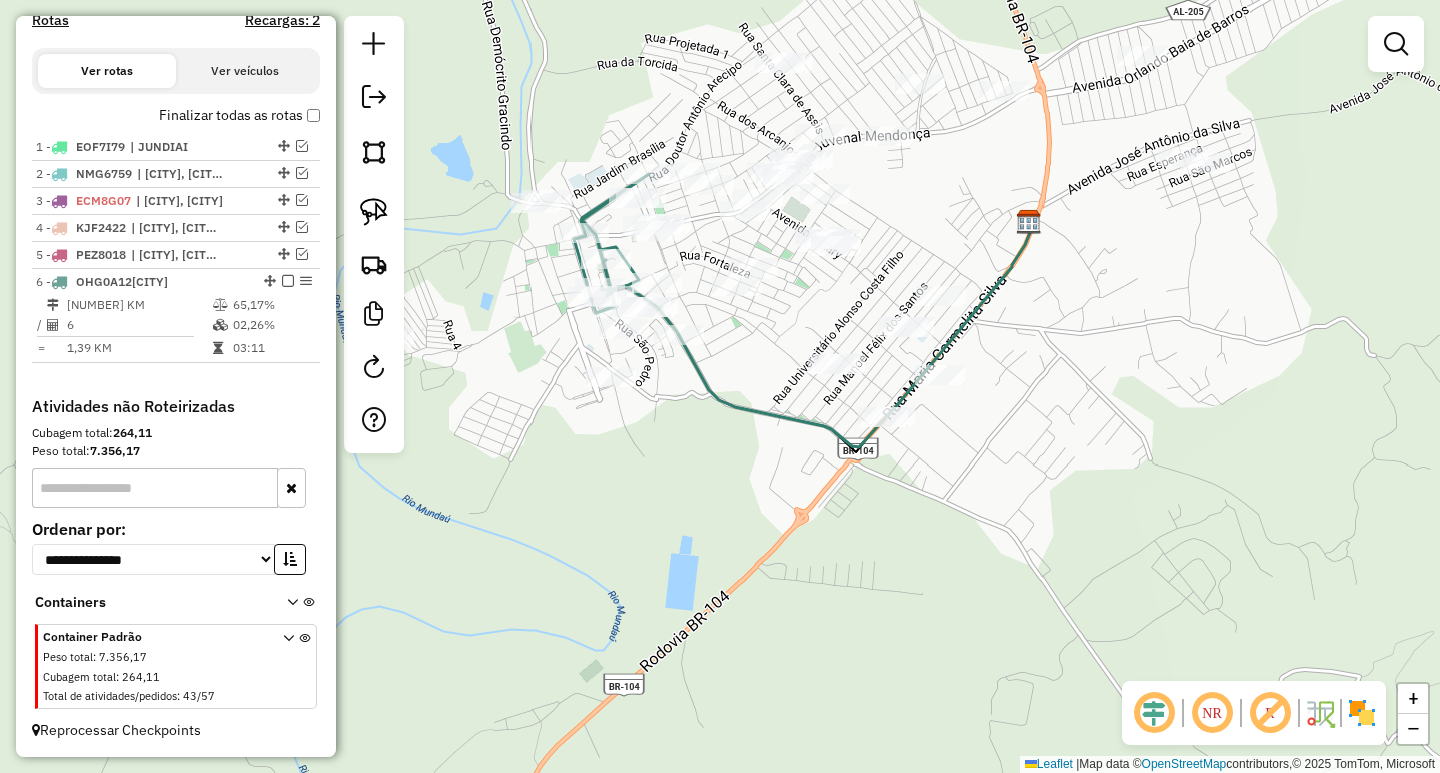 drag, startPoint x: 769, startPoint y: 475, endPoint x: 724, endPoint y: 484, distance: 45.891174 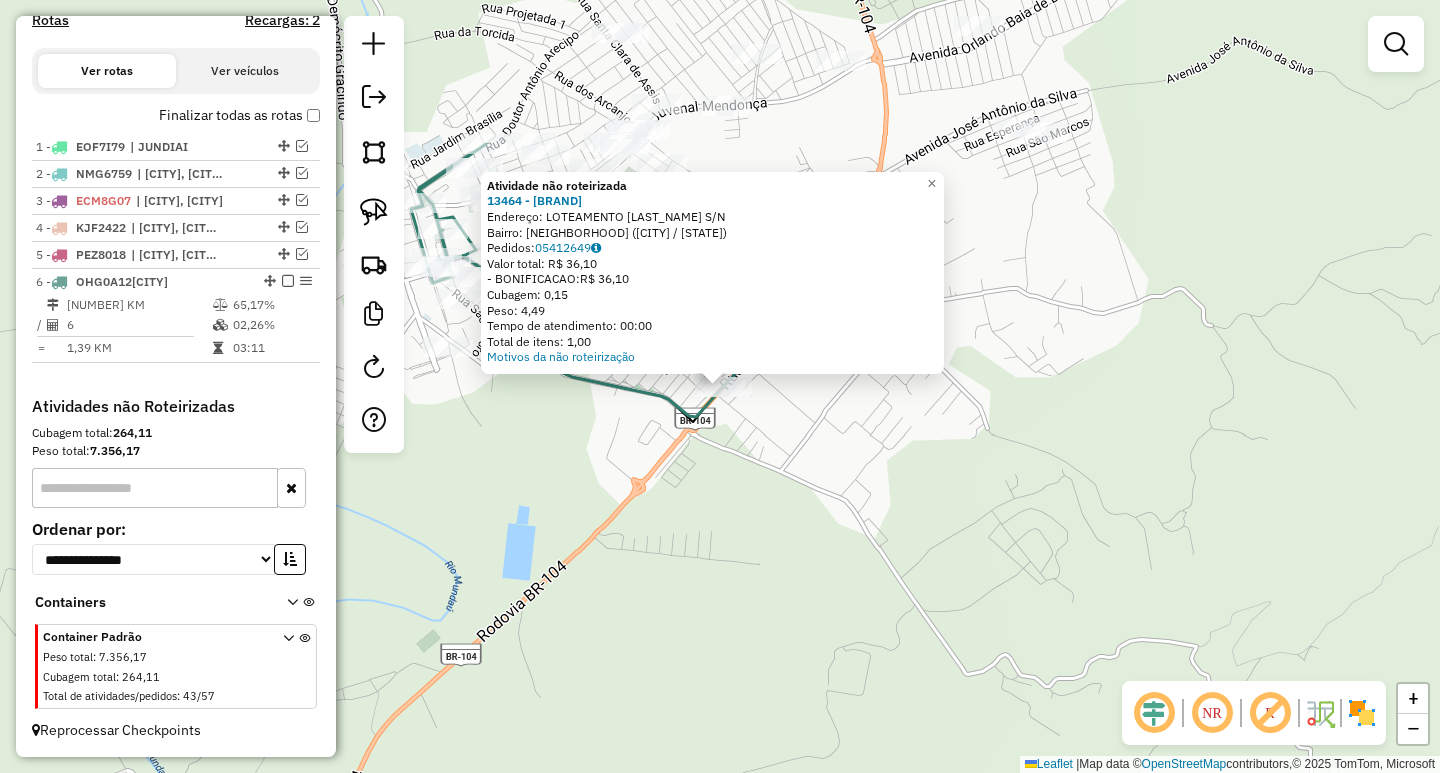 click on "Atividade não roteirizada [NUMBER] - [NAME] Endereço: [NAME] SN Bairro: [NEIGHBORHOOD] ([CITY] / [STATE]) Pedidos: [ORDER_ID] Valor total: [CURRENCY] [PRICE] - BONIFICACAO: [CURRENCY] [PRICE] Cubagem: [WEIGHT] Peso: [WEIGHT] Tempo de atendimento: [TIME] Total de itens: [ITEMS] Motivos da não roteirização × Janela de atendimento Grade de atendimento Capacidade Transportadoras Veículos Cliente Pedidos Rotas Selecione os dias de semana para filtrar as janelas de atendimento Seg Ter Qua Qui Sex Sáb Dom Informe o período da janela de atendimento: De: [DATE] Até: [DATE] Filtrar exatamente a janela do cliente Considerar janela de atendimento padrão Selecione os dias de semana para filtrar as grades de atendimento Seg Ter Qua Qui Sex Sáb Dom Considerar clientes sem dia de atendimento cadastrado Clientes fora do dia de atendimento selecionado Filtrar as atividades entre os valores definidos abaixo: Peso mínimo: Peso máximo: Cubagem mínima: Cubagem máxima: De: [WEIGHT] De:" 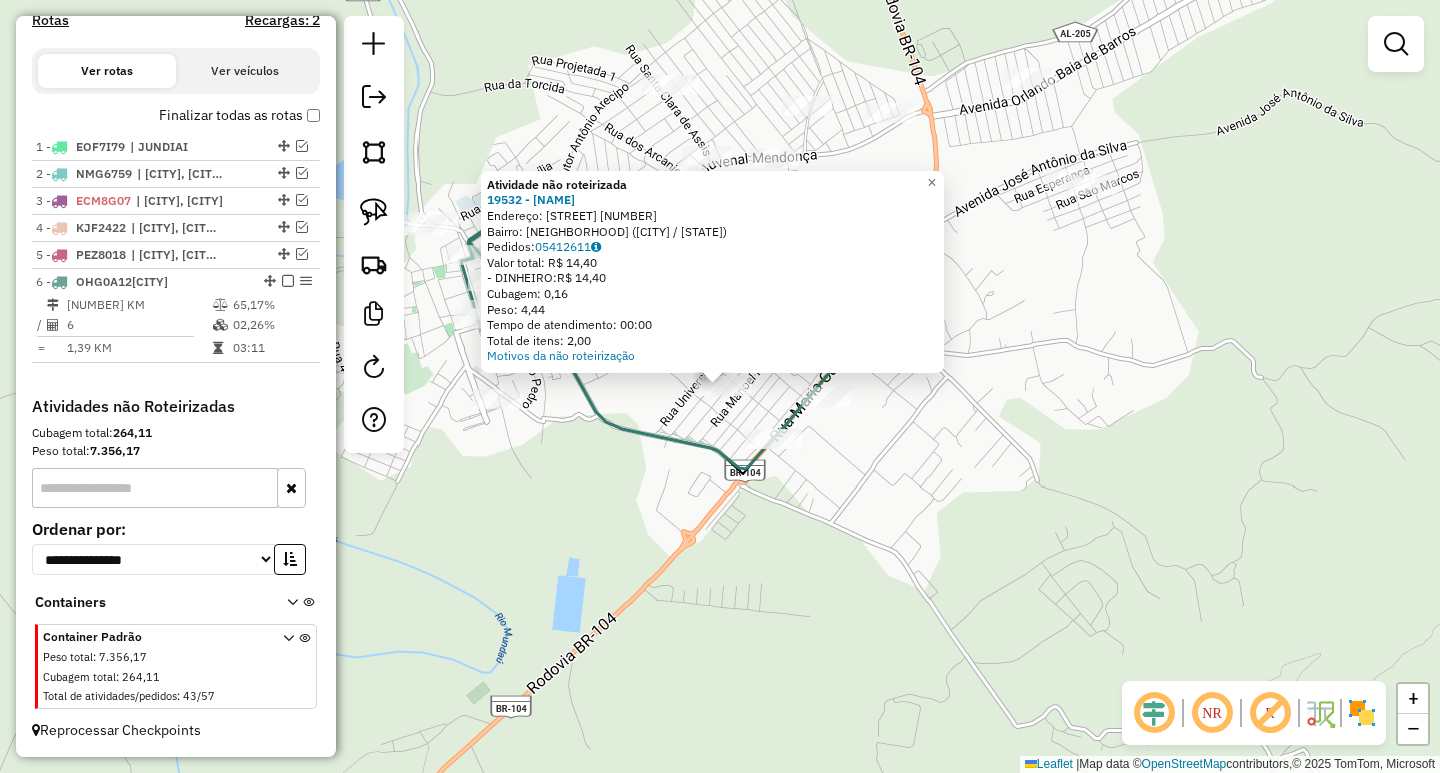 click on "Atividade não roteirizada 19532 - [BRAND]  Endereço:  Rua Orlando Gomes de Barros 329   Bairro: CENTRO ([CITY] / AL)   Pedidos:  05412611   Valor total: R$ 14,40   - DINHEIRO:  R$ 14,40   Cubagem: 0,16   Peso: 4,44   Tempo de atendimento: 00:00   Total de itens: 2,00  Motivos da não roteirização × Janela de atendimento Grade de atendimento Capacidade Transportadoras Veículos Cliente Pedidos  Rotas Selecione os dias de semana para filtrar as janelas de atendimento  Seg   Ter   Qua   Qui   Sex   Sáb   Dom  Informe o período da janela de atendimento: De: Até:  Filtrar exatamente a janela do cliente  Considerar janela de atendimento padrão  Selecione os dias de semana para filtrar as grades de atendimento  Seg   Ter   Qua   Qui   Sex   Sáb   Dom   Considerar clientes sem dia de atendimento cadastrado  Clientes fora do dia de atendimento selecionado Filtrar as atividades entre os valores definidos abaixo:  Peso mínimo:   Peso máximo:   Cubagem mínima:   Cubagem máxima:   De:" 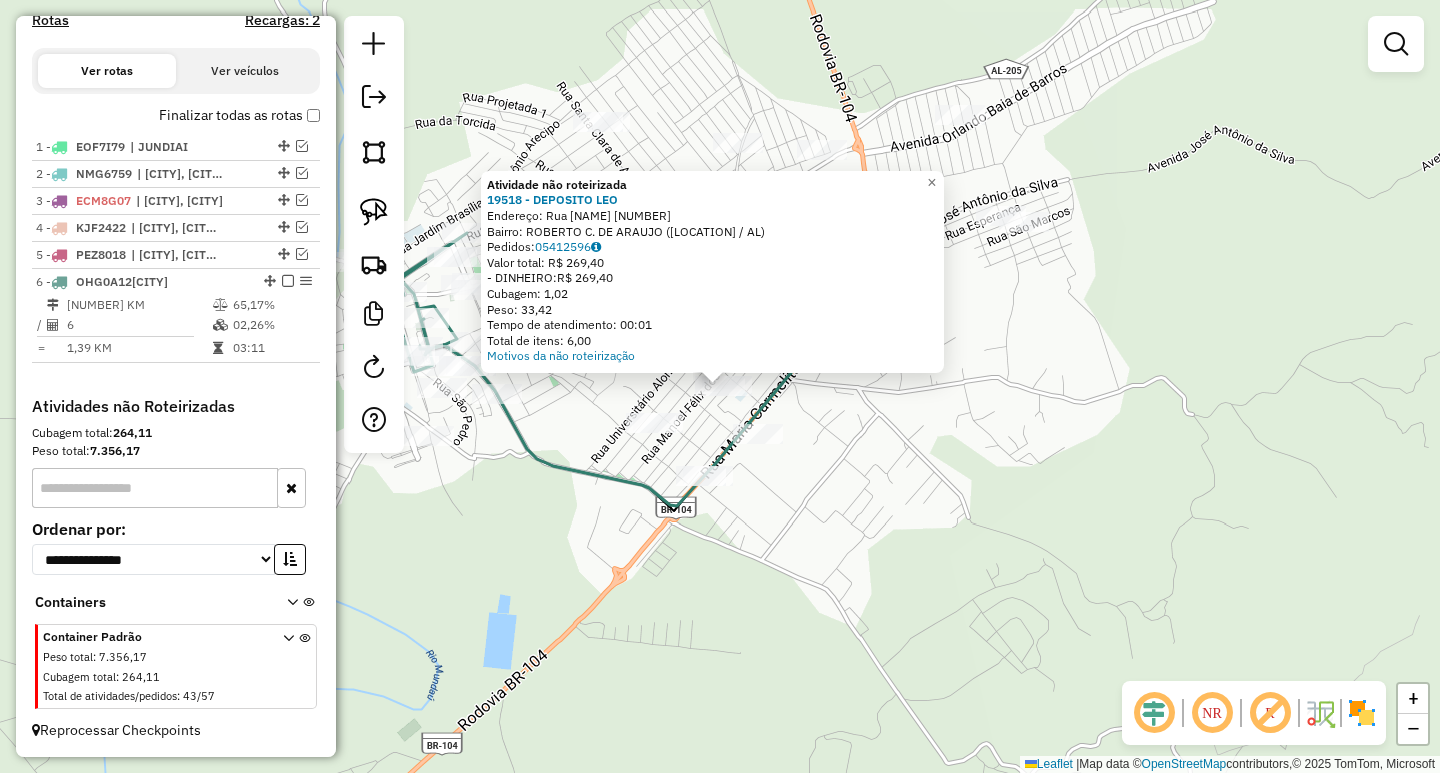 click 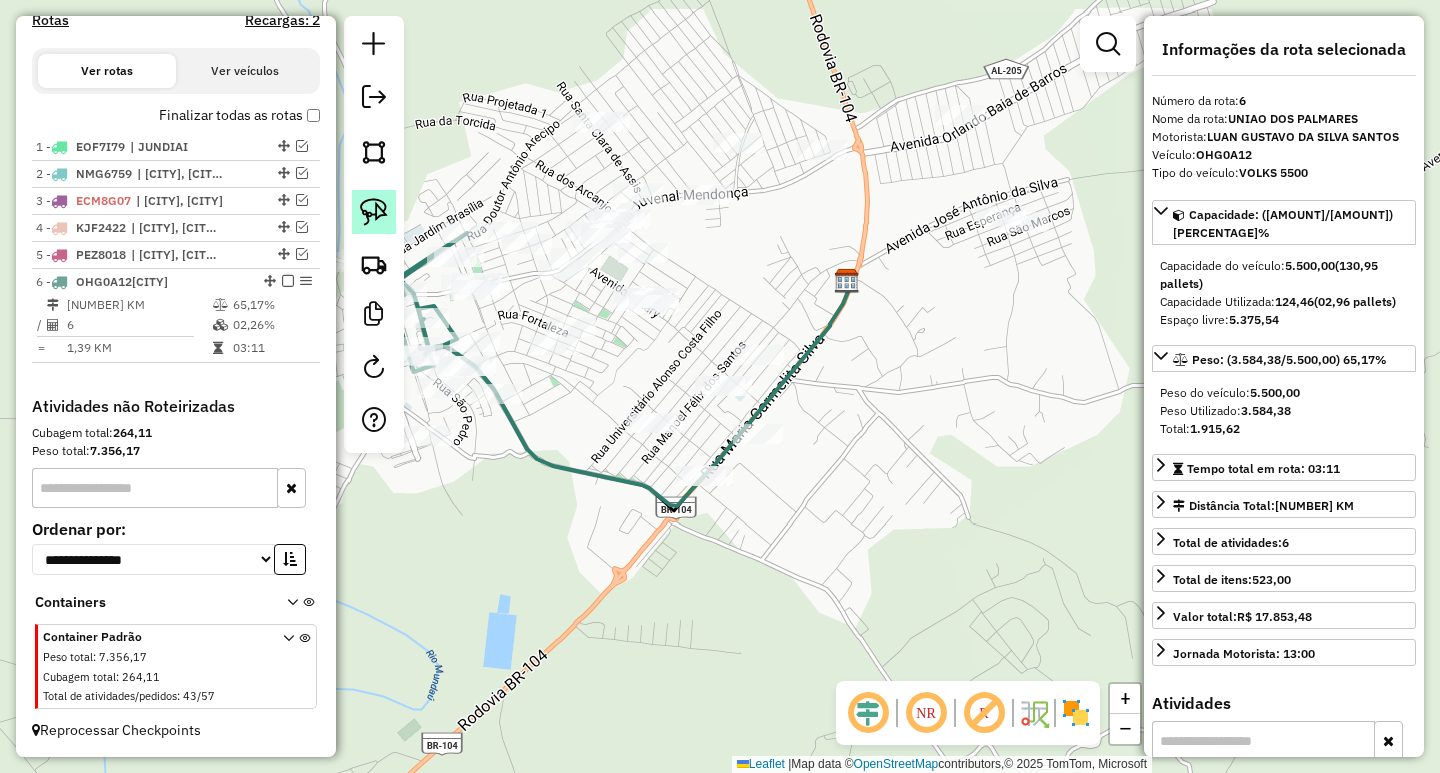 click 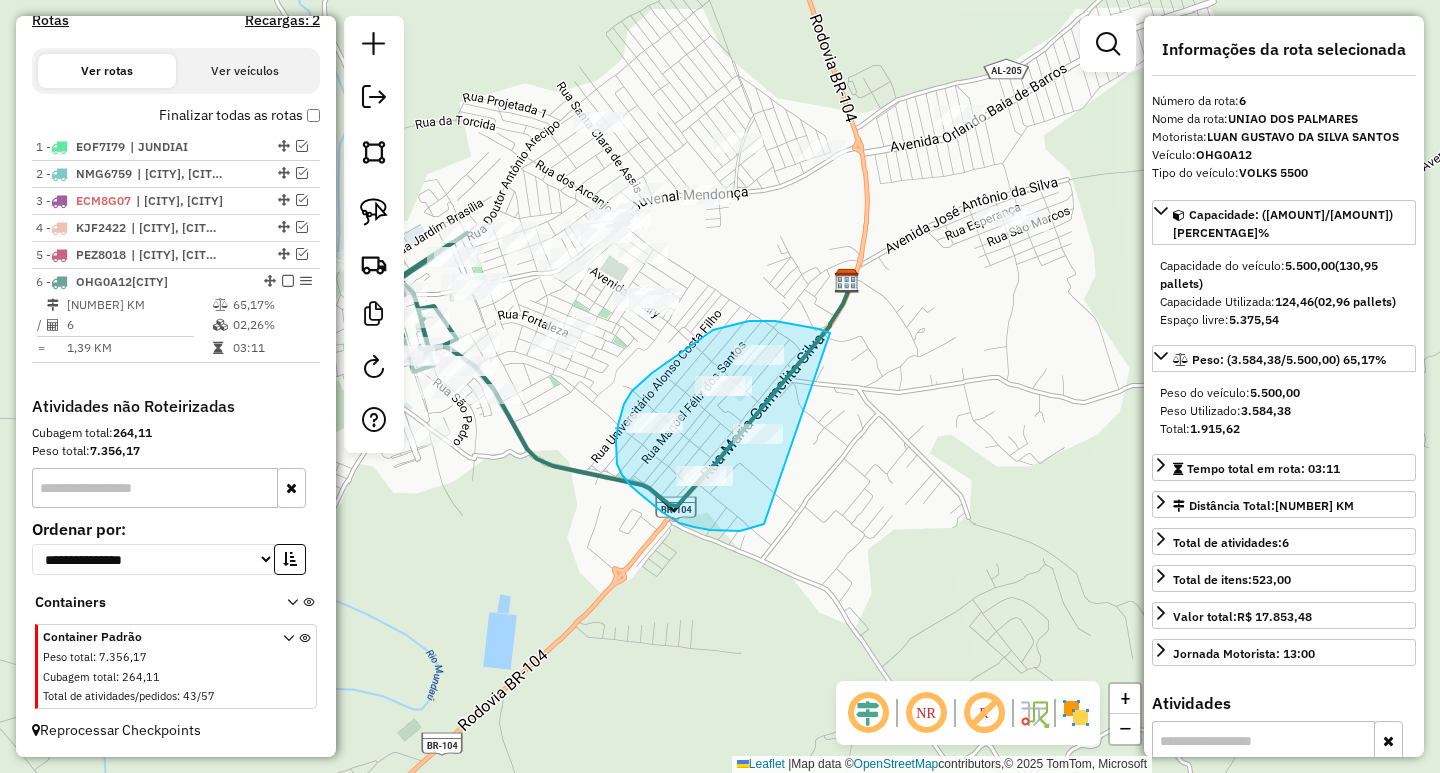 drag, startPoint x: 817, startPoint y: 329, endPoint x: 800, endPoint y: 468, distance: 140.0357 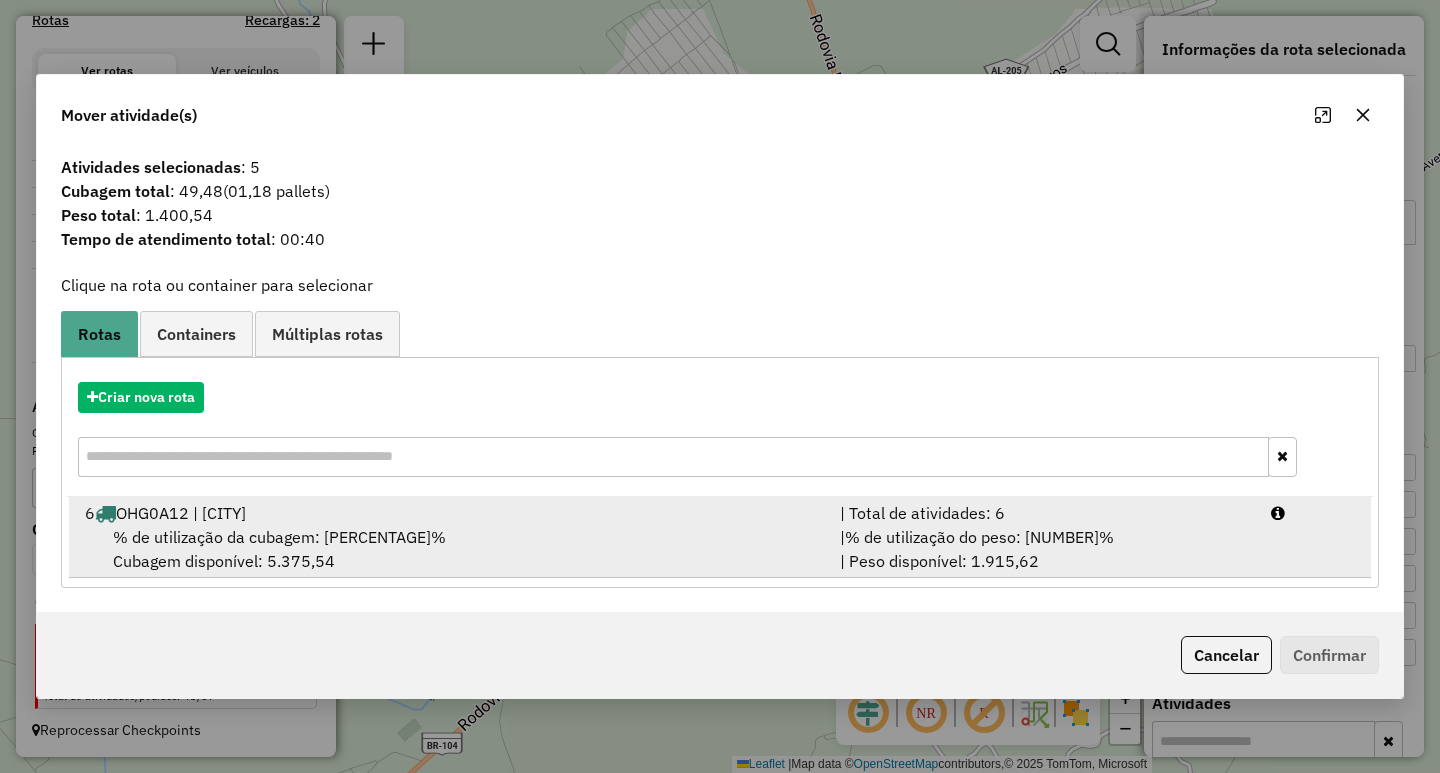 click on "% de utilização do peso: [NUMBER]%" at bounding box center (979, 537) 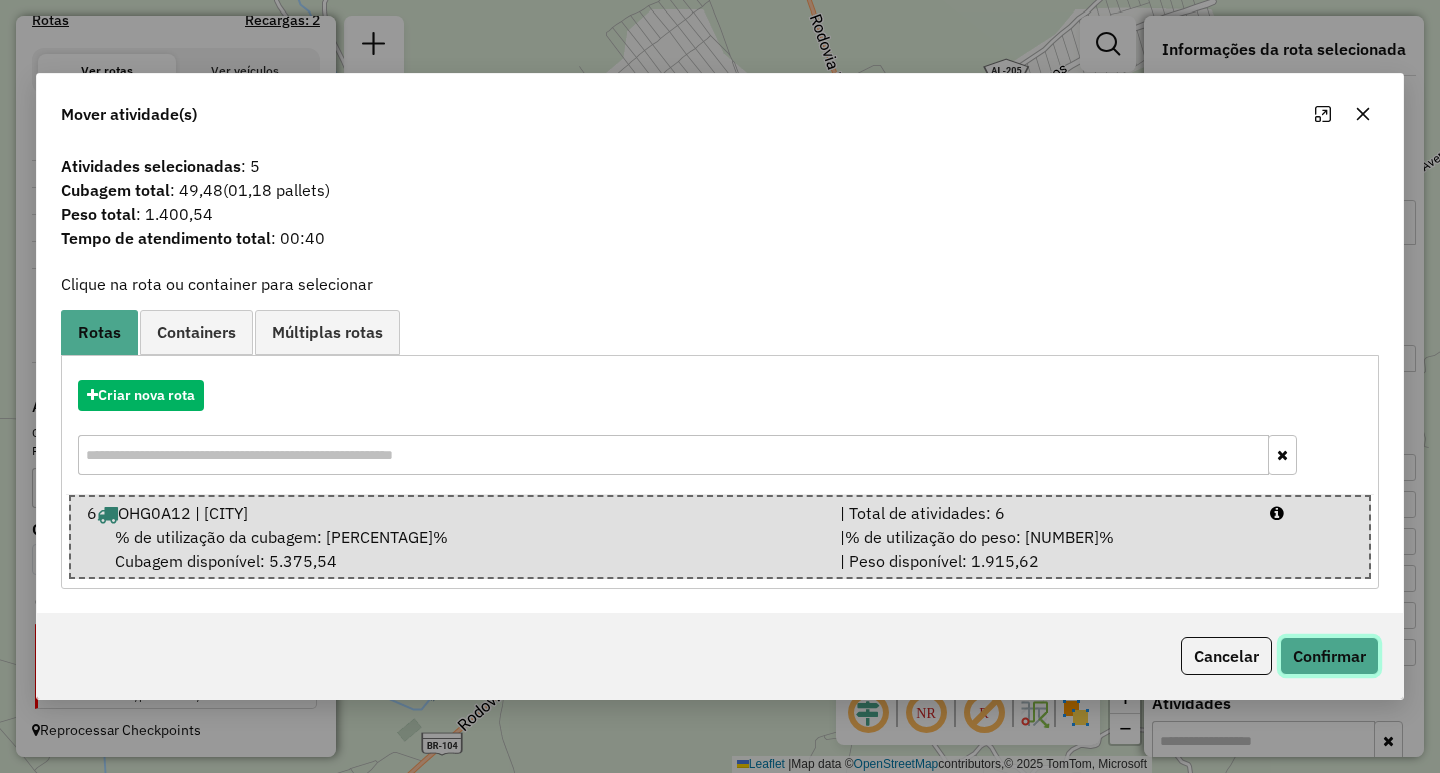 click on "Confirmar" 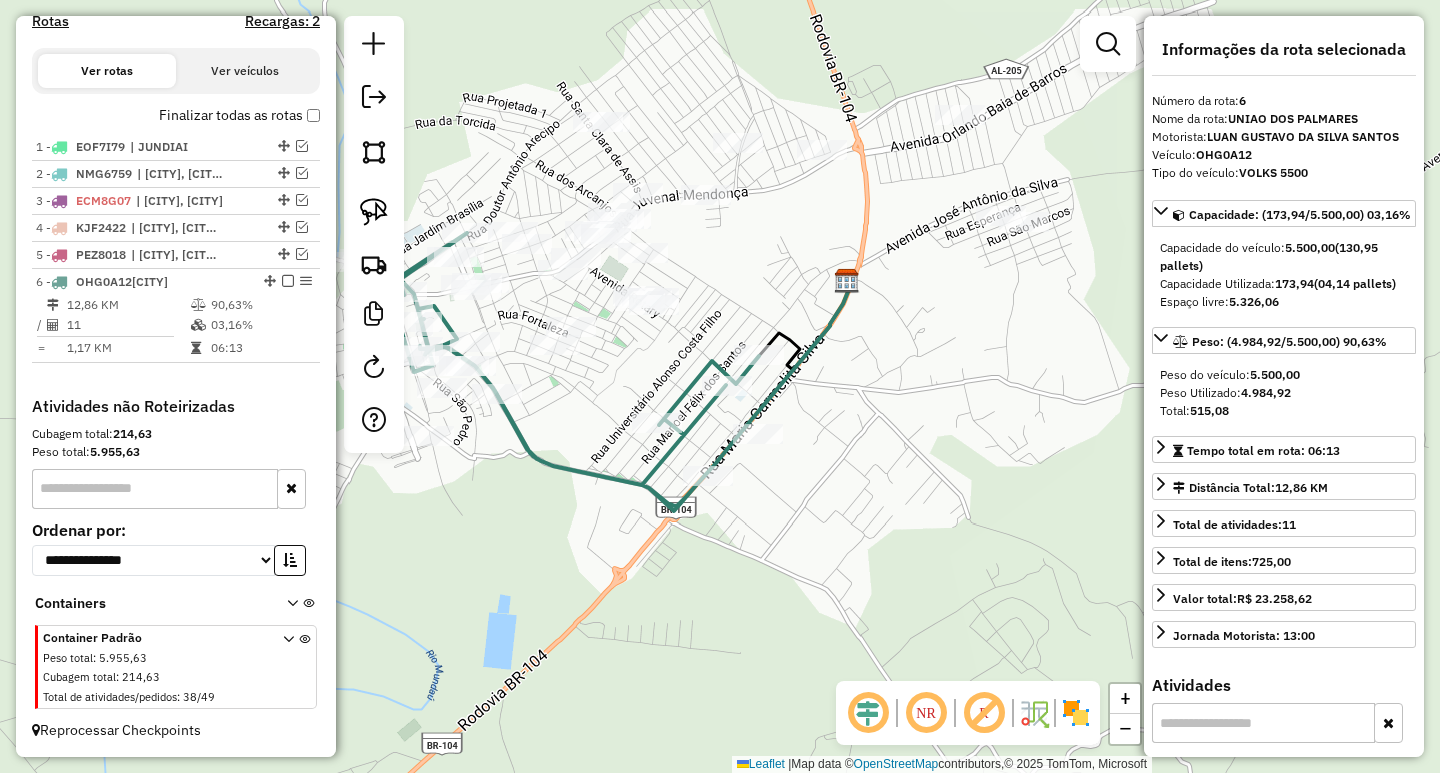 scroll, scrollTop: 674, scrollLeft: 0, axis: vertical 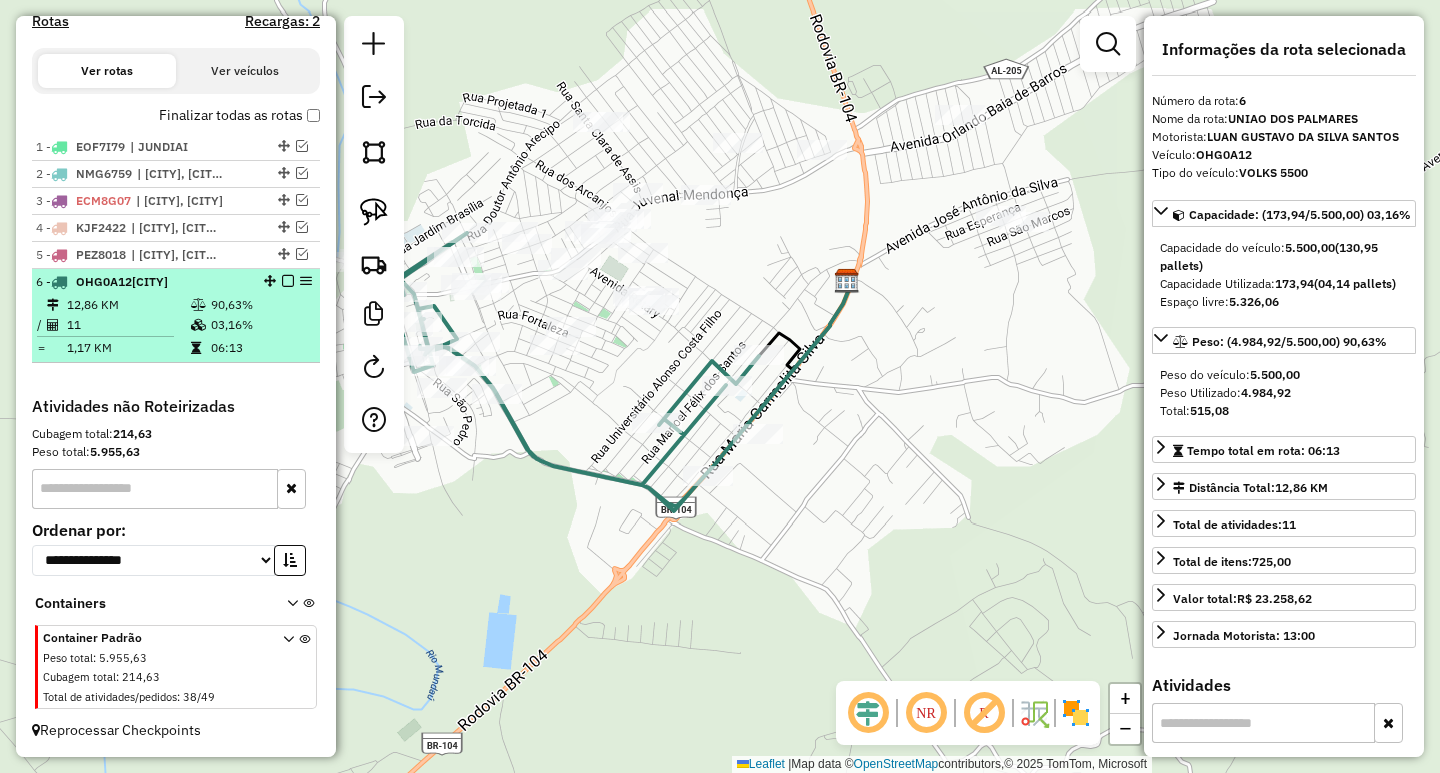 click at bounding box center [288, 281] 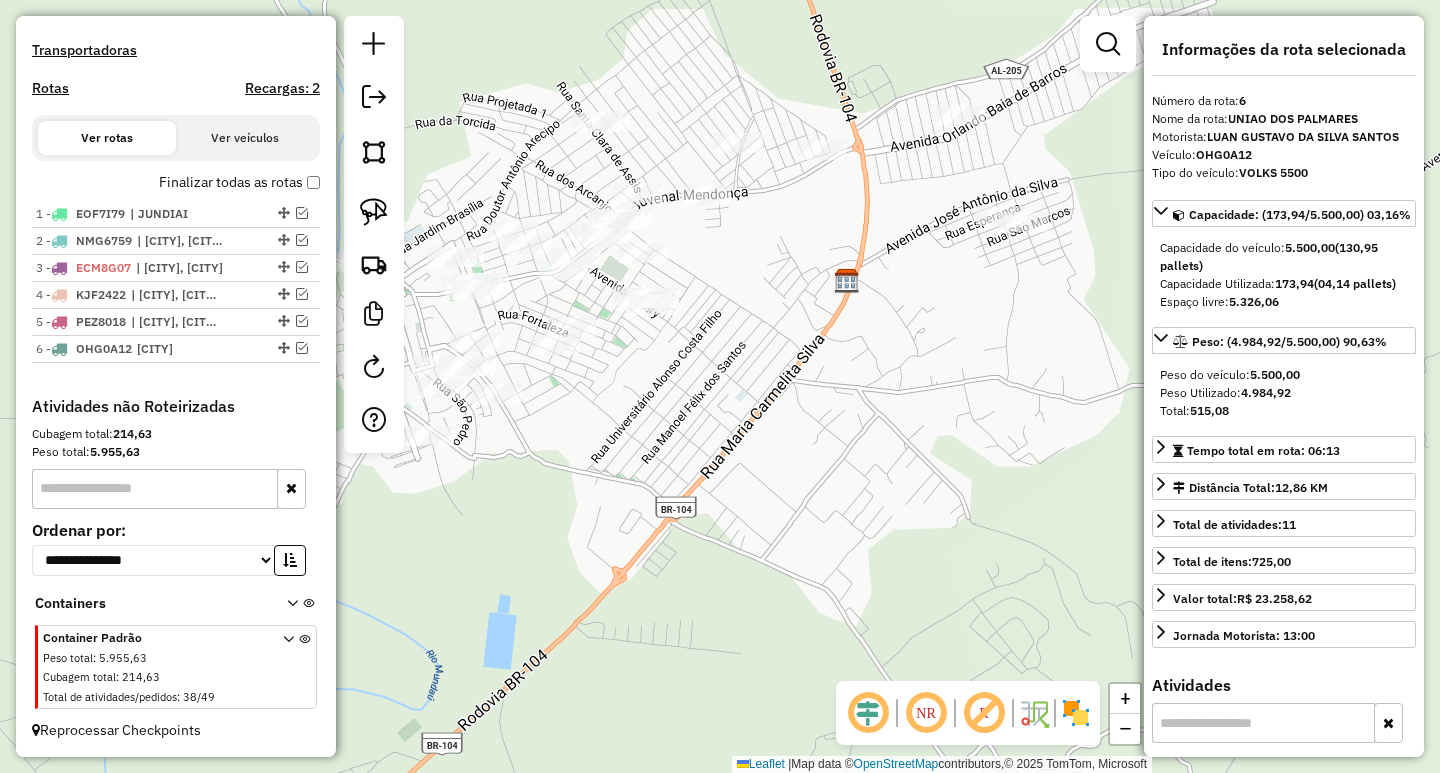 scroll, scrollTop: 589, scrollLeft: 0, axis: vertical 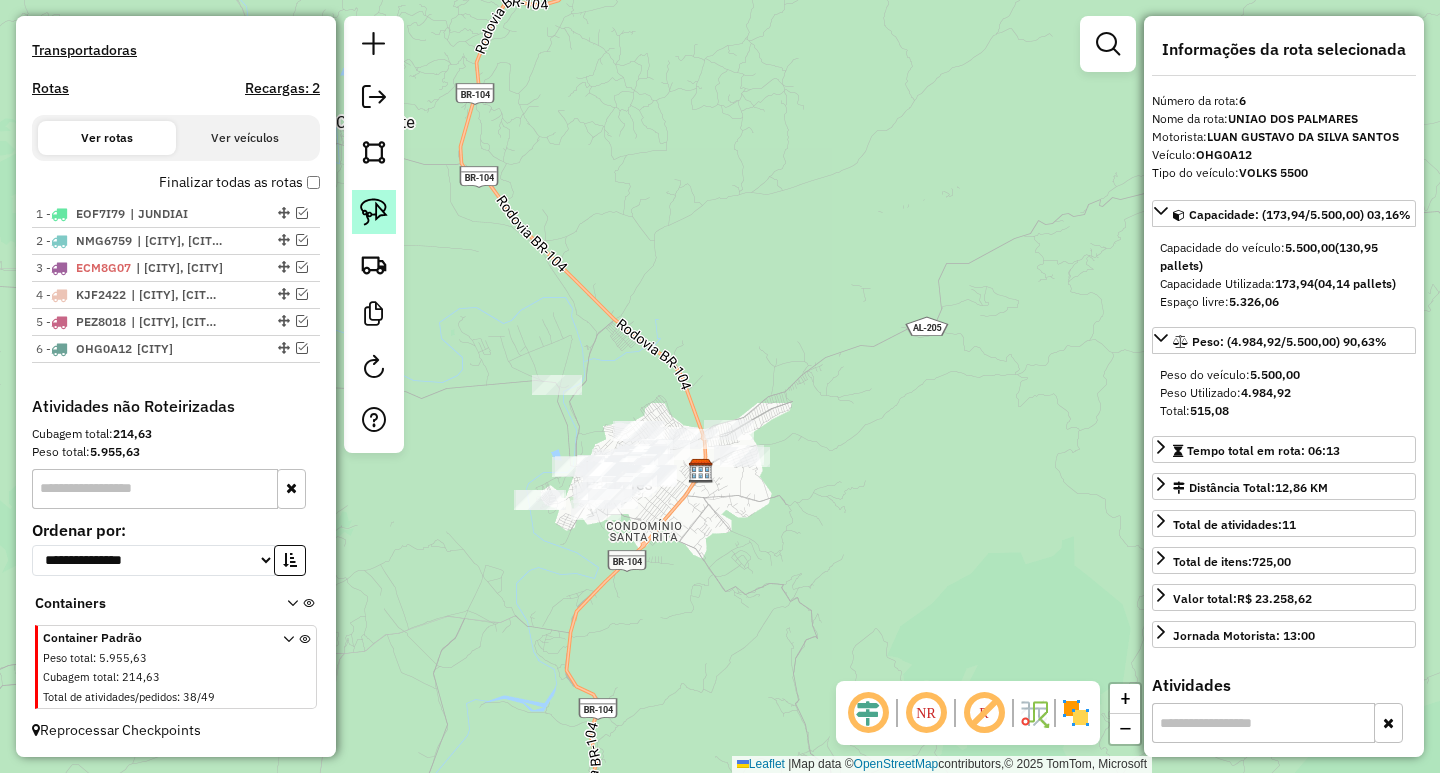 click 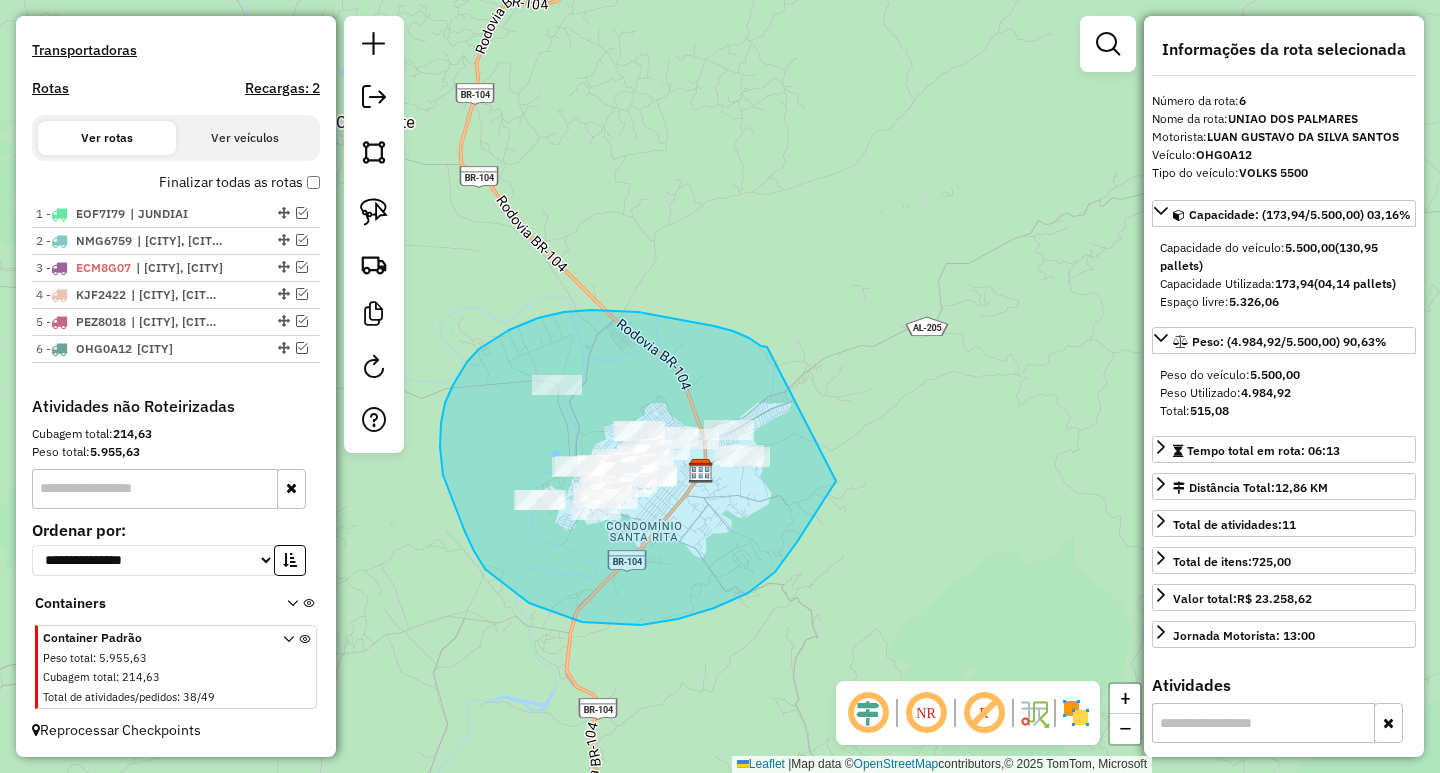 drag, startPoint x: 755, startPoint y: 342, endPoint x: 860, endPoint y: 411, distance: 125.64235 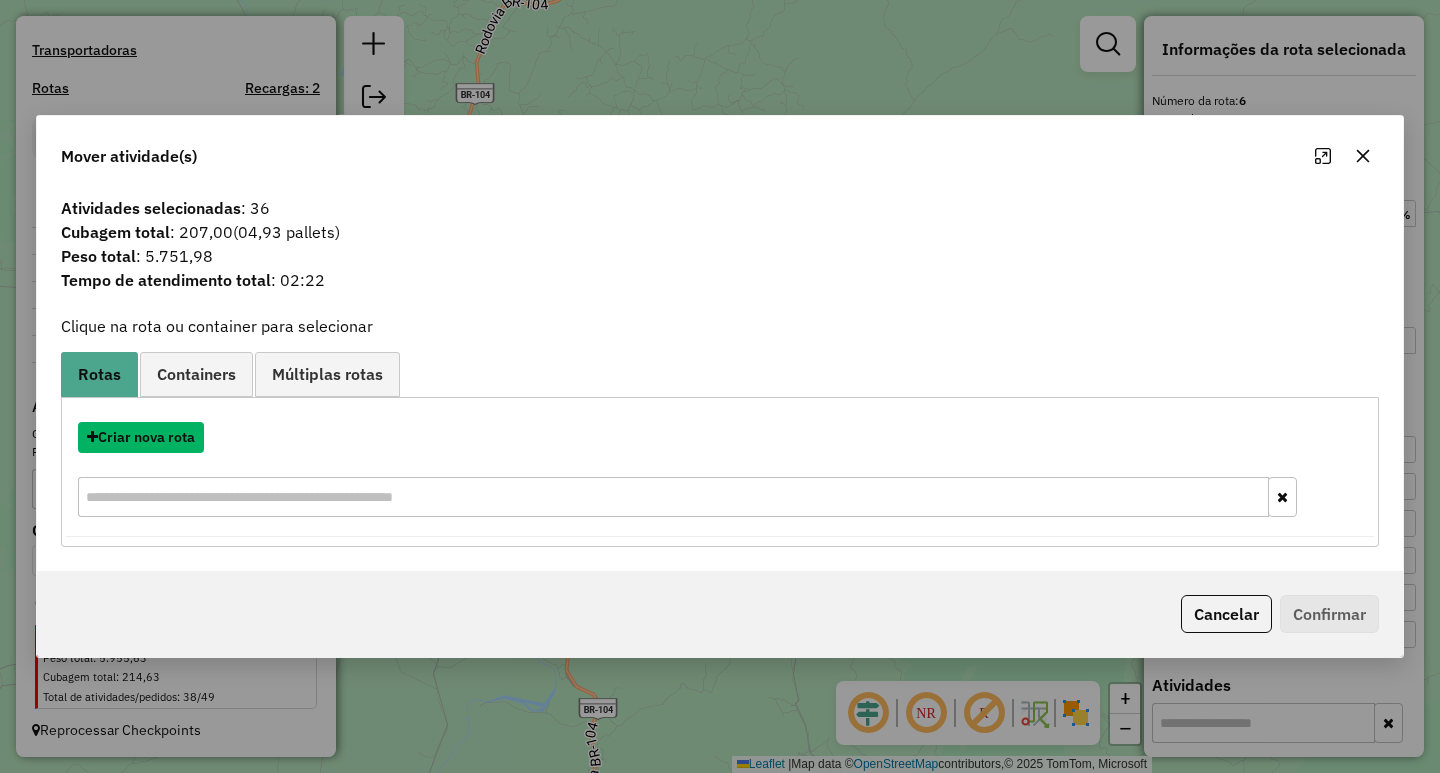 click on "Criar nova rota" at bounding box center (141, 437) 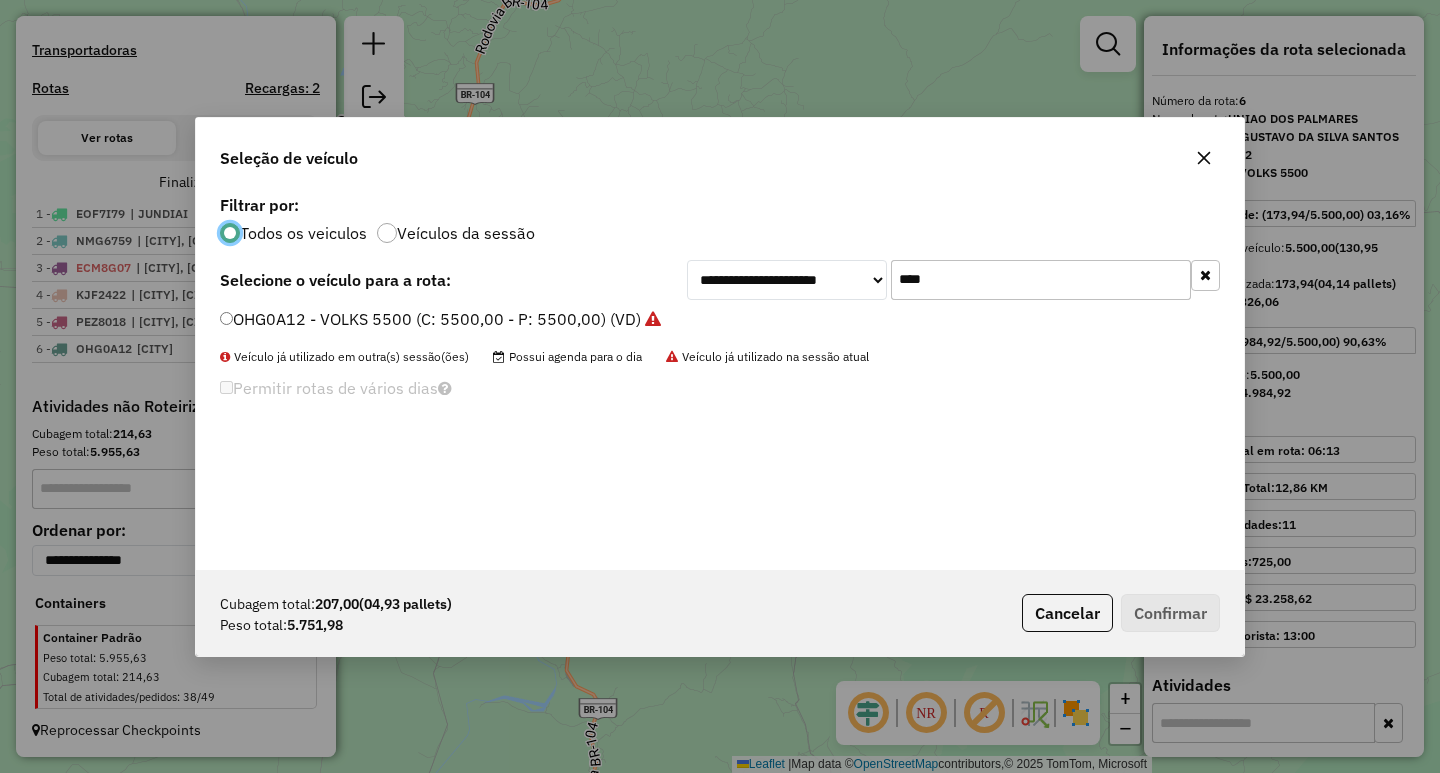 scroll, scrollTop: 11, scrollLeft: 6, axis: both 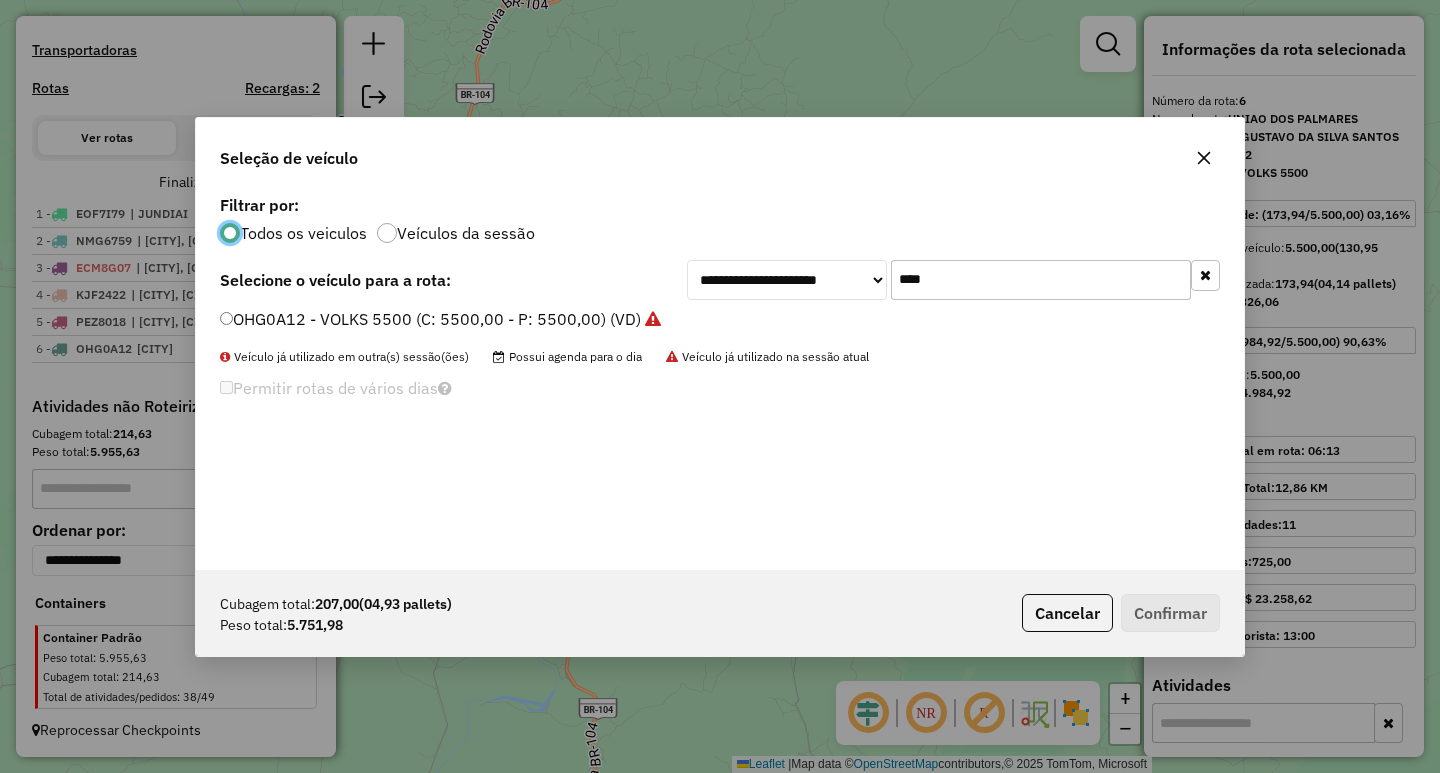 click on "**********" 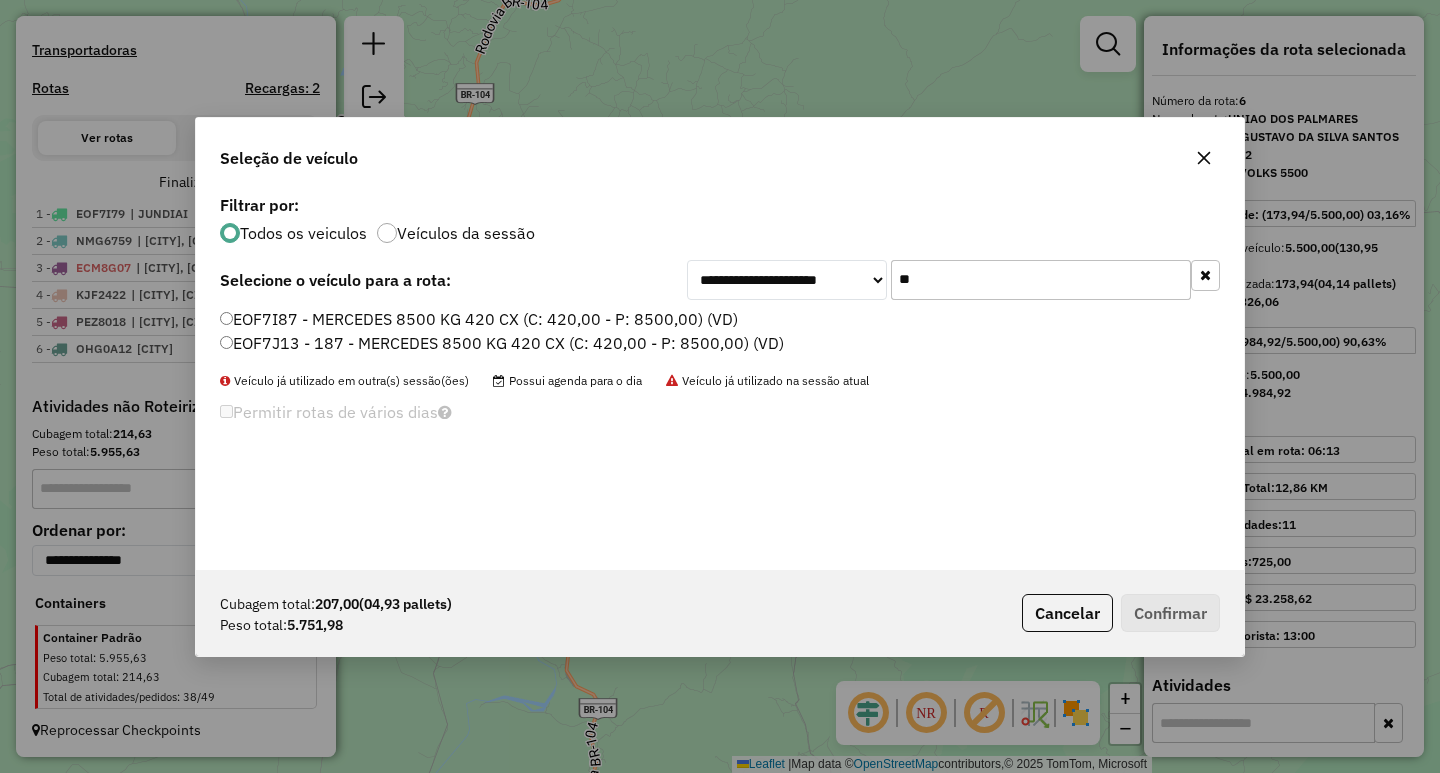 type on "**" 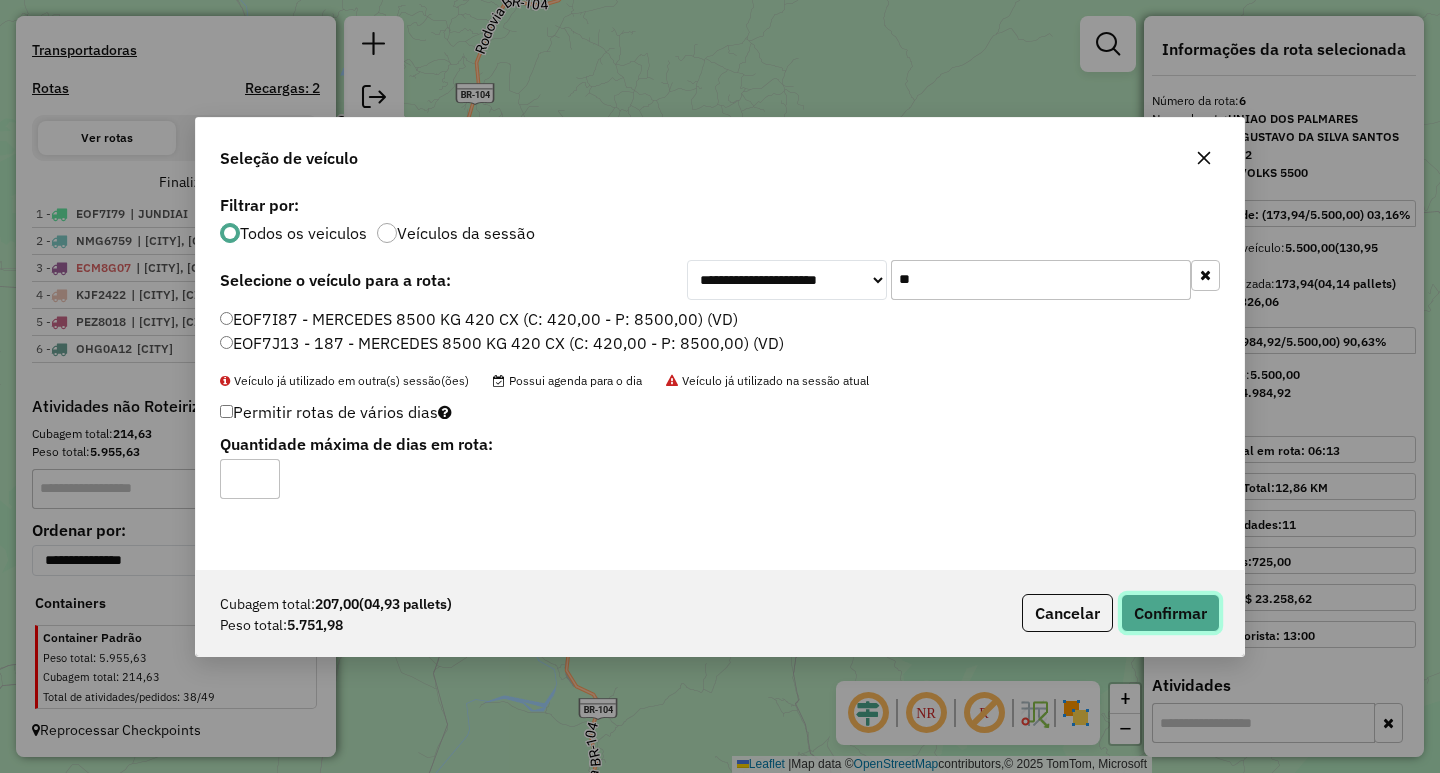 click on "Confirmar" 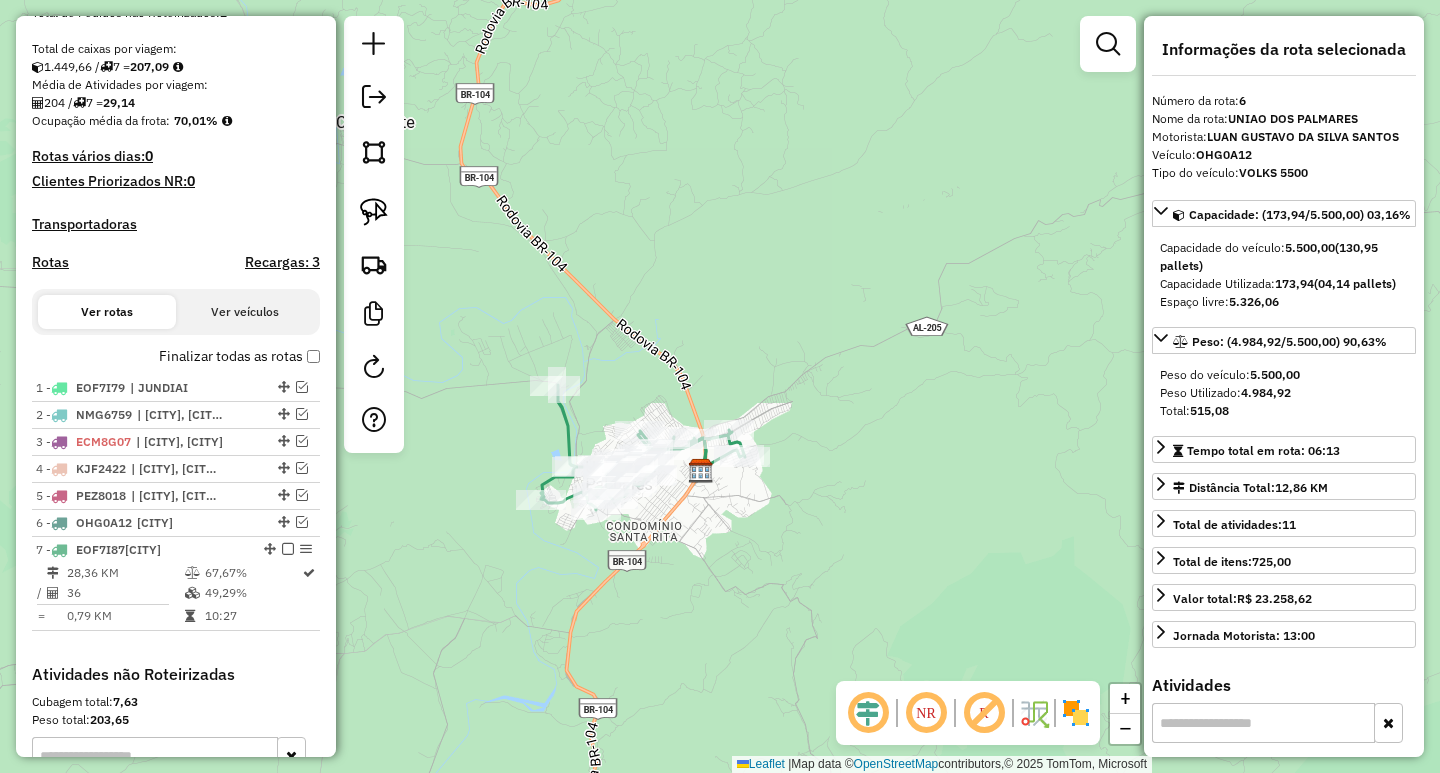 scroll, scrollTop: 301, scrollLeft: 0, axis: vertical 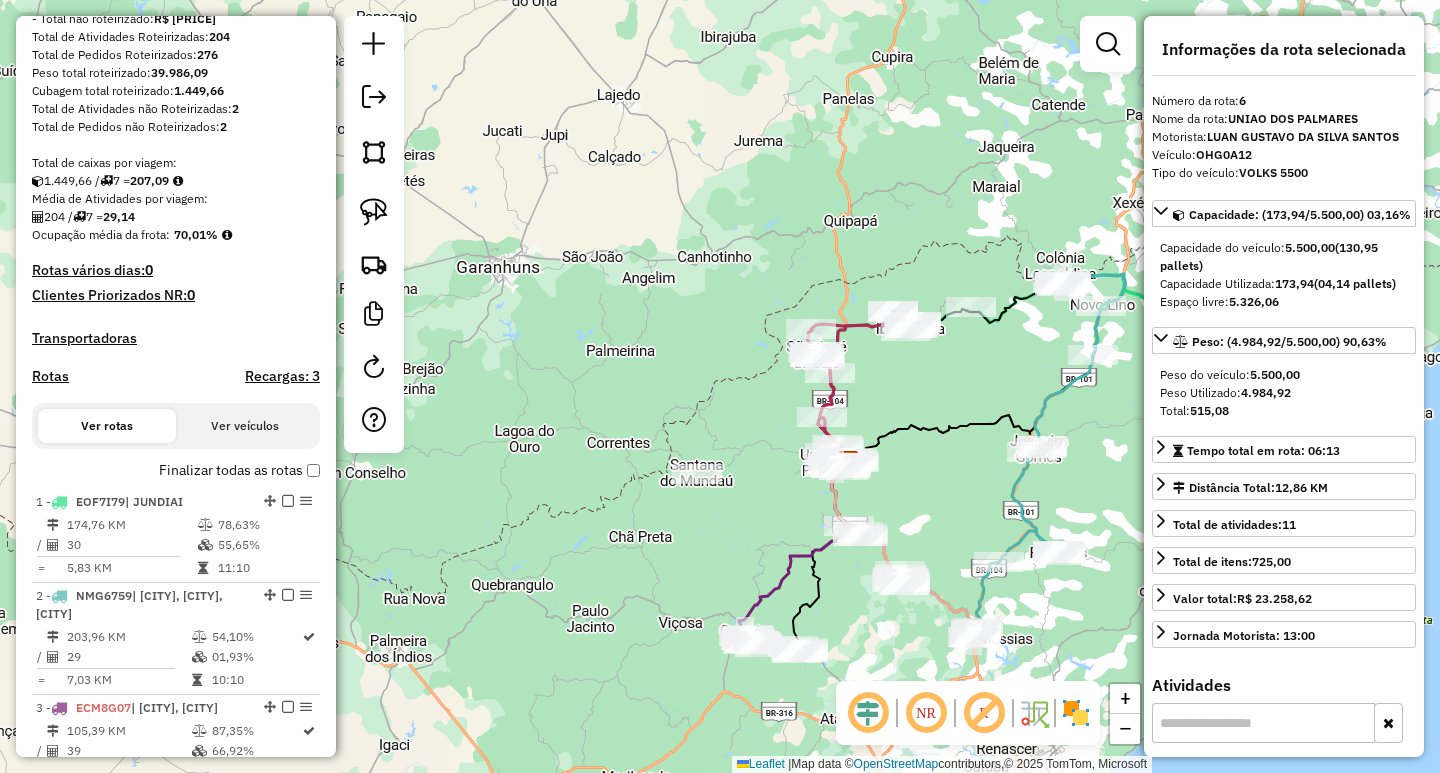 click on "Rotas" at bounding box center [50, 376] 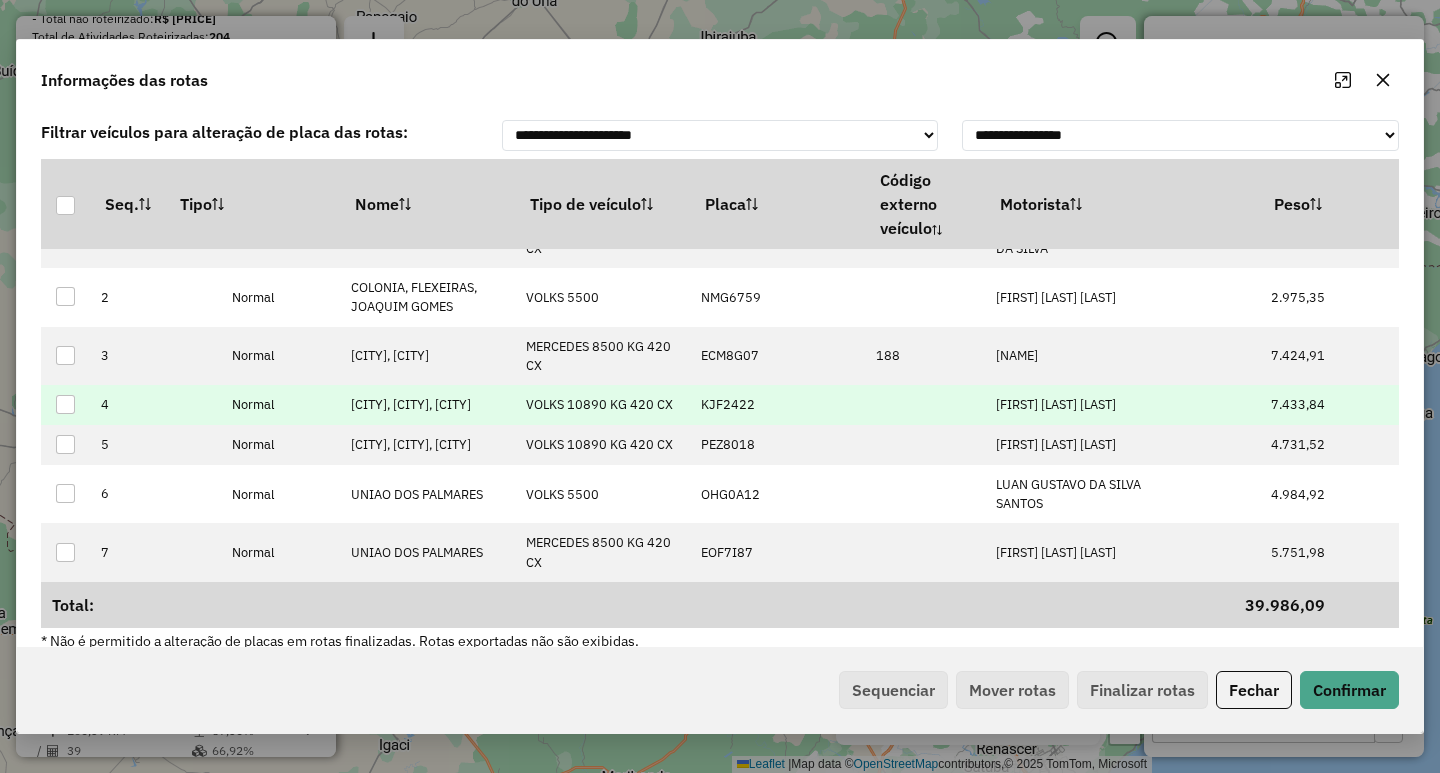 scroll, scrollTop: 82, scrollLeft: 0, axis: vertical 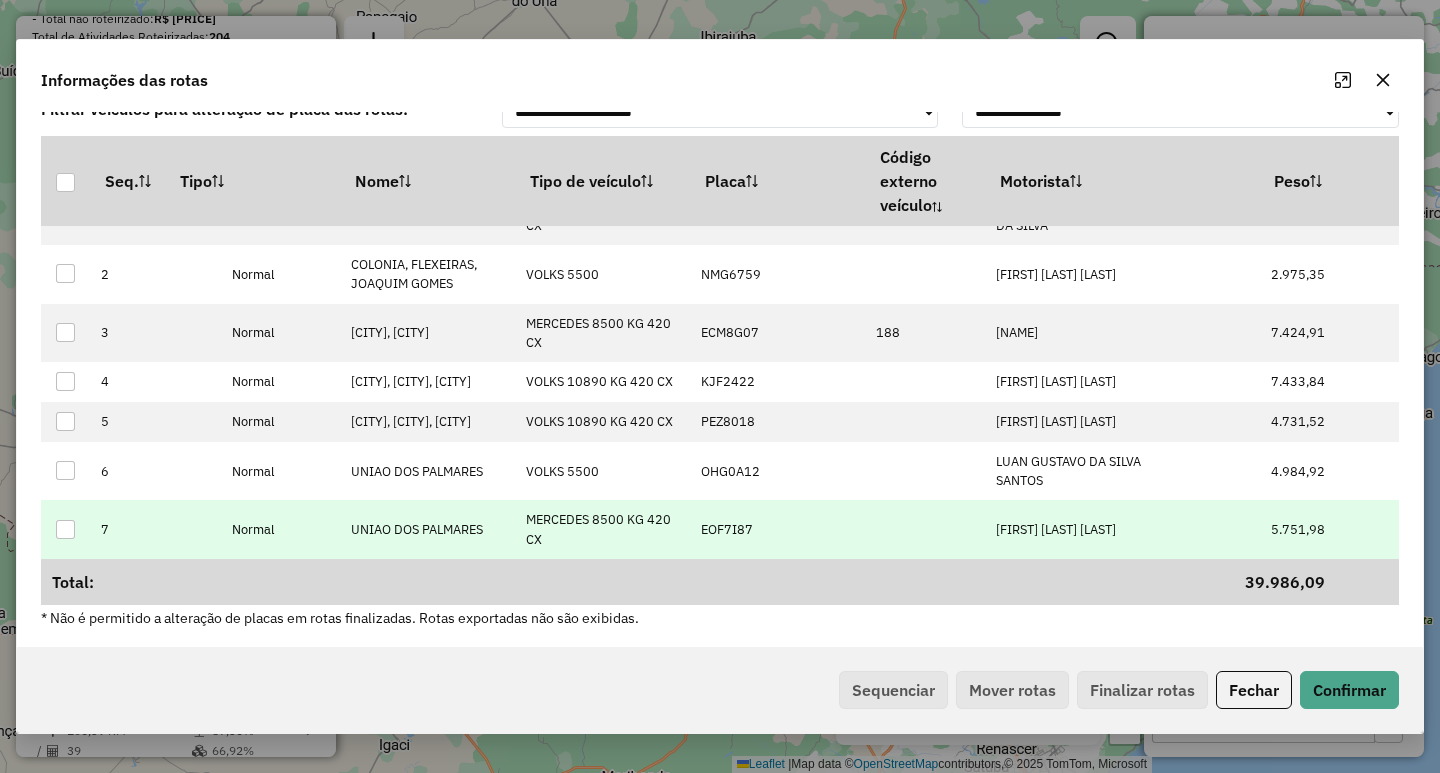 click on "[FIRST] [LAST] [LAST]" at bounding box center [1056, 529] 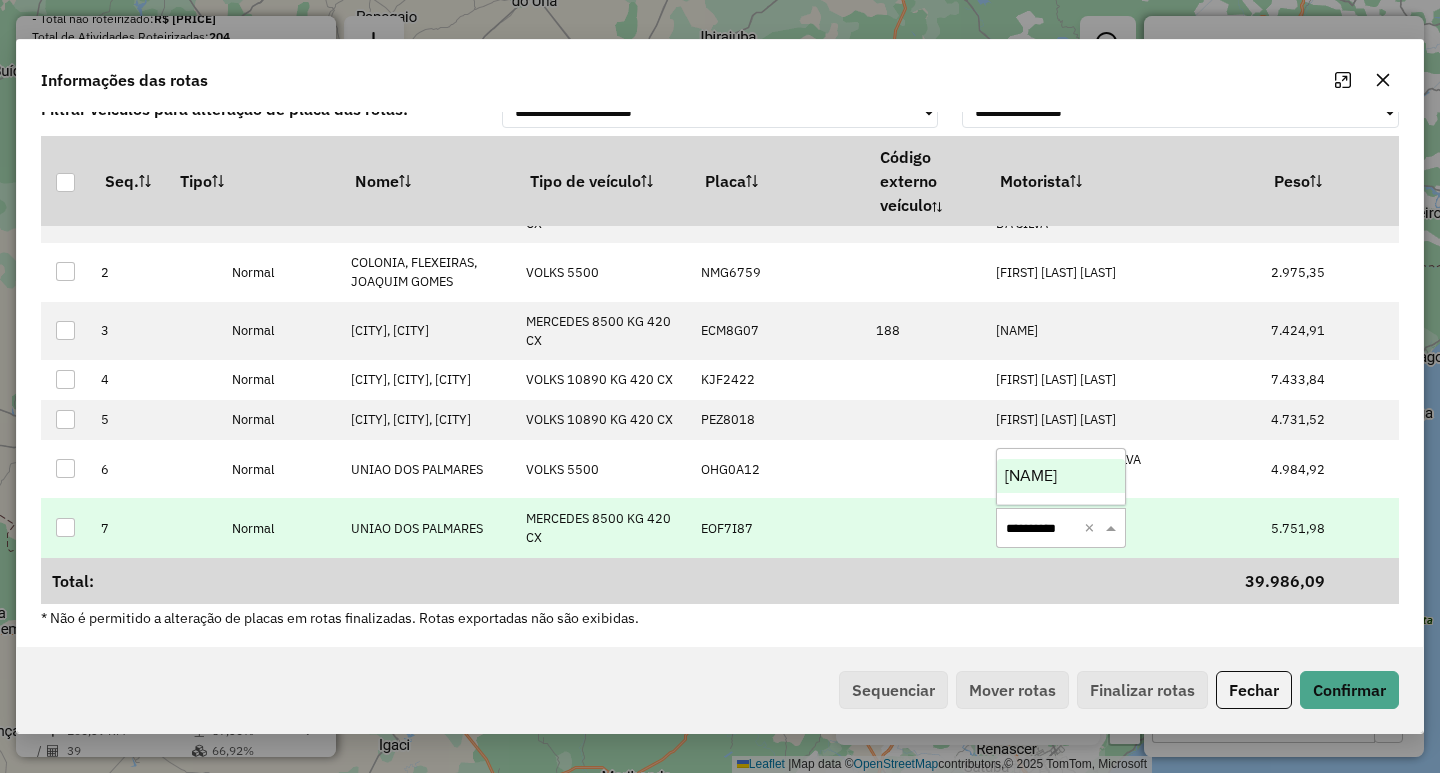 type on "**********" 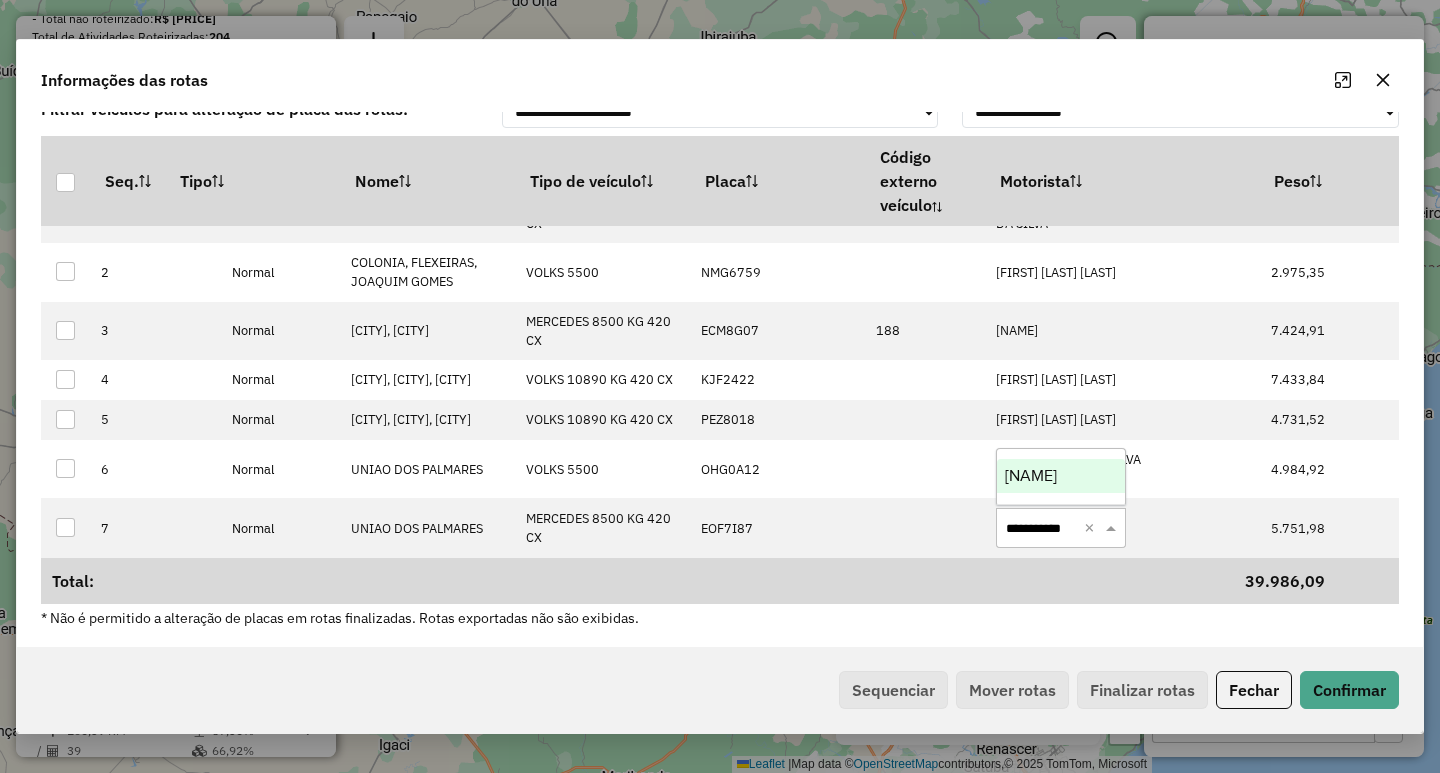 click on "[NAME]" at bounding box center (1061, 476) 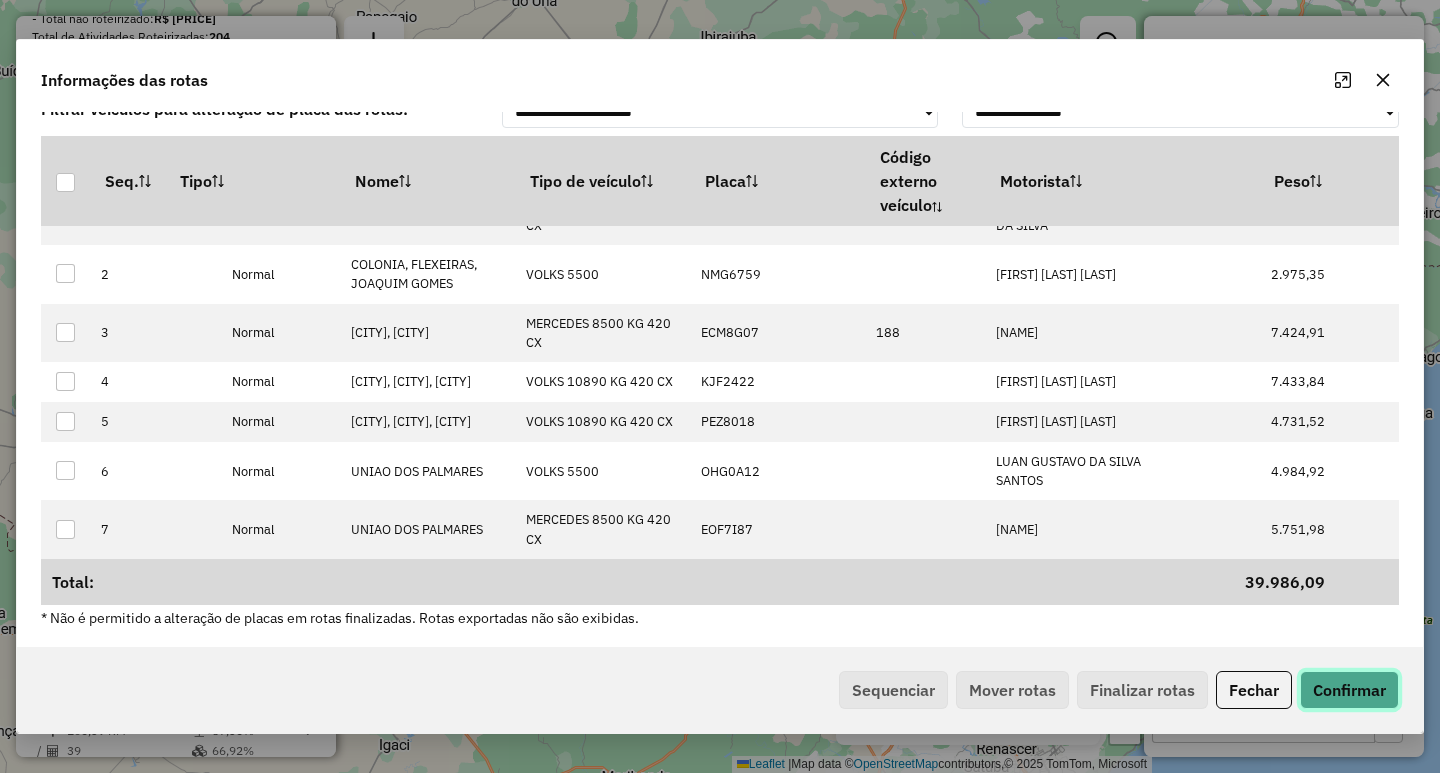 click on "Confirmar" 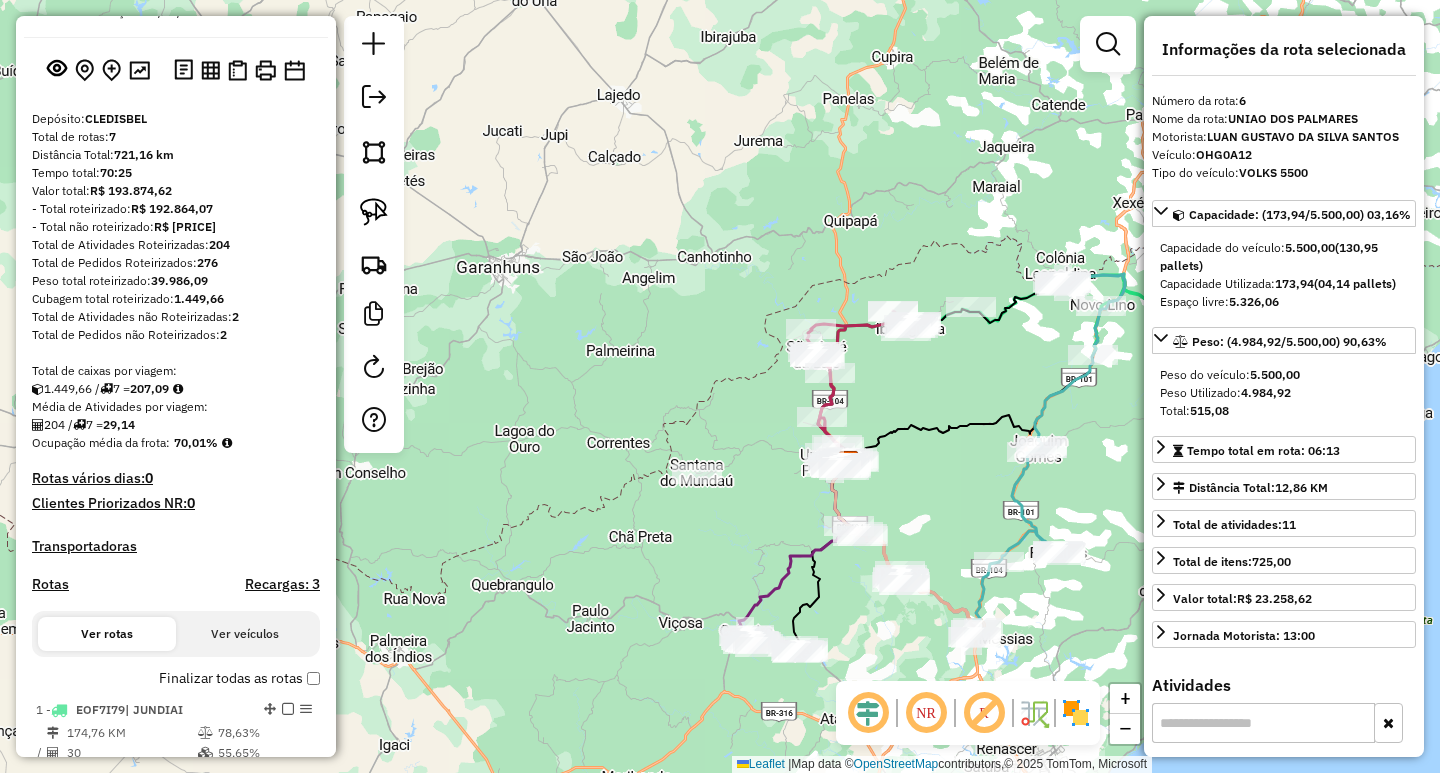 scroll, scrollTop: 0, scrollLeft: 0, axis: both 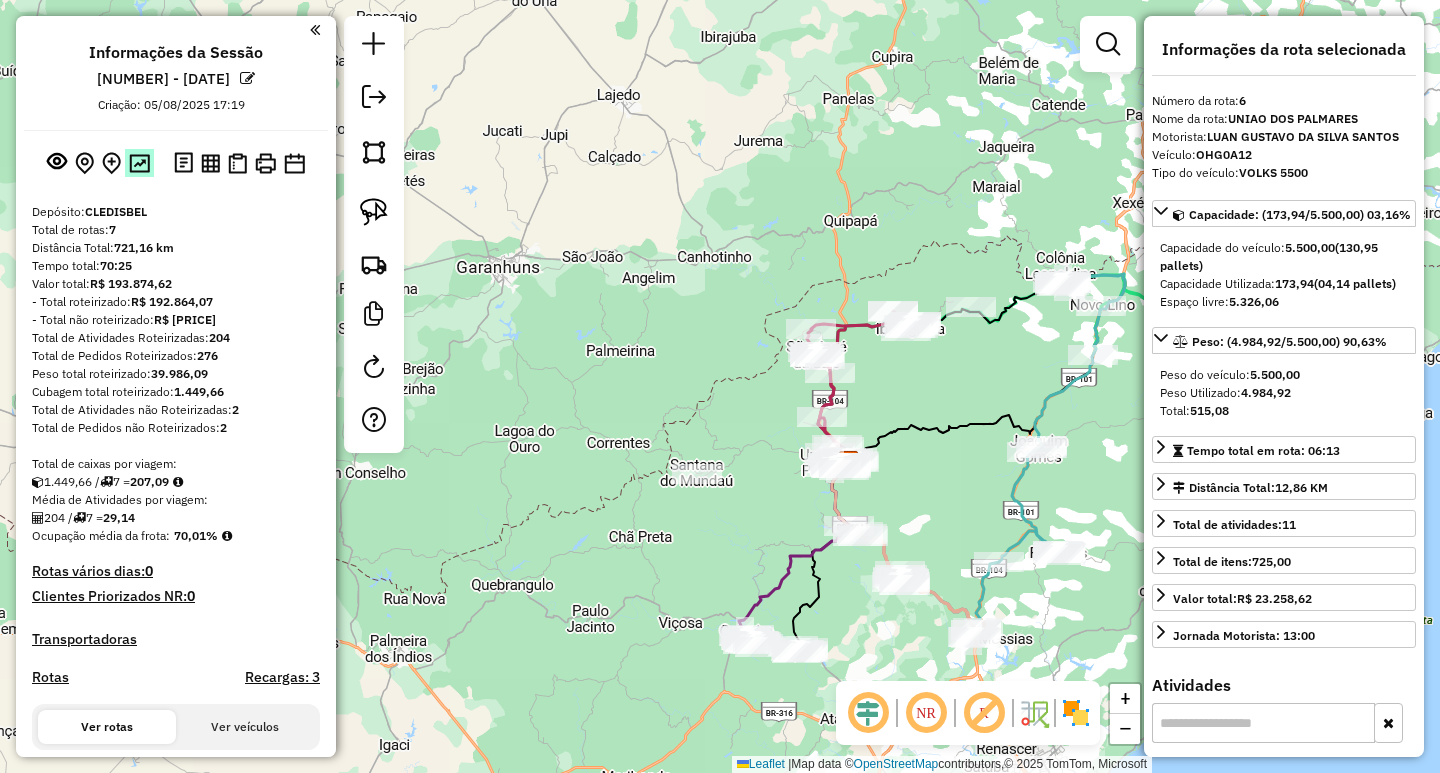 click at bounding box center [139, 163] 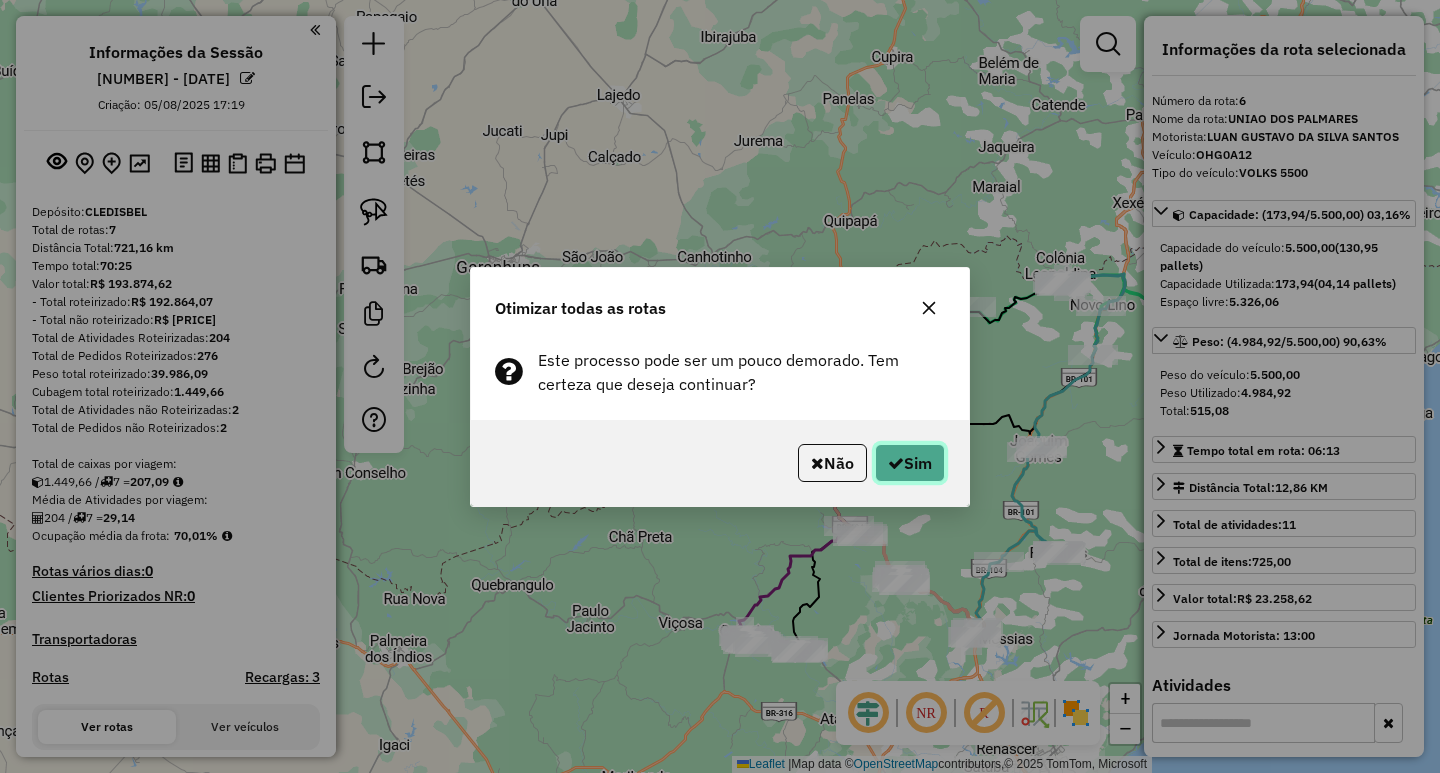 click on "Sim" 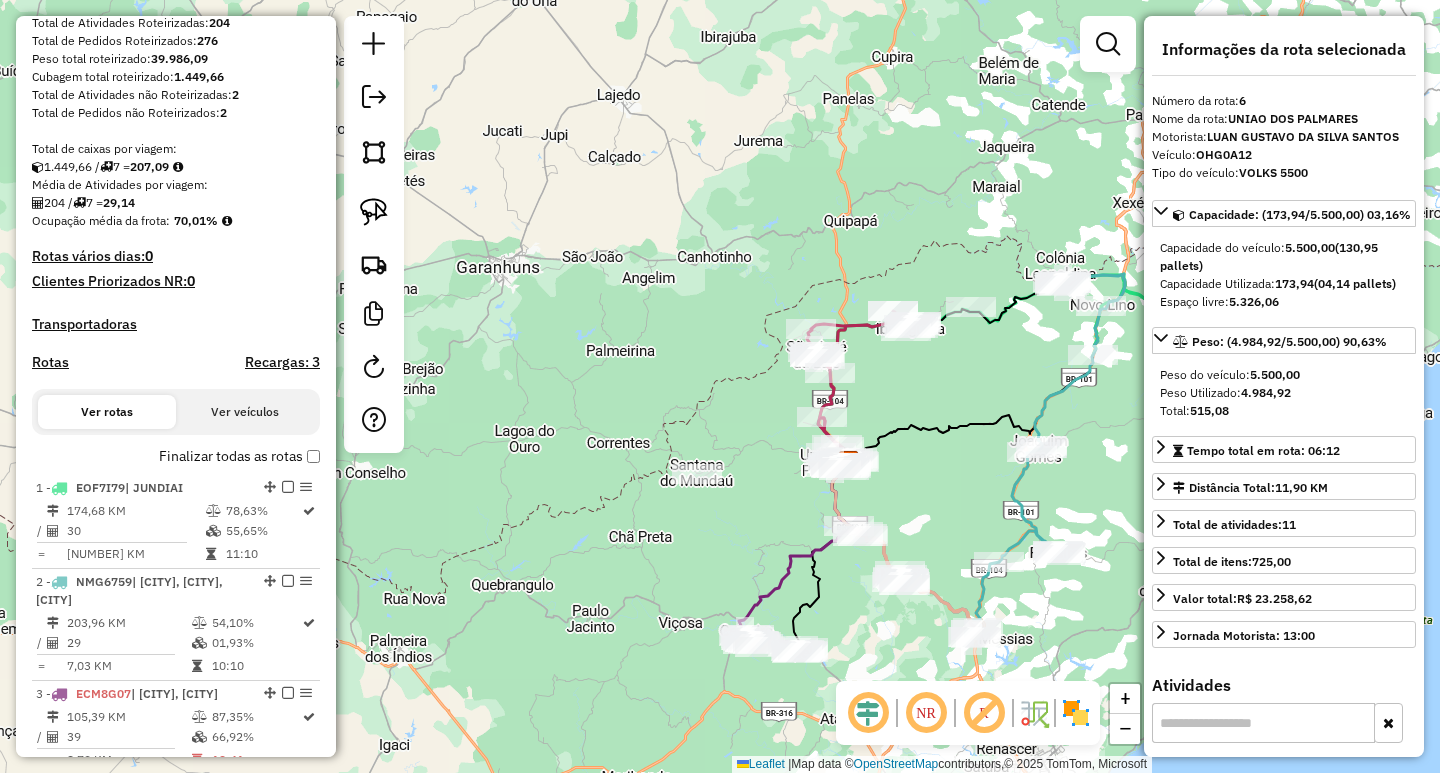 scroll, scrollTop: 293, scrollLeft: 0, axis: vertical 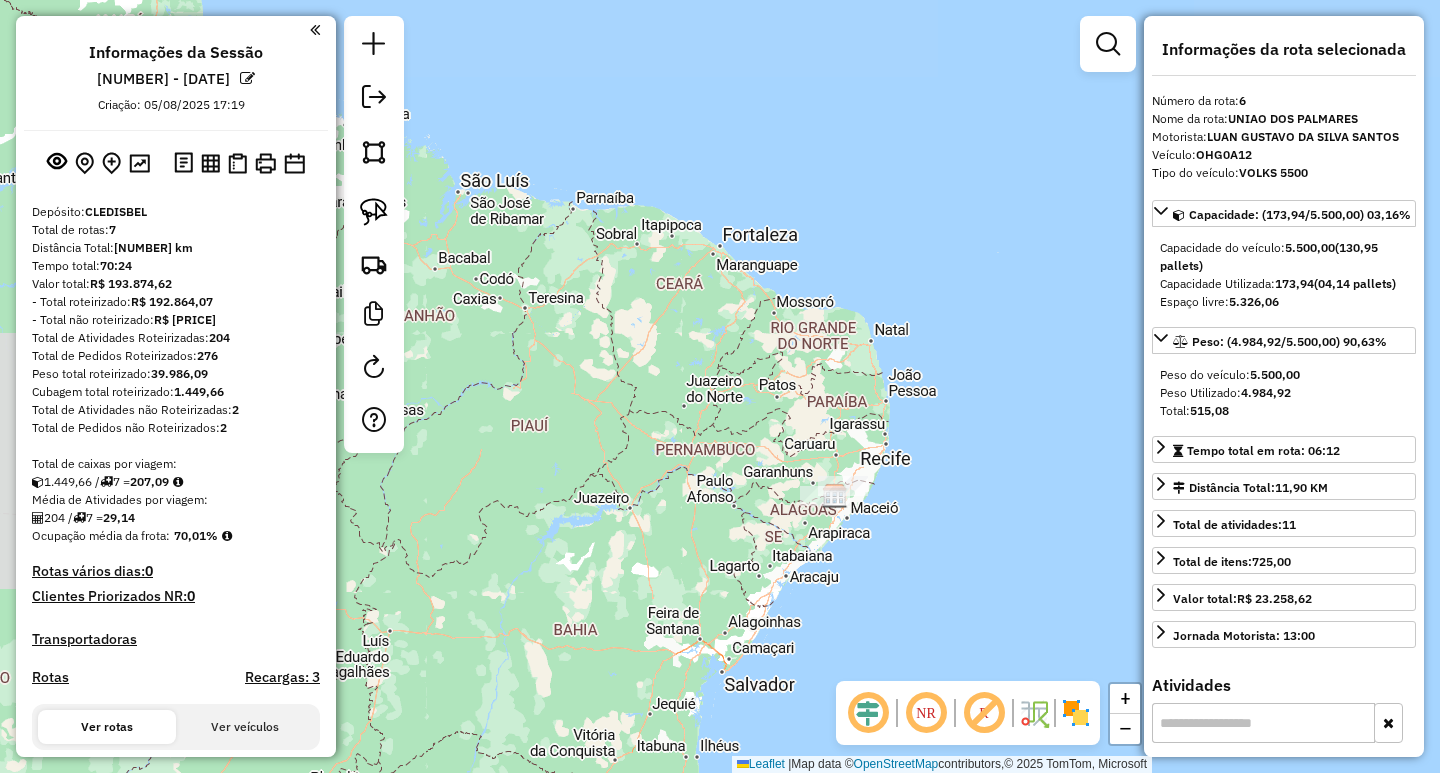 drag, startPoint x: 1006, startPoint y: 602, endPoint x: 807, endPoint y: 470, distance: 238.79907 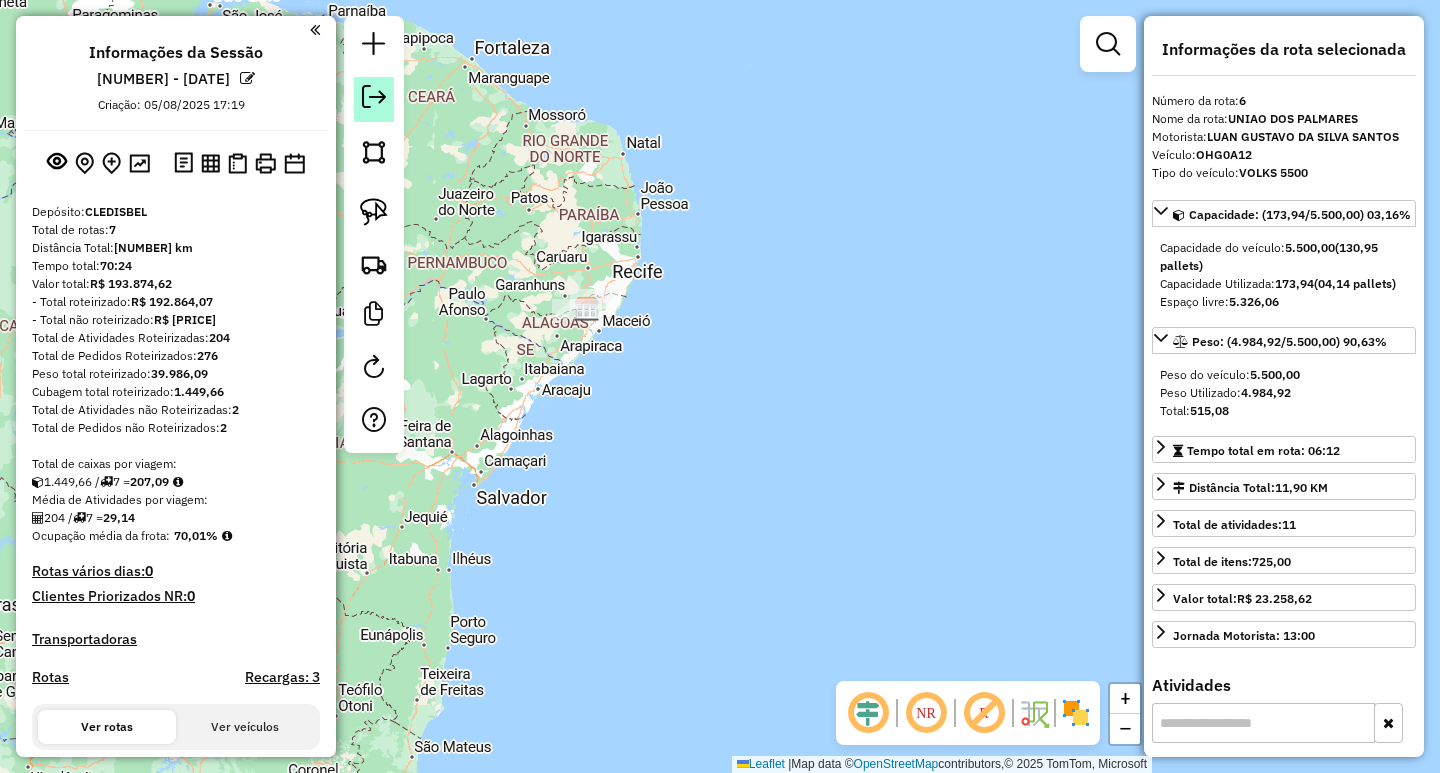 click 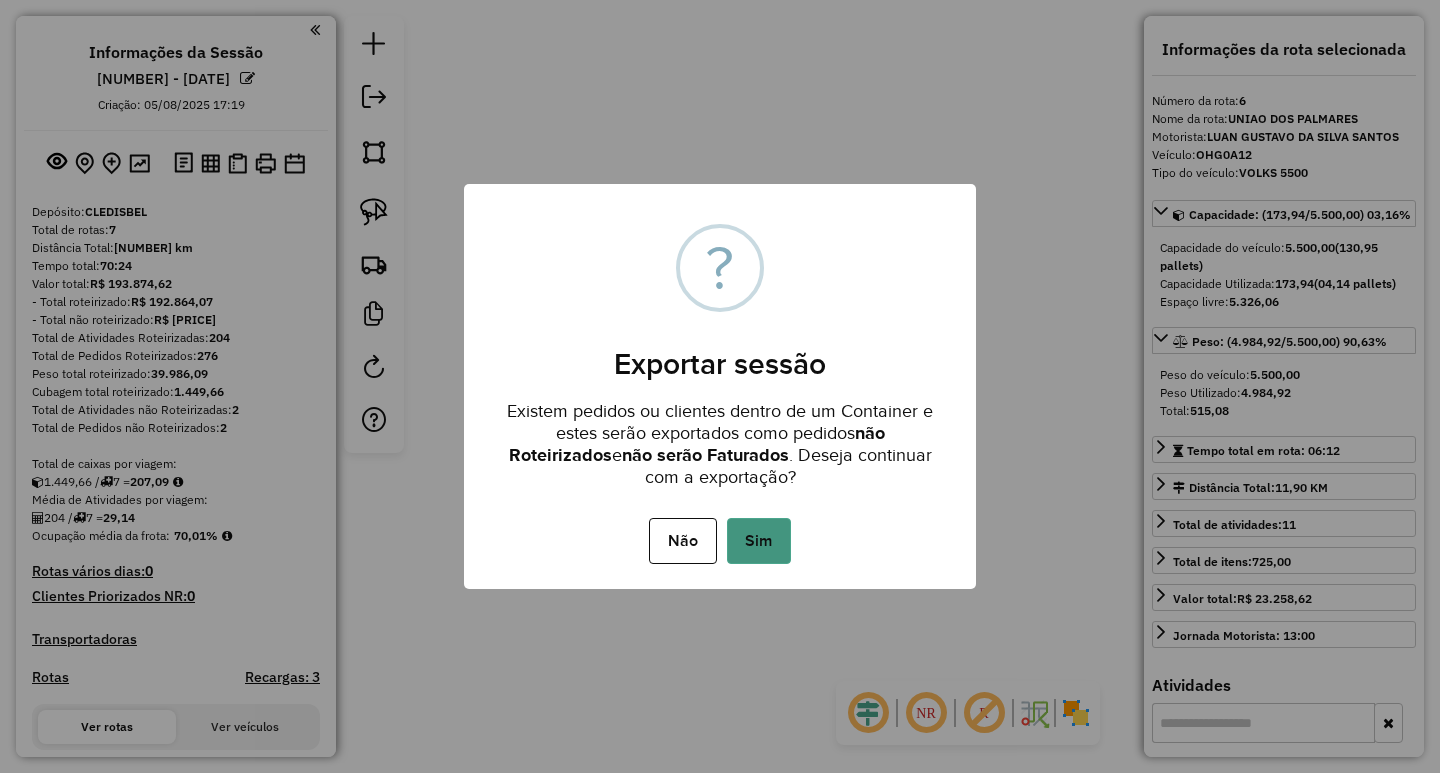 click on "Sim" at bounding box center (759, 541) 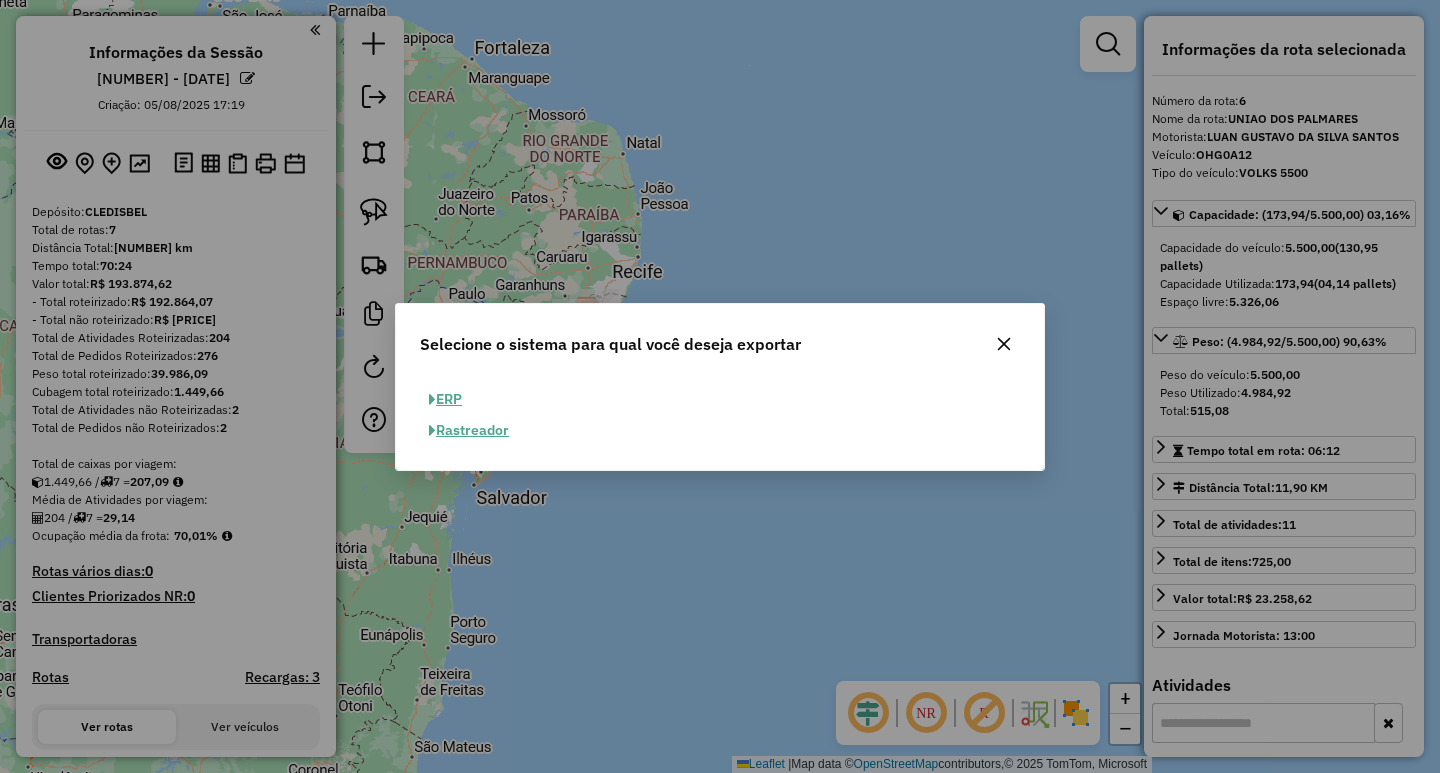 click on "ERP" 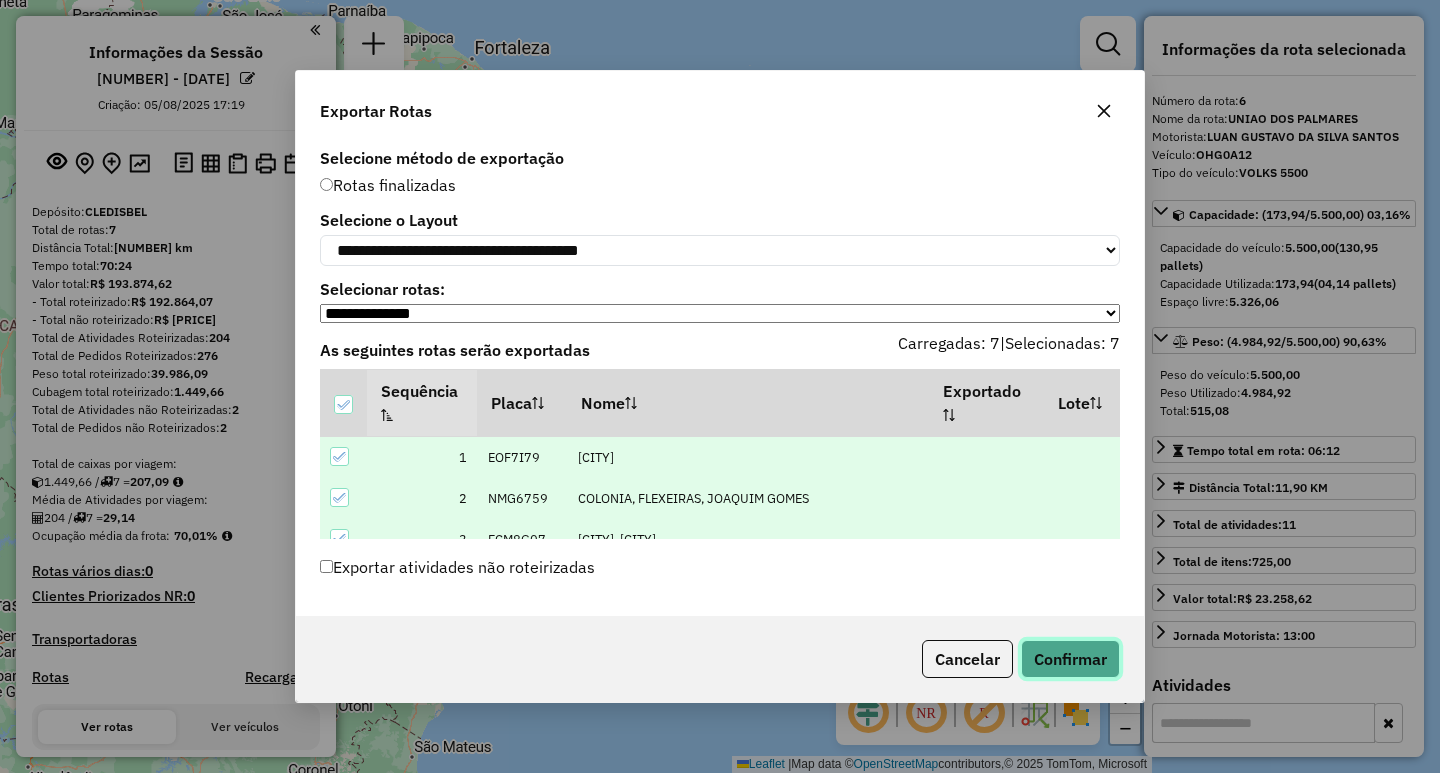 click on "Confirmar" 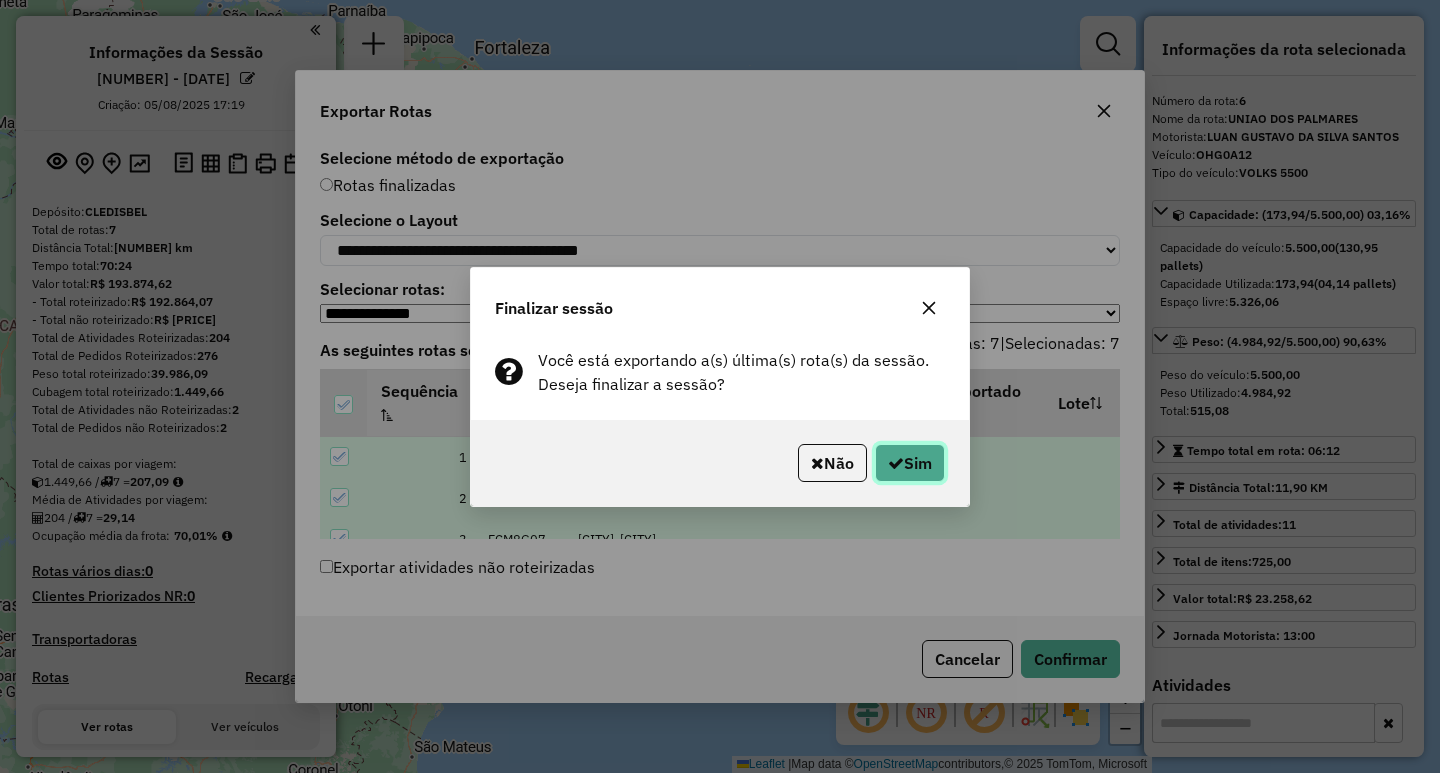 click on "Sim" 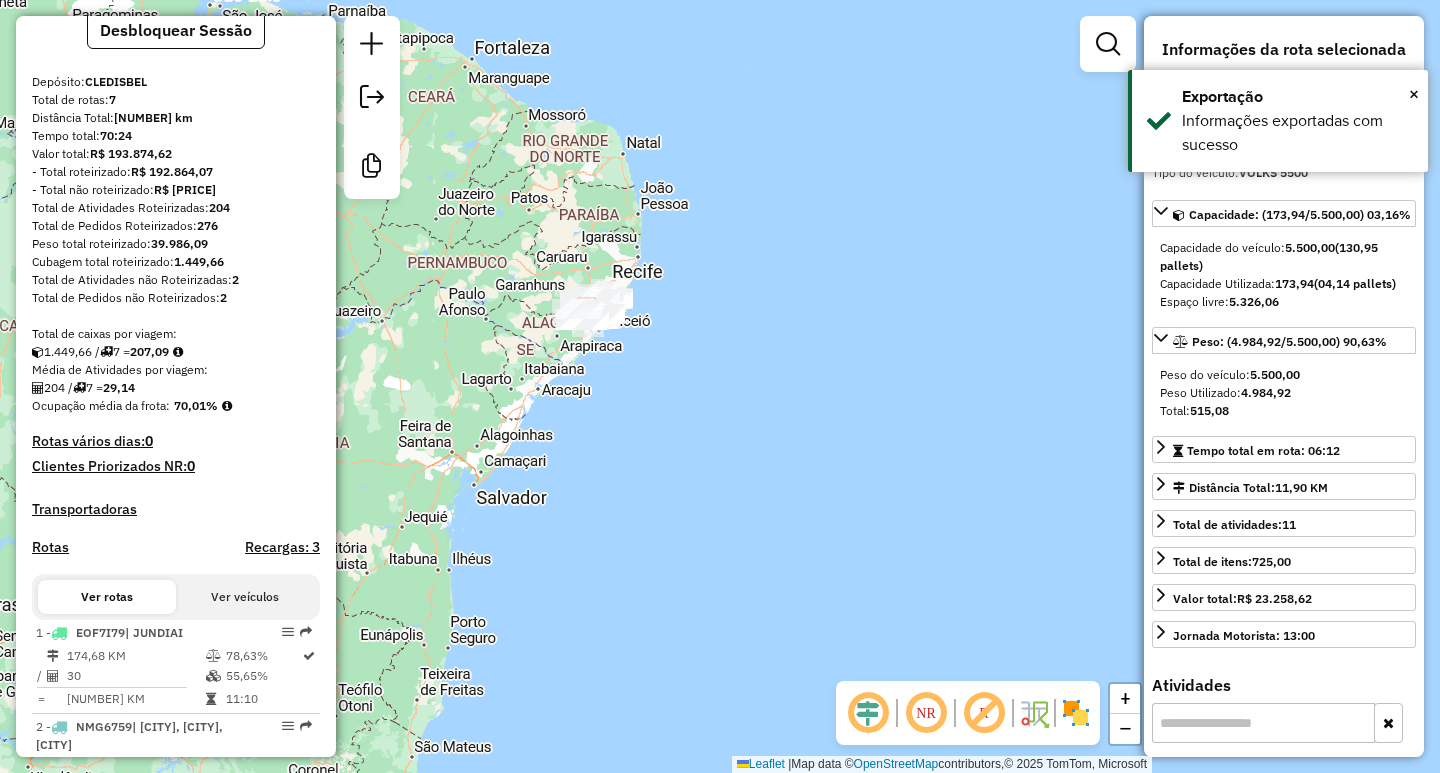 scroll, scrollTop: 62, scrollLeft: 0, axis: vertical 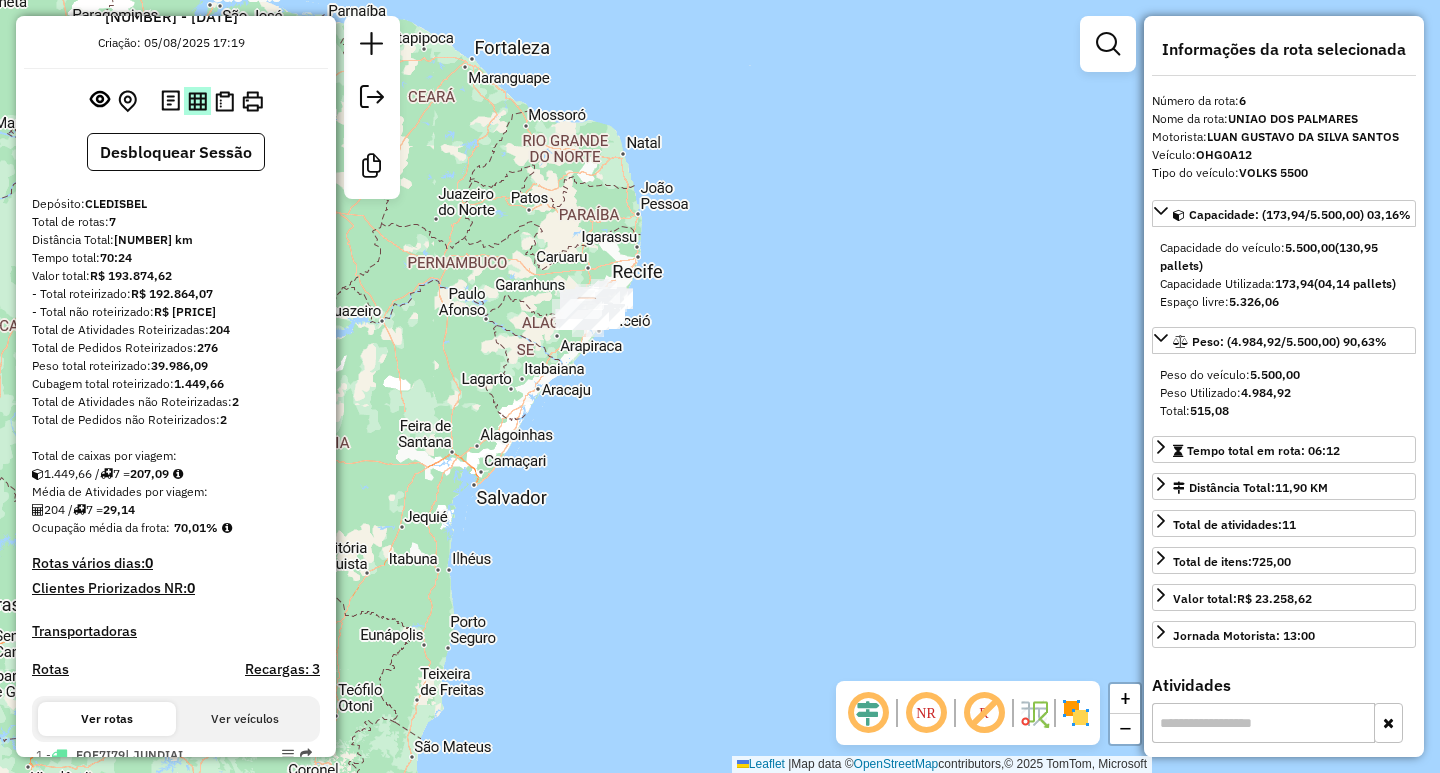 click at bounding box center [197, 100] 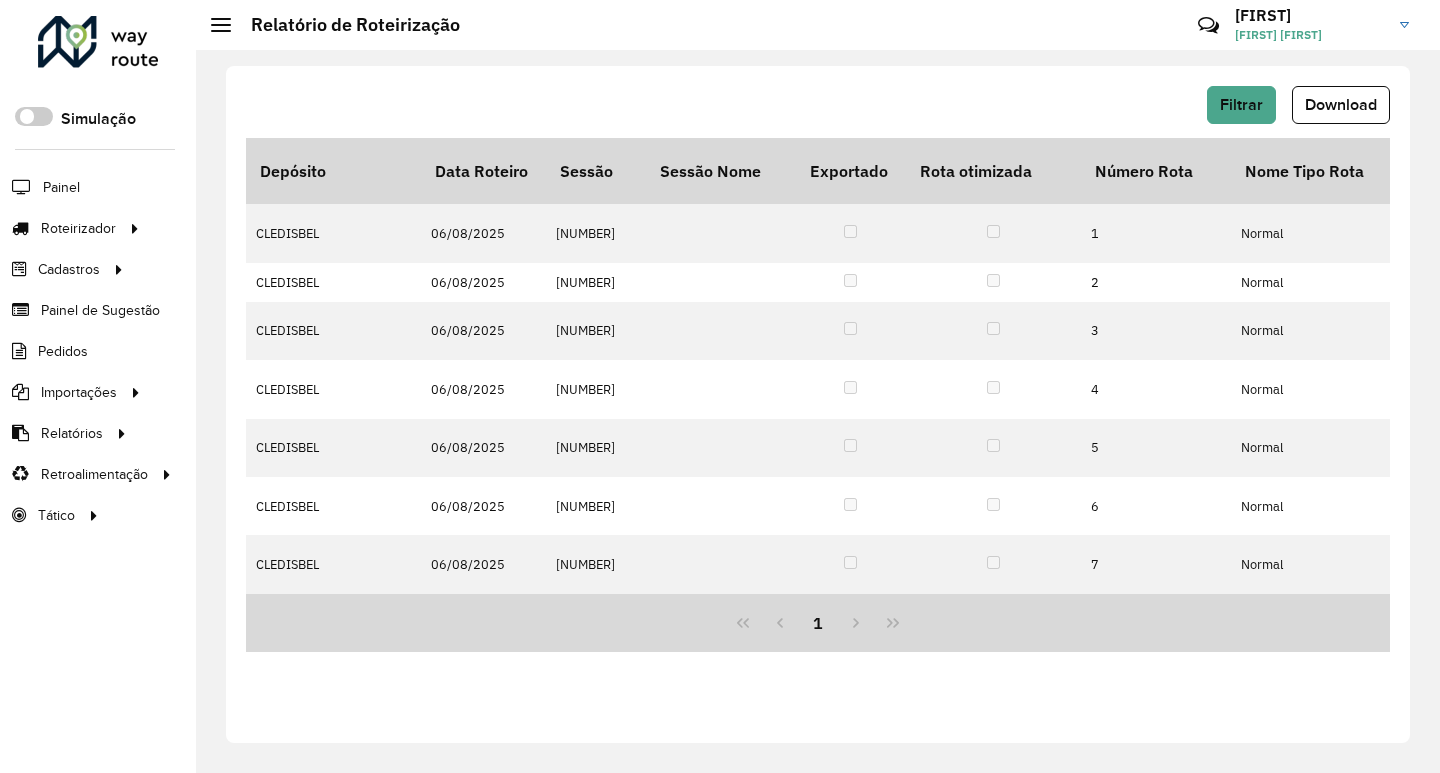 scroll, scrollTop: 0, scrollLeft: 0, axis: both 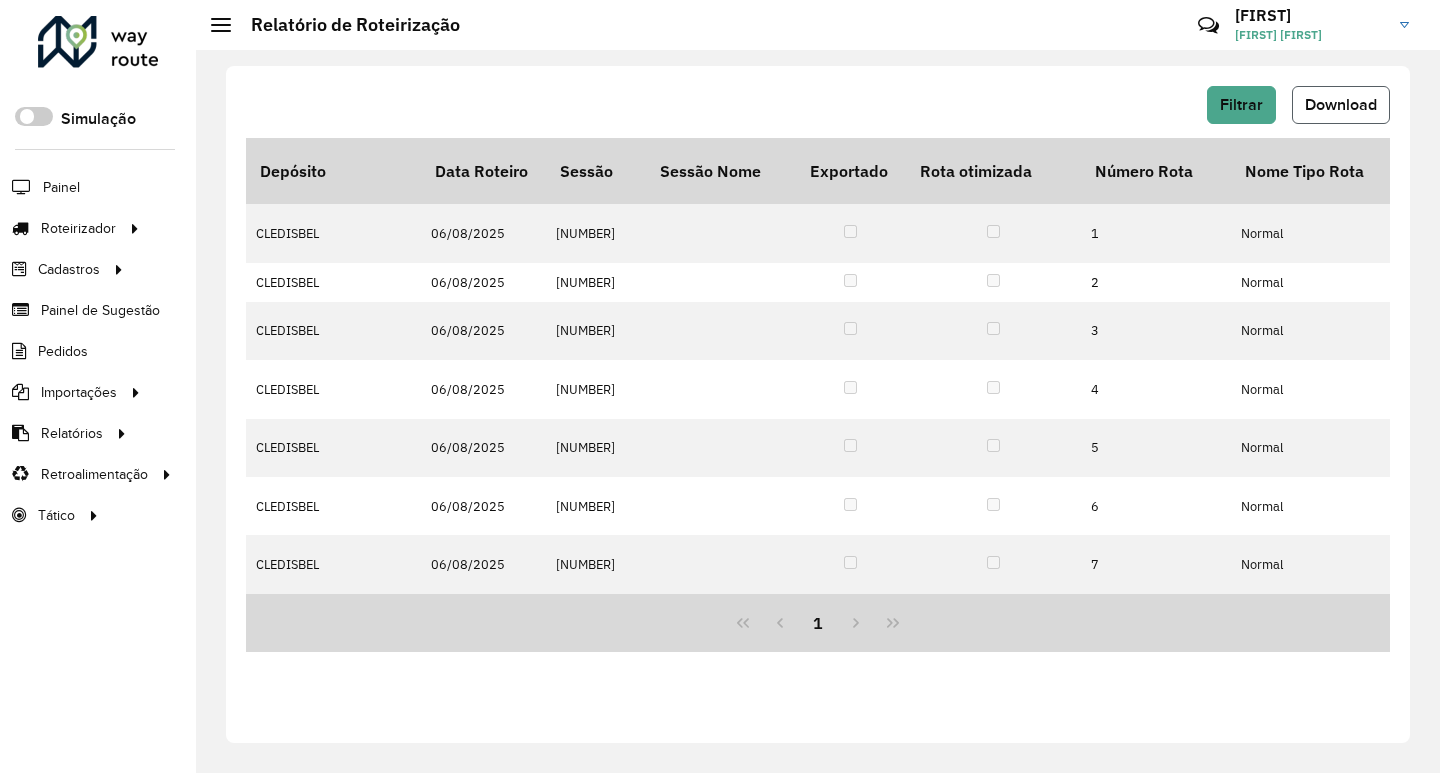 click on "Download" 